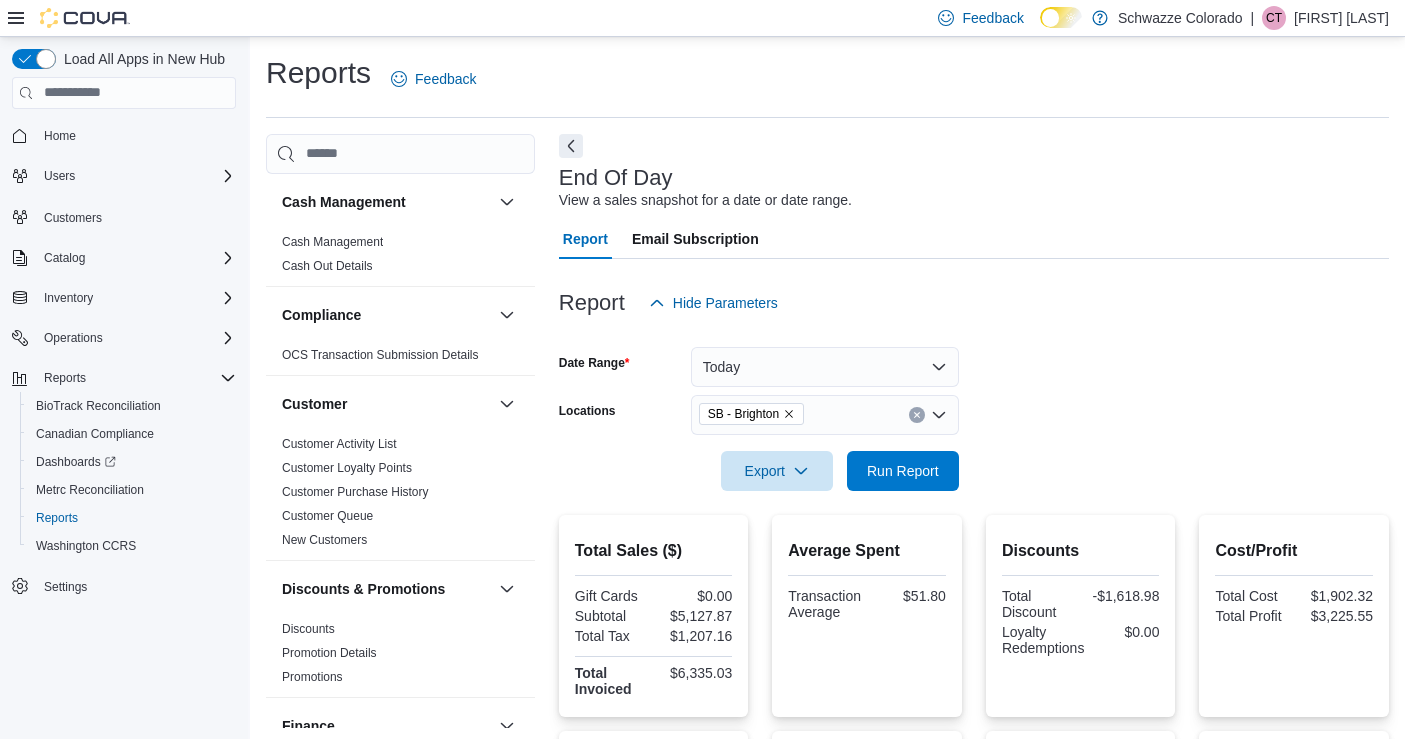 scroll, scrollTop: 5, scrollLeft: 0, axis: vertical 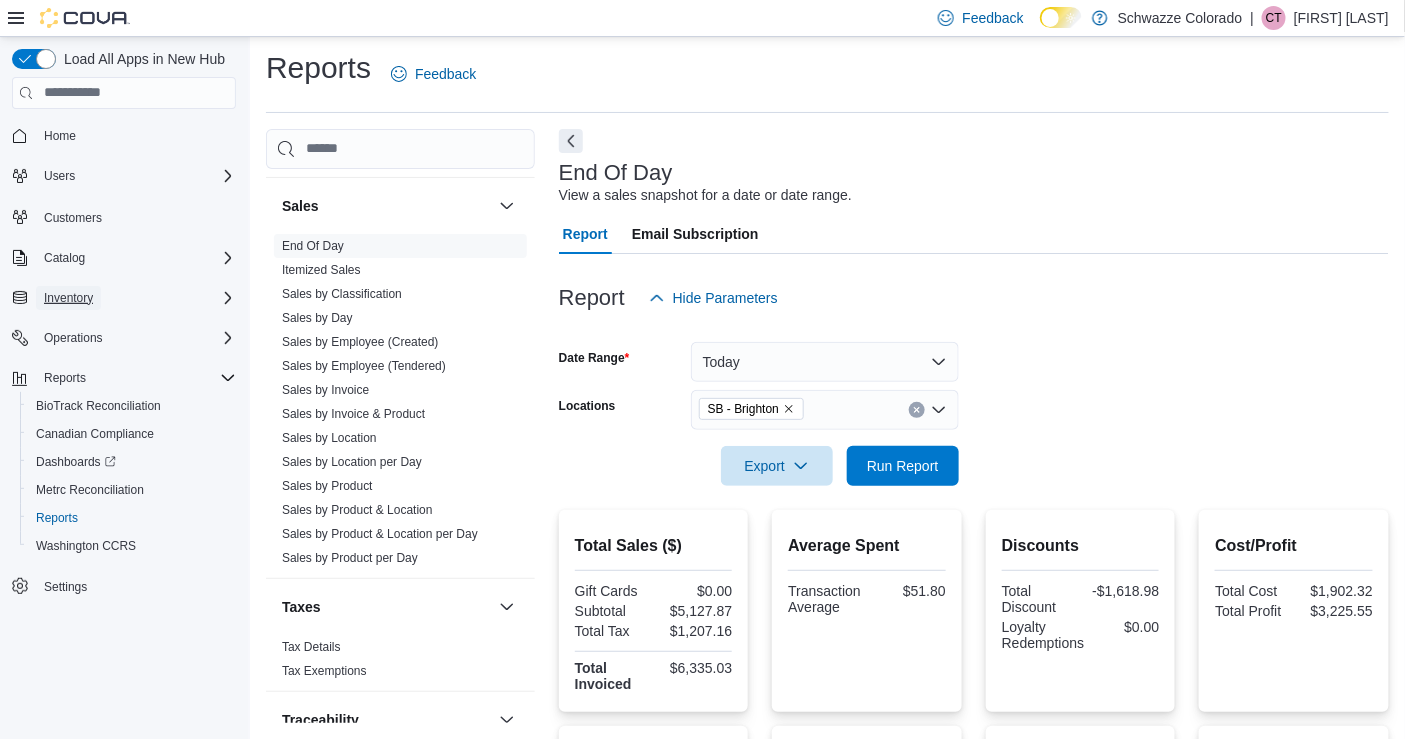 click on "Inventory" at bounding box center [68, 298] 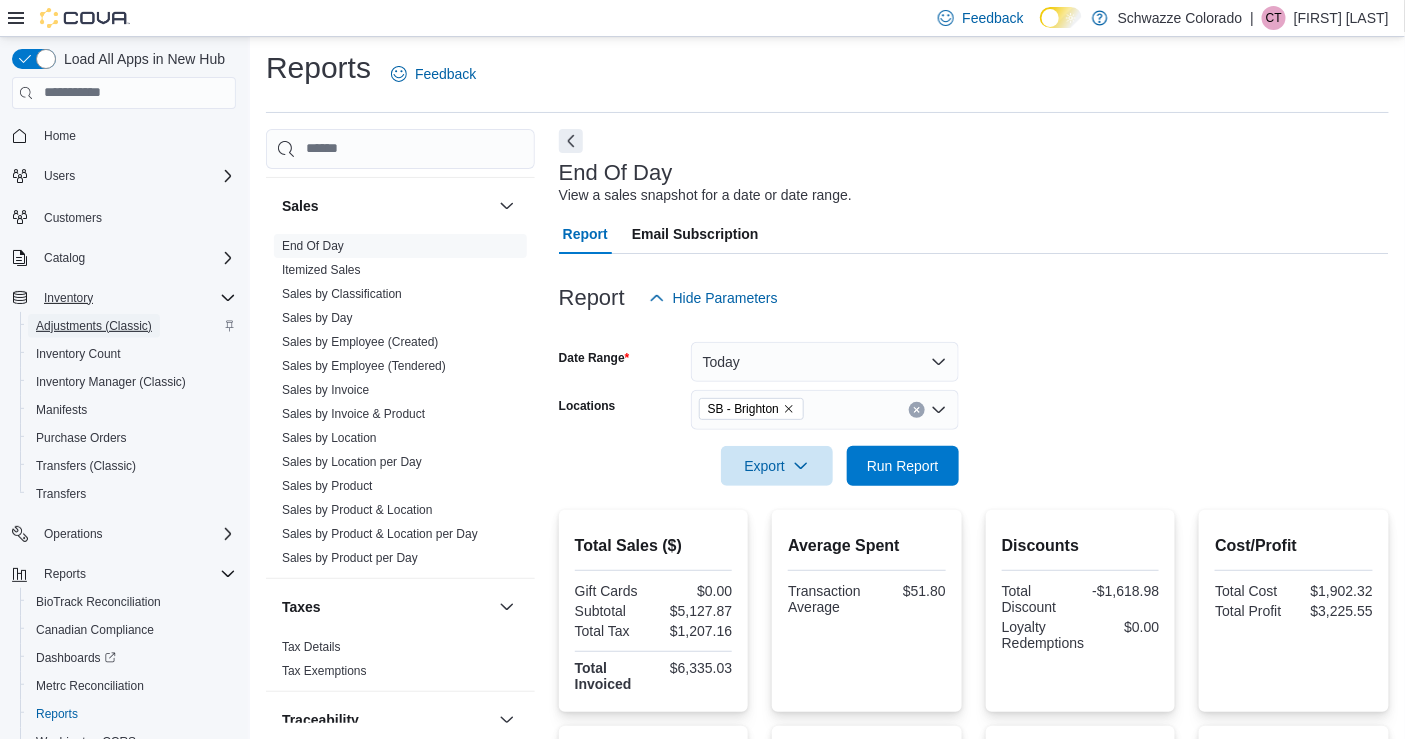 click on "Adjustments (Classic)" at bounding box center [94, 326] 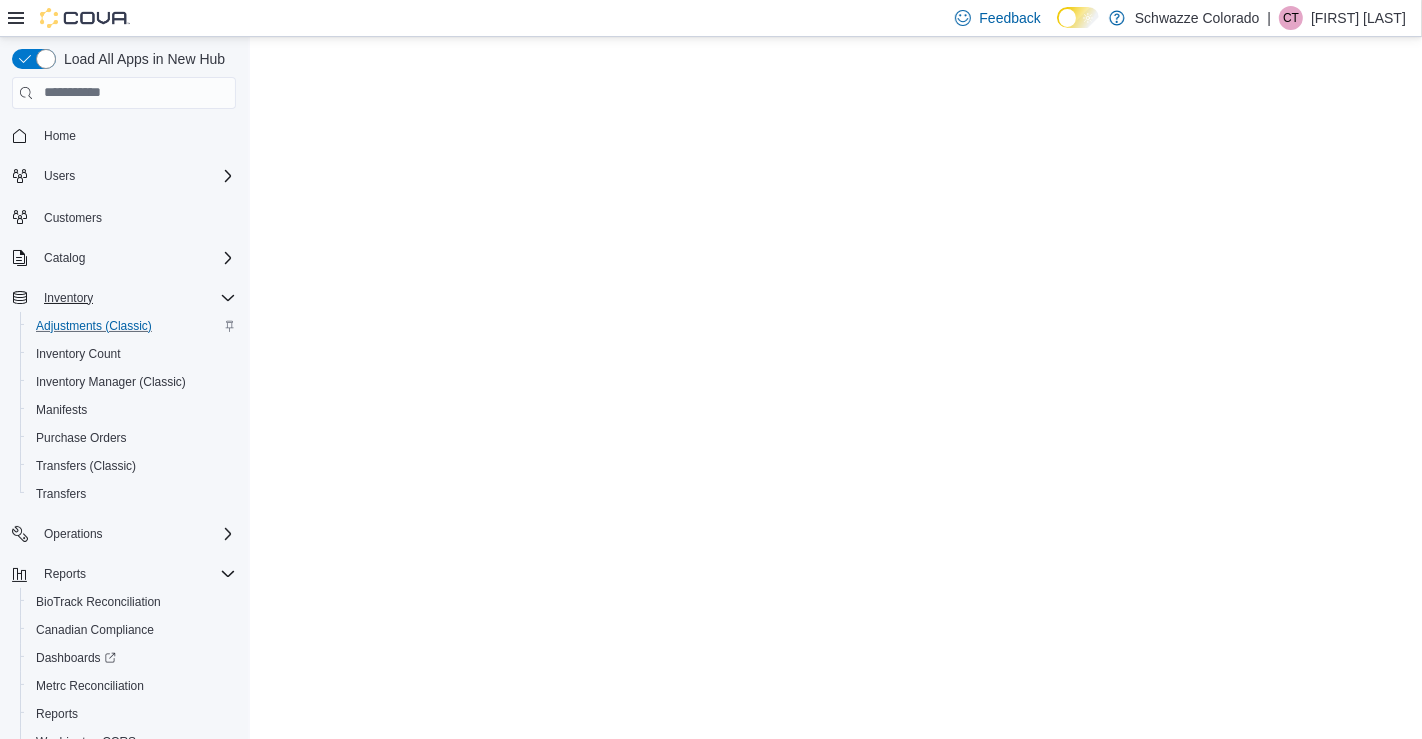 scroll, scrollTop: 0, scrollLeft: 0, axis: both 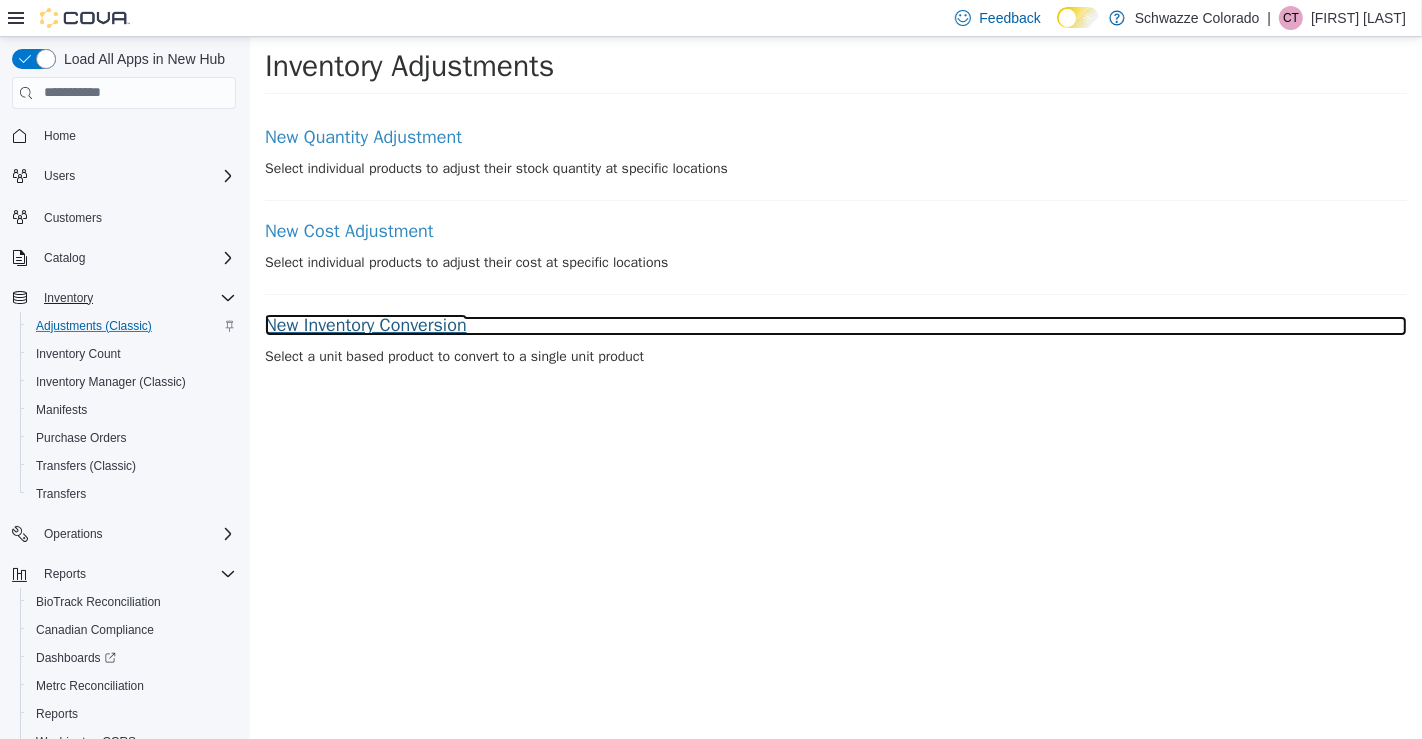 click on "New Inventory Conversion" at bounding box center [835, 325] 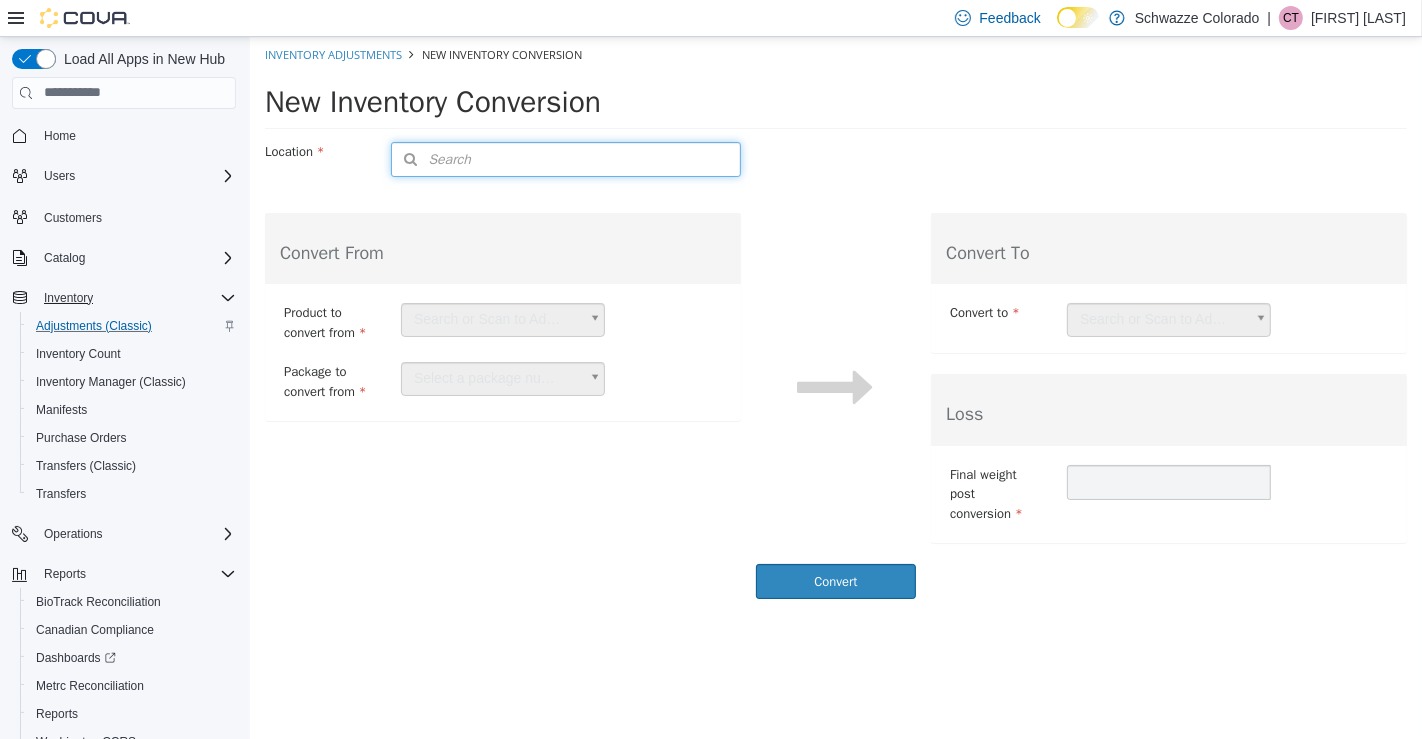 click on "Search" at bounding box center (430, 158) 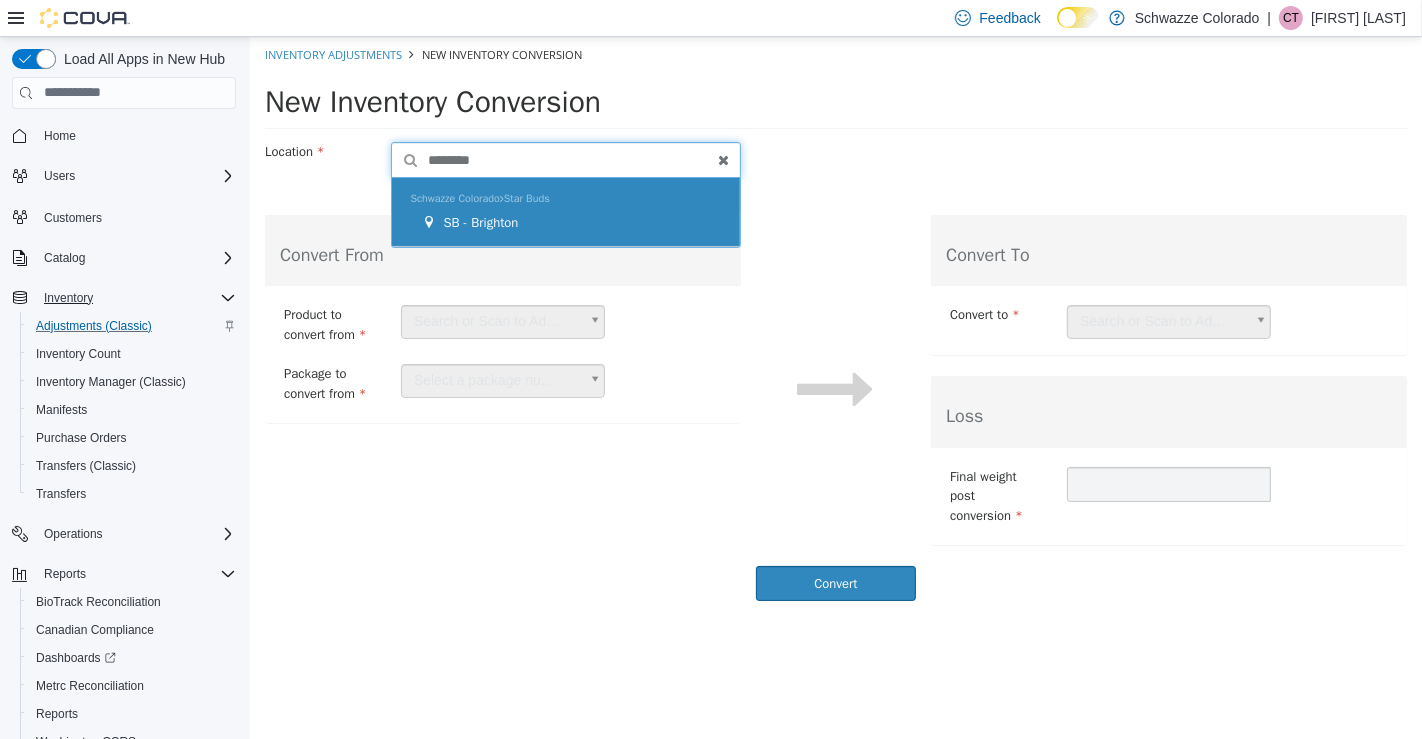 type on "********" 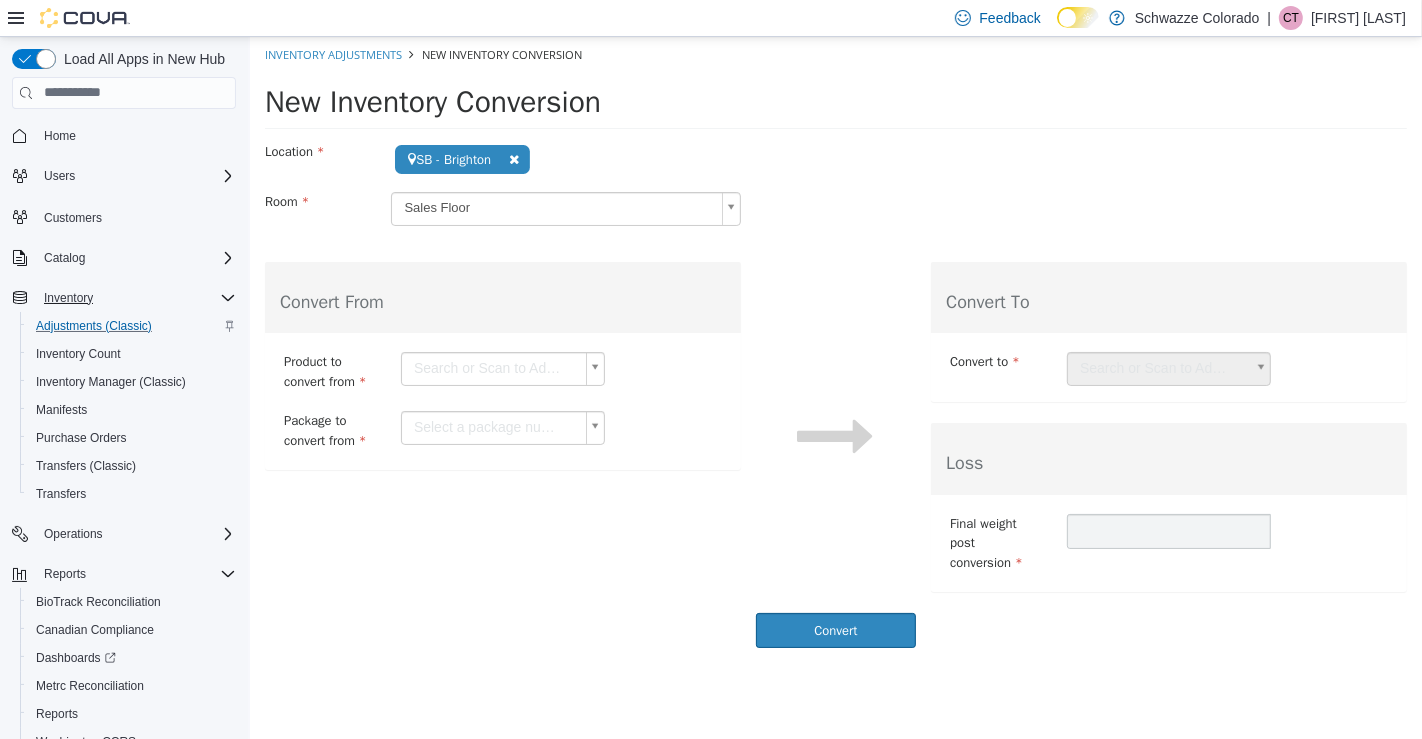 click on "**********" at bounding box center (835, 347) 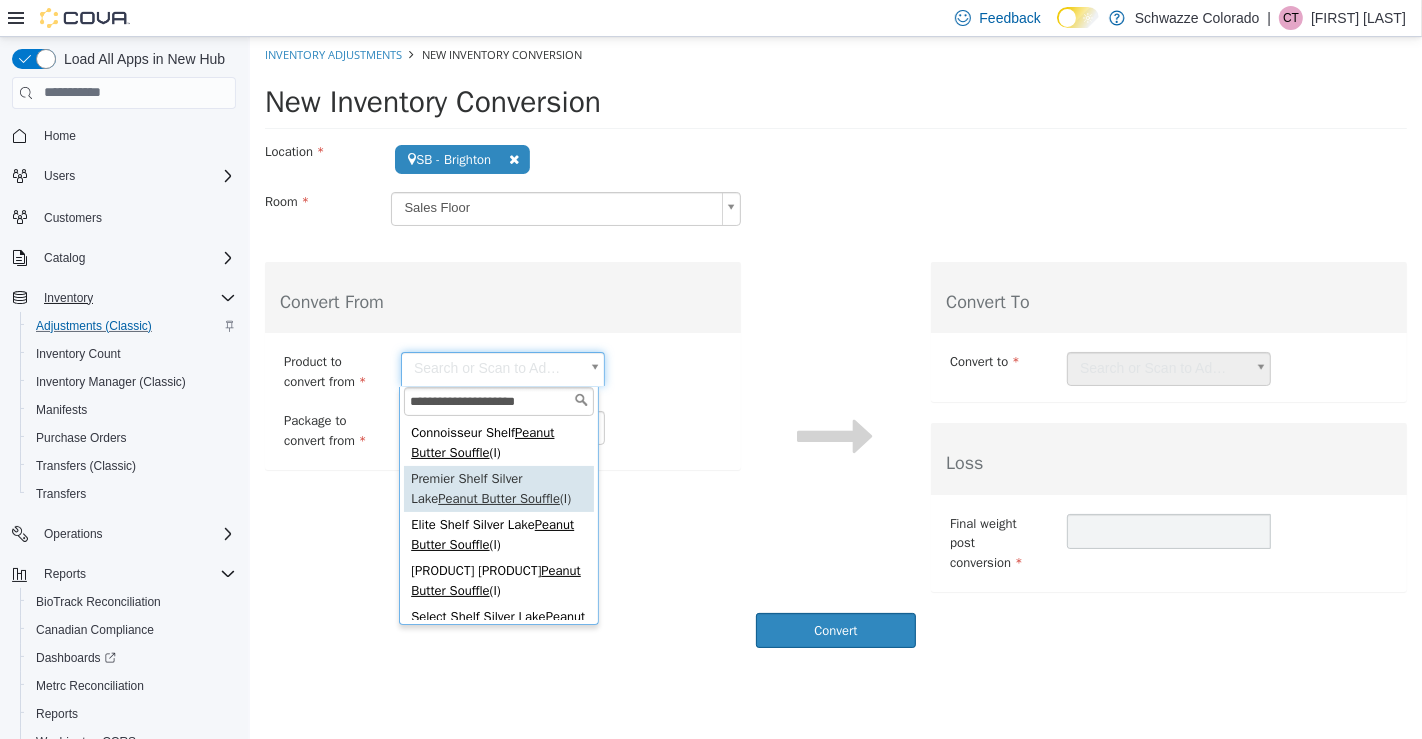 type on "**********" 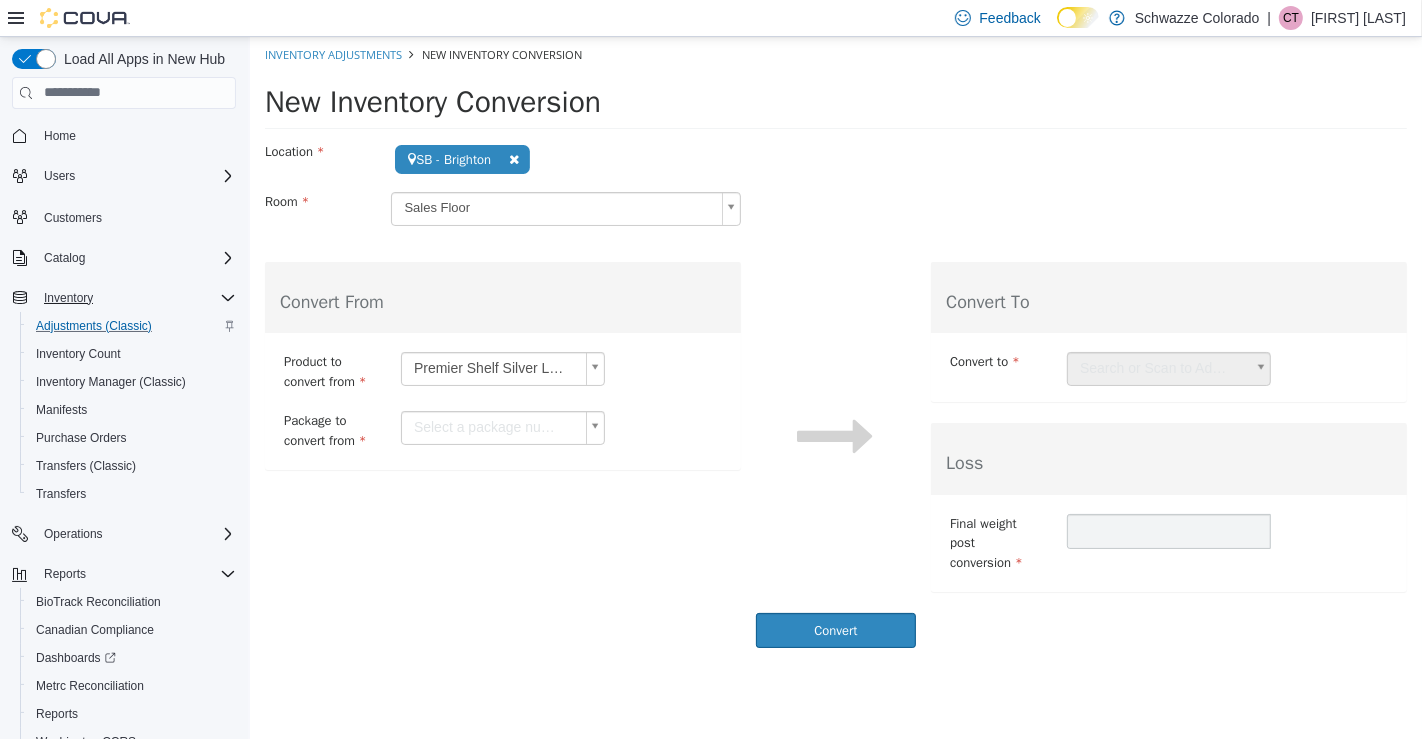 click on "**********" at bounding box center [835, 347] 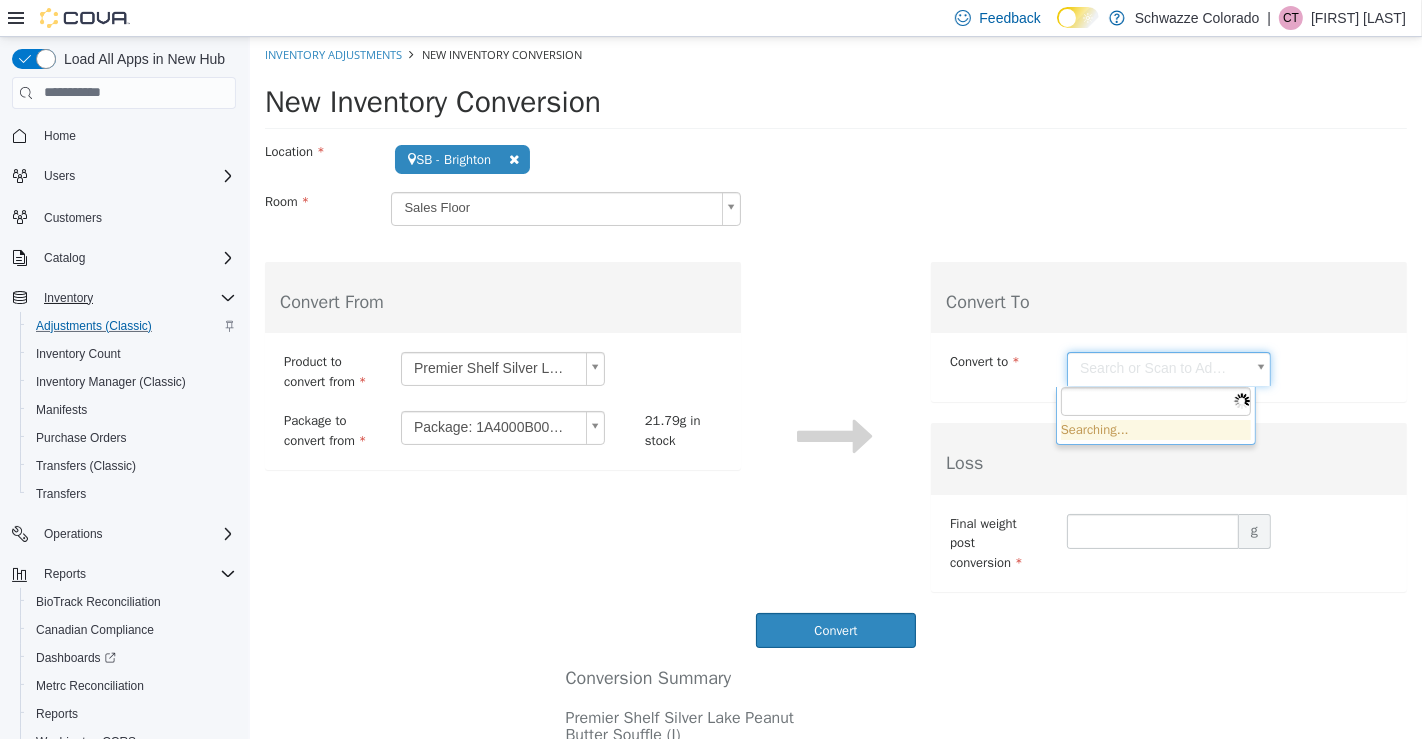 click on "**********" at bounding box center (835, 471) 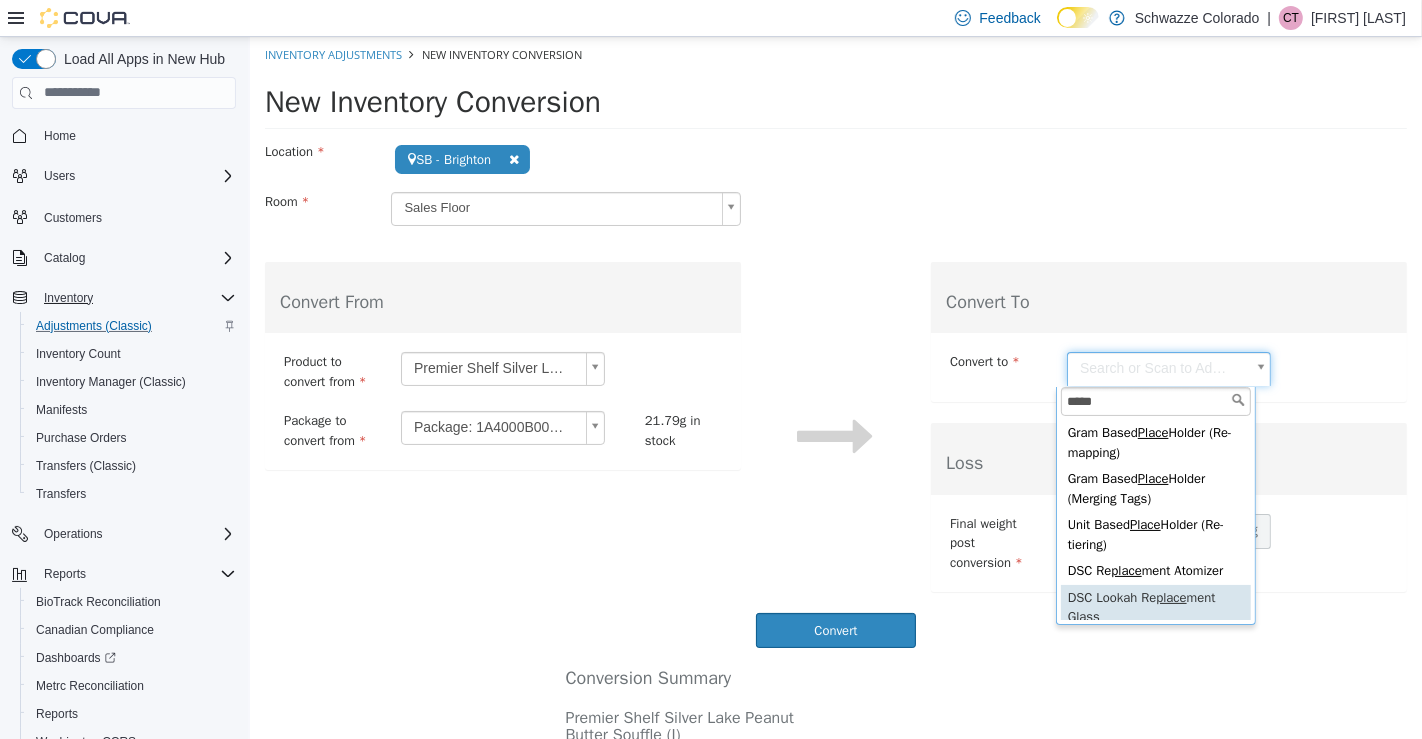 scroll, scrollTop: 2, scrollLeft: 0, axis: vertical 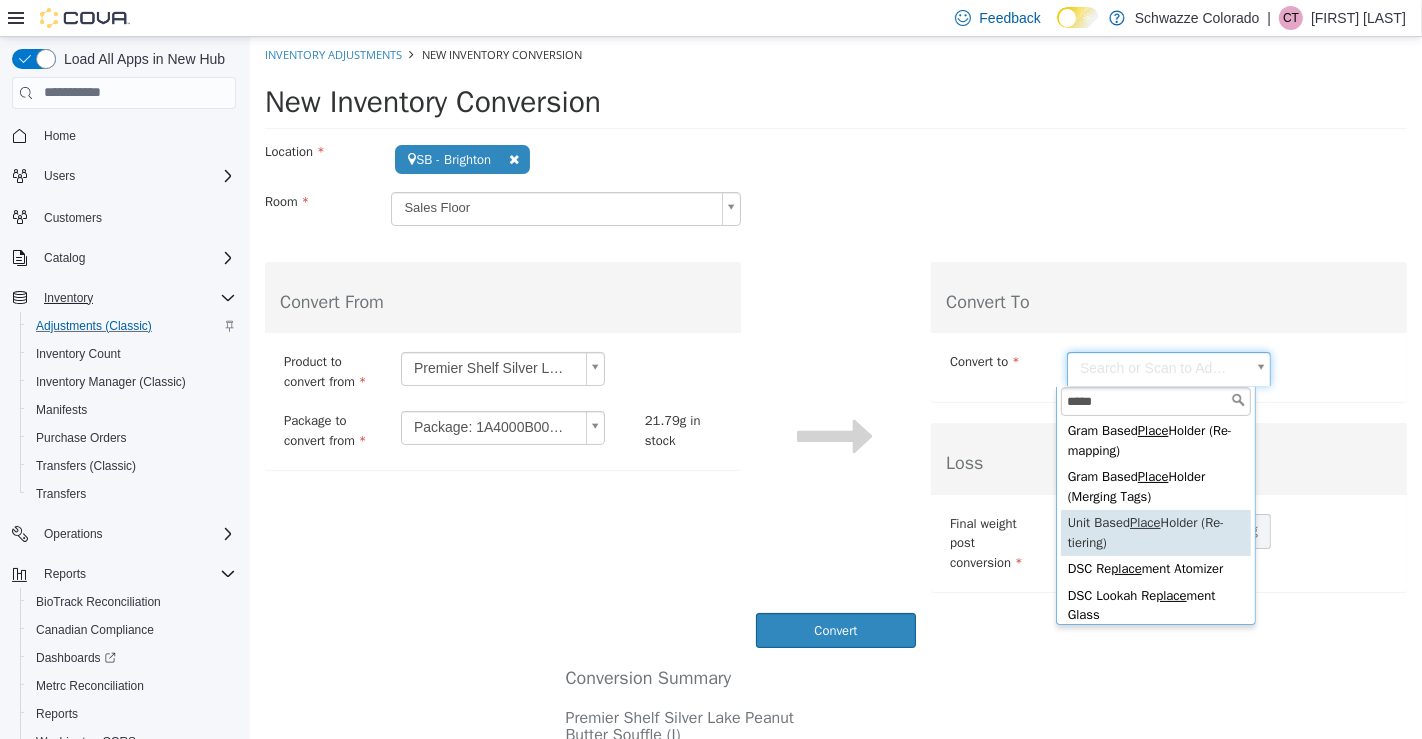 type on "*****" 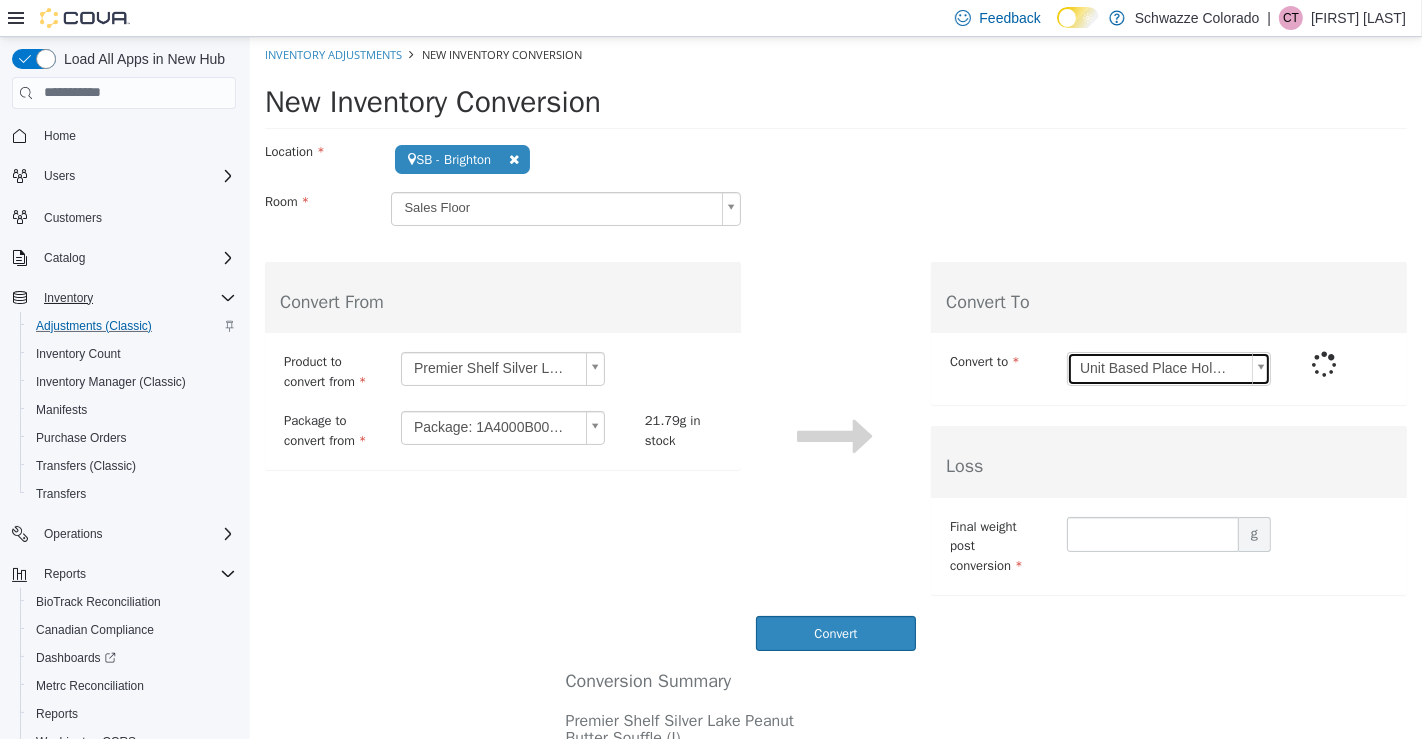 type on "****" 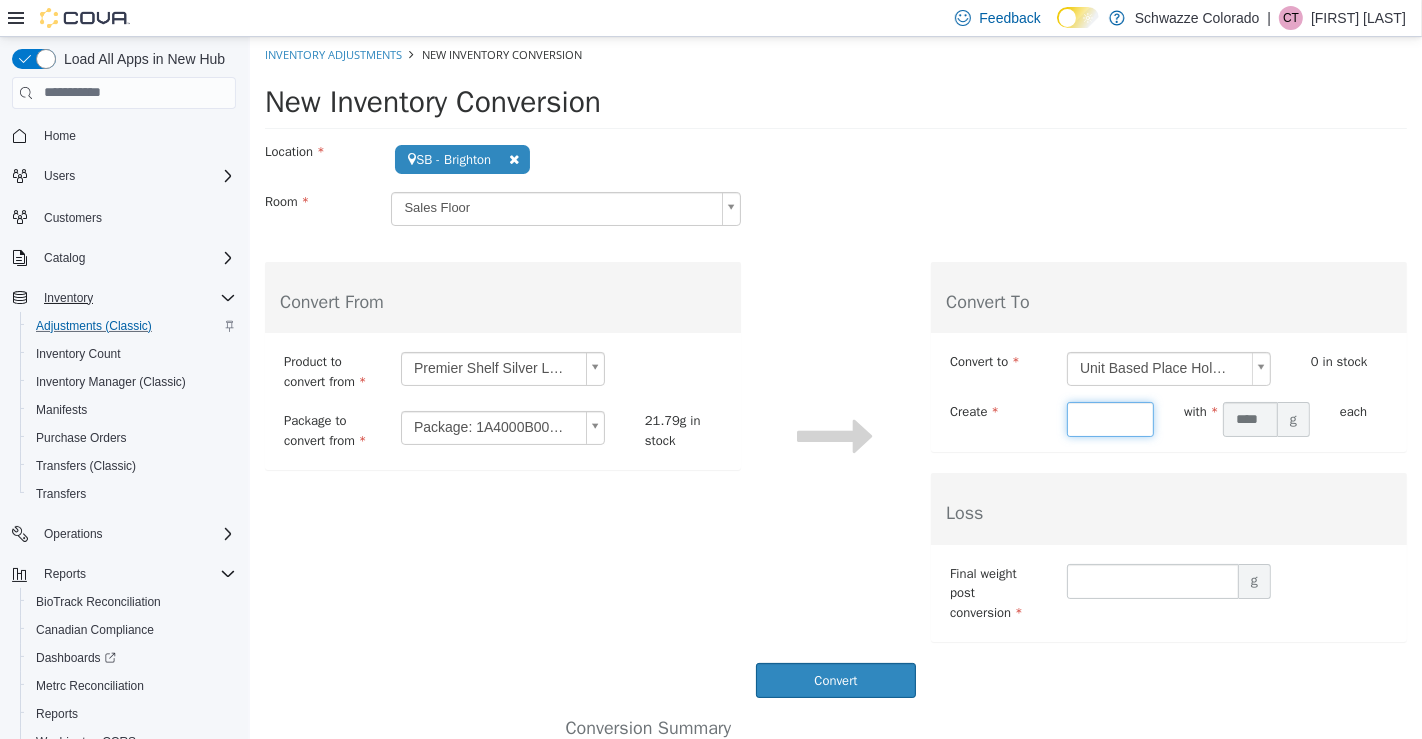 click at bounding box center [1109, 418] 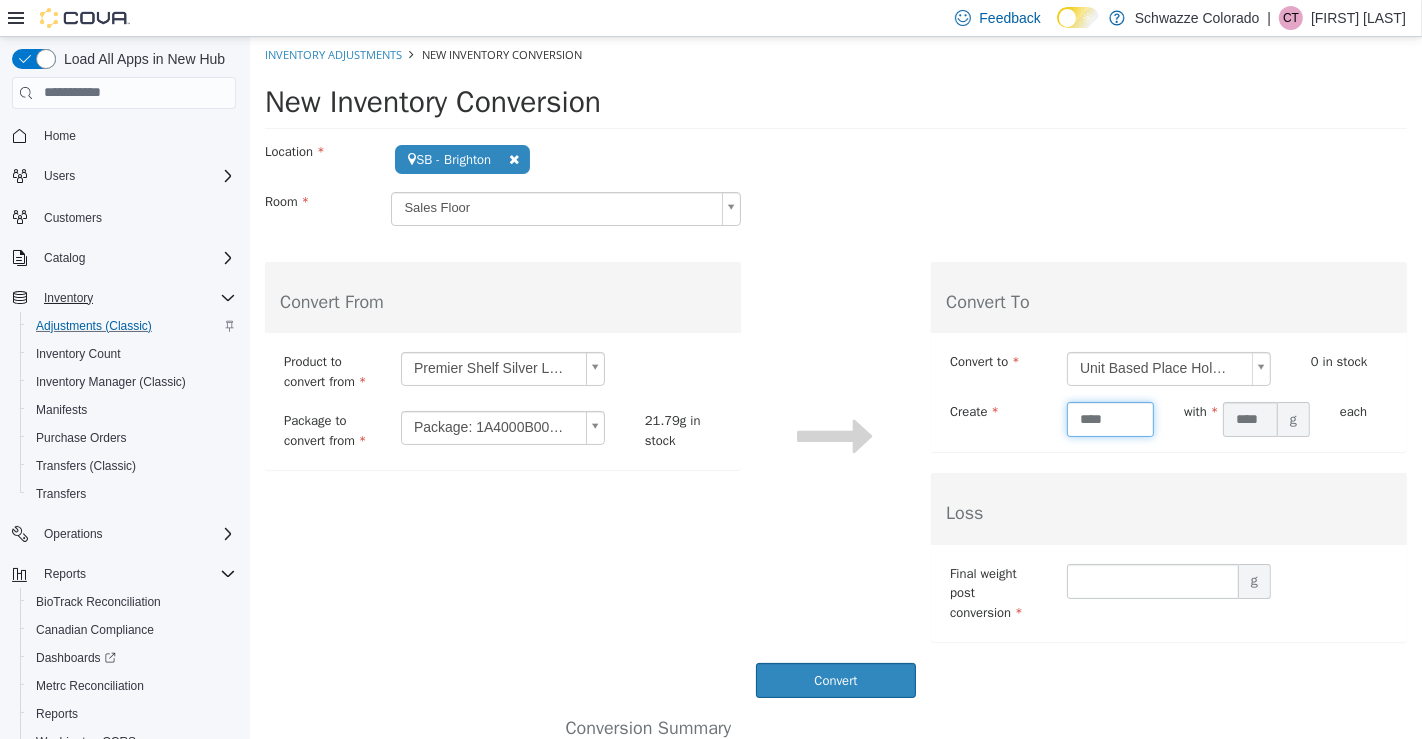 type on "****" 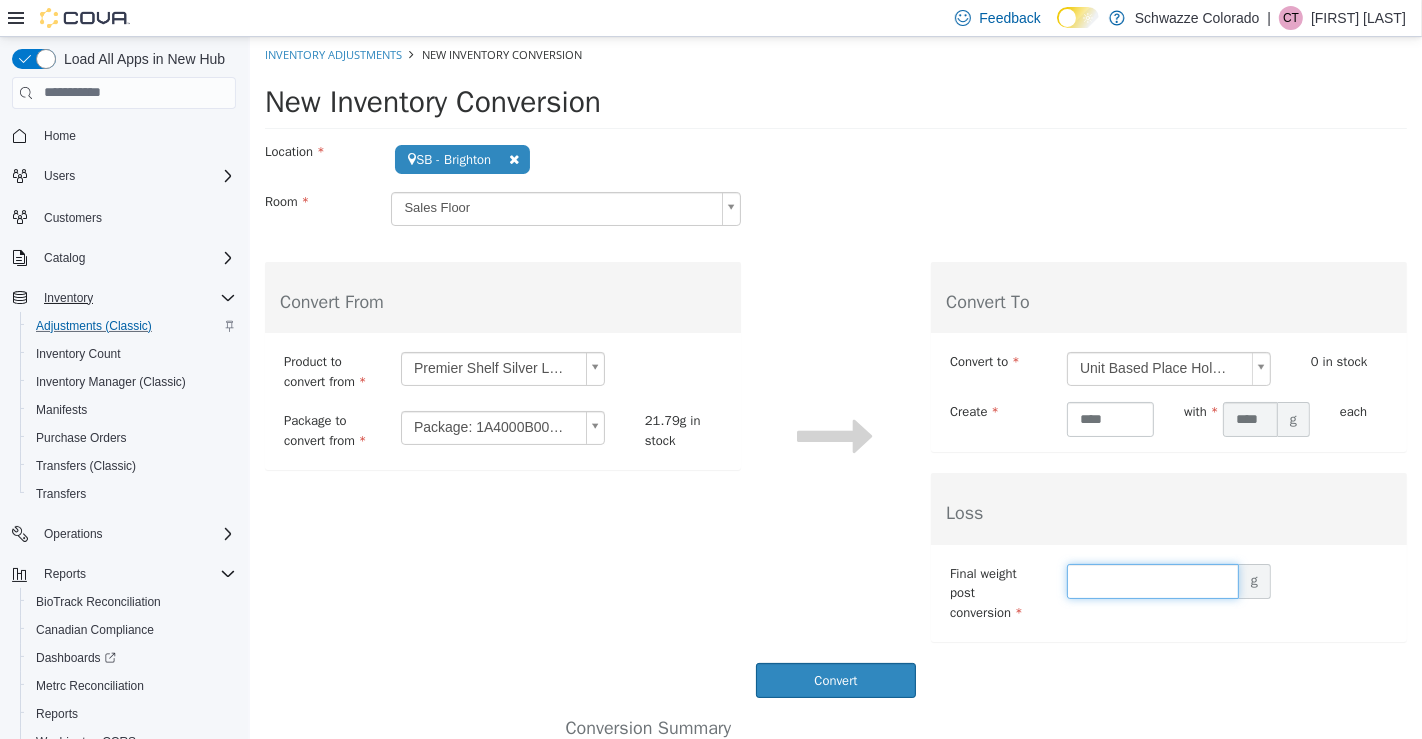 click at bounding box center [1152, 580] 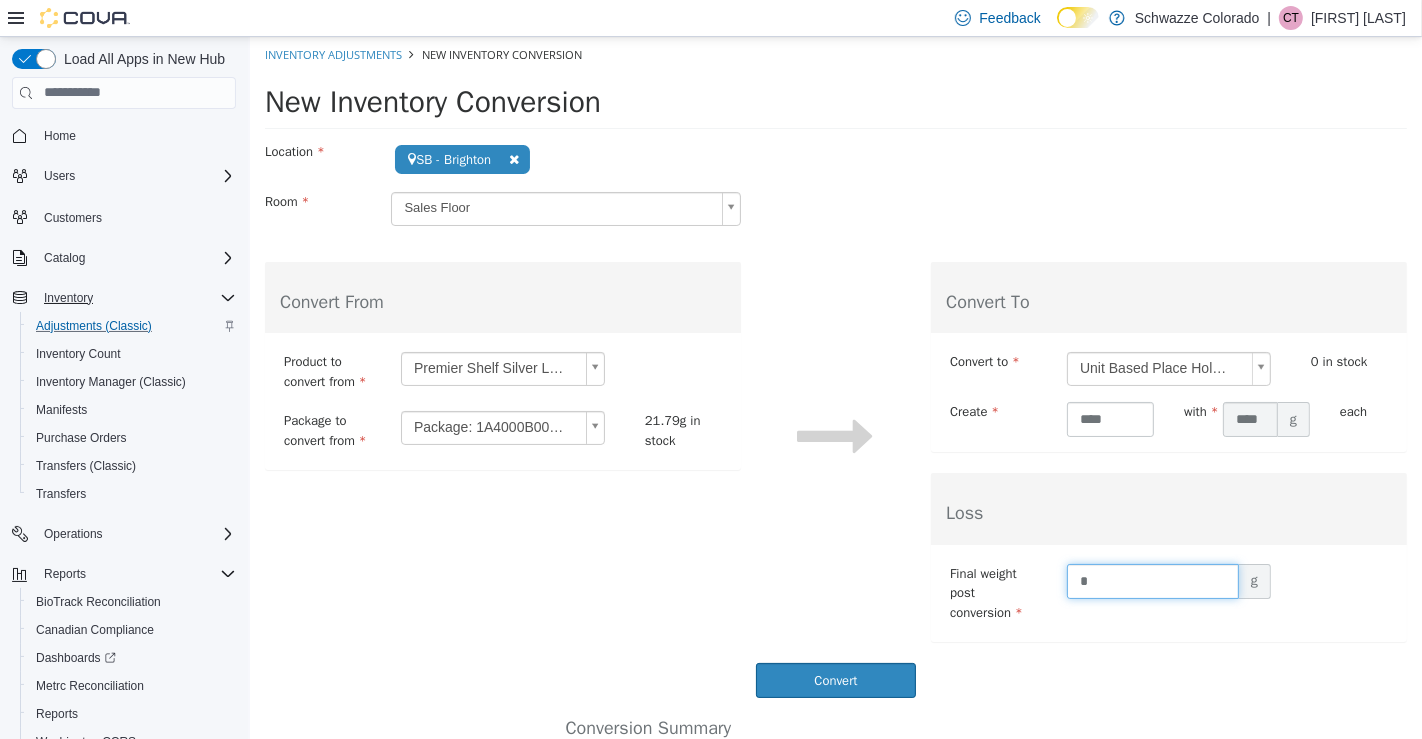 type on "*" 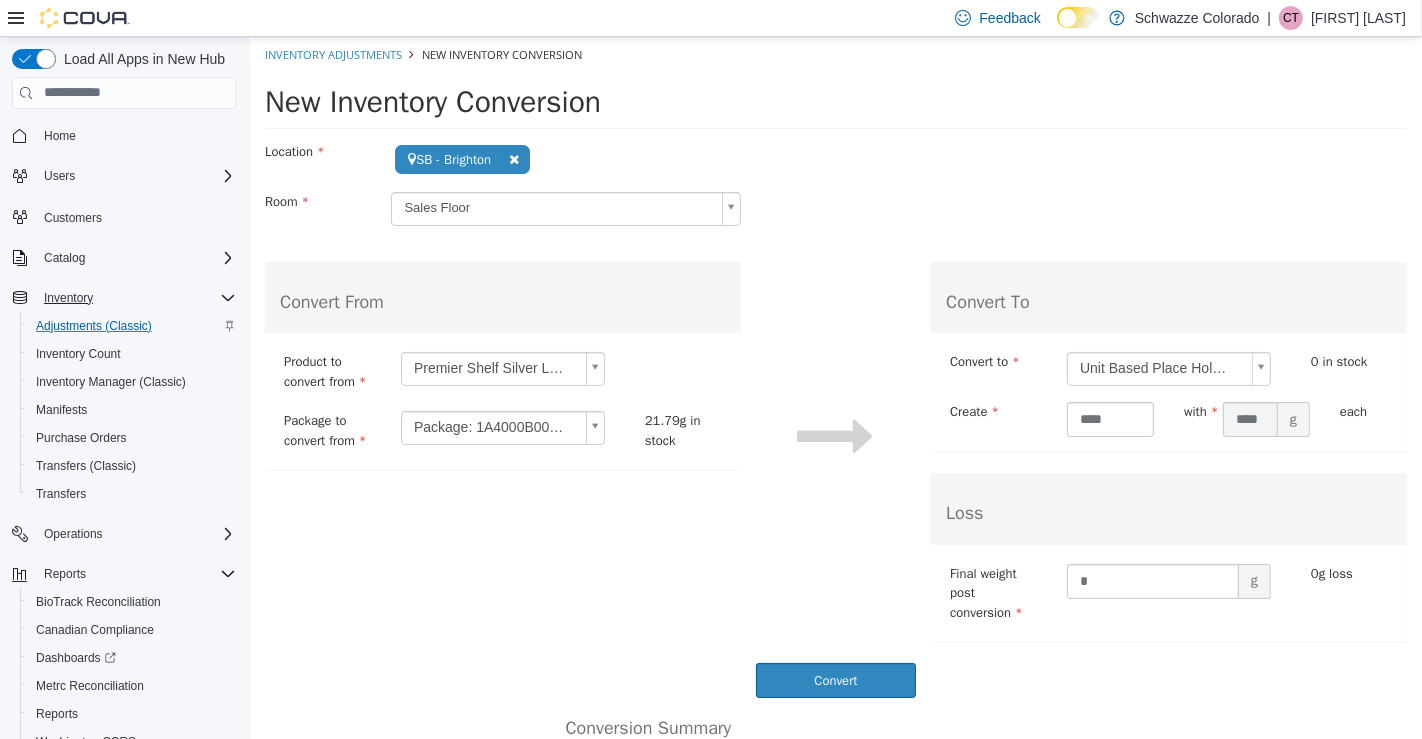 click on "Final weight post conversion * g 0g loss Final Weight is required." at bounding box center [1168, 593] 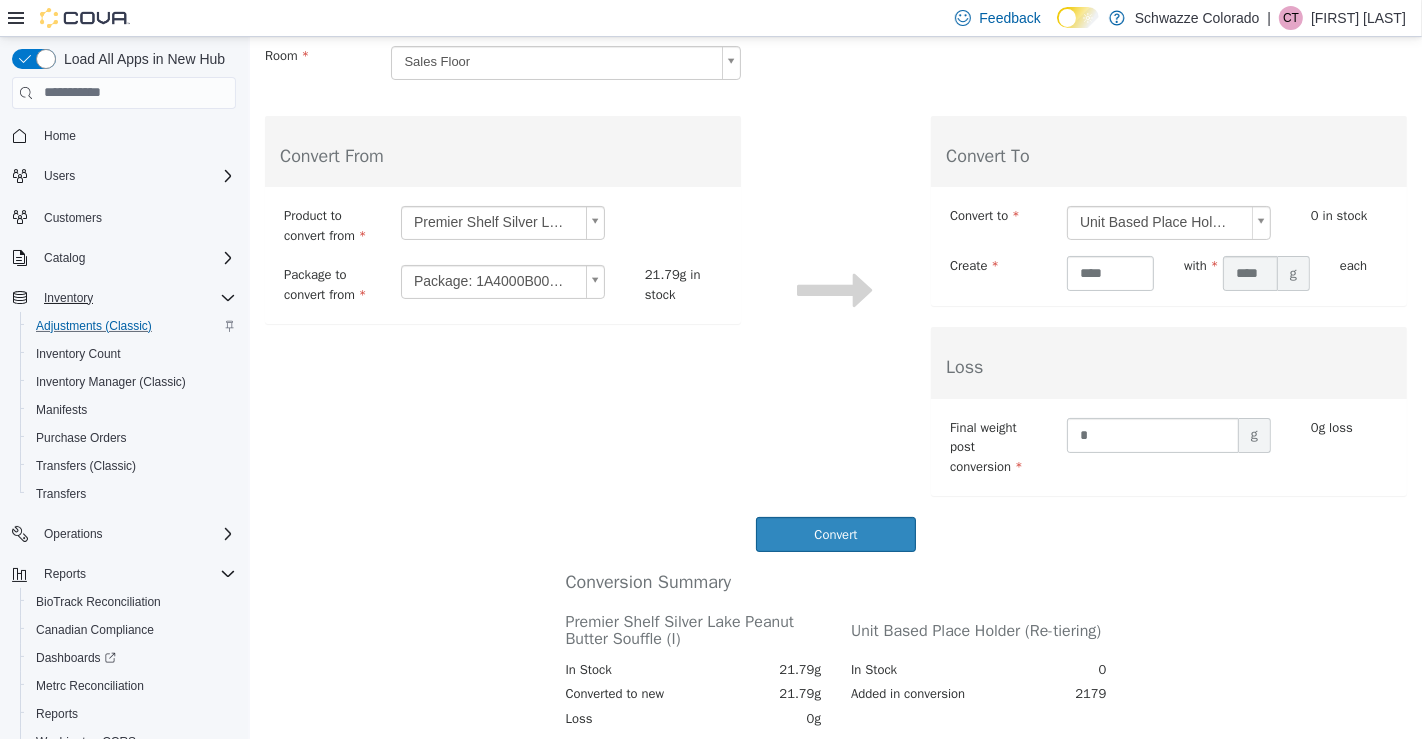 scroll, scrollTop: 147, scrollLeft: 0, axis: vertical 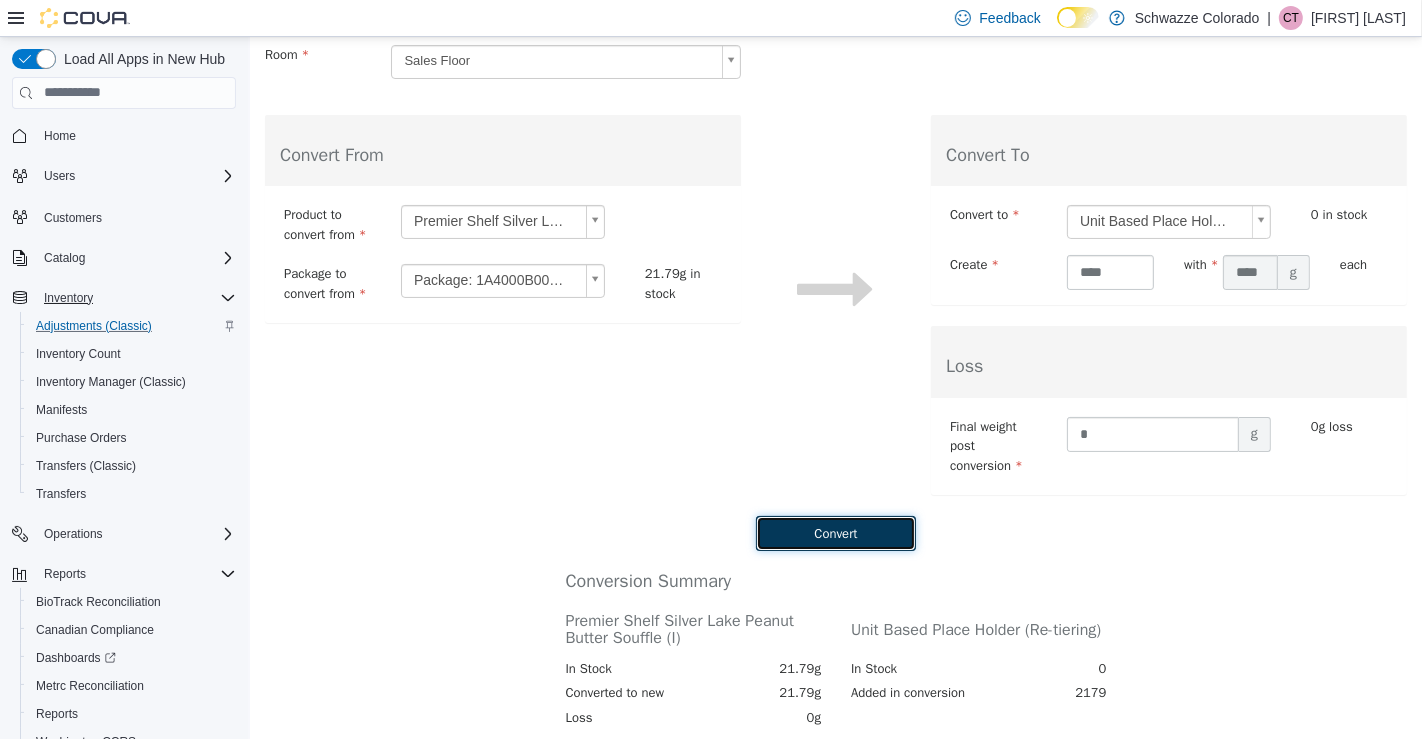 click on "Convert" at bounding box center [835, 532] 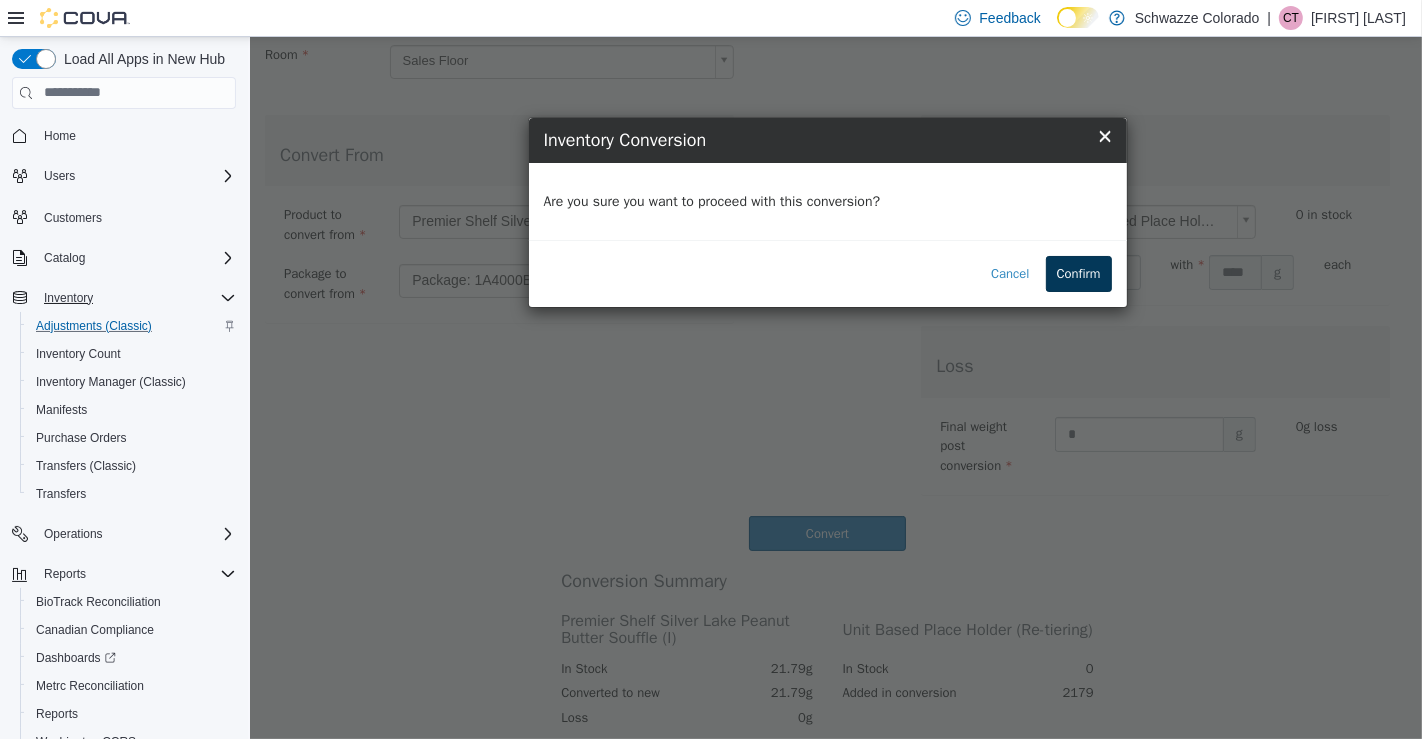 click on "Confirm" at bounding box center (1078, 273) 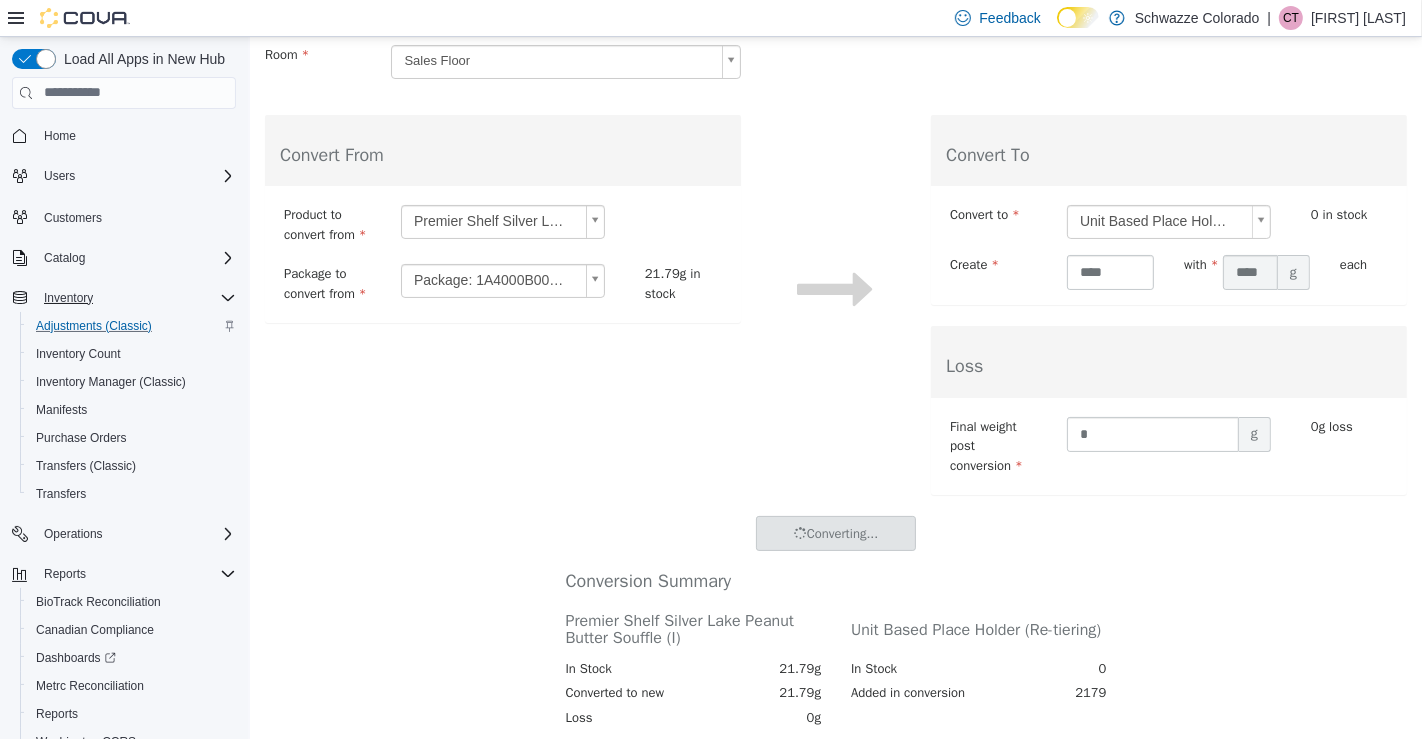 scroll, scrollTop: 0, scrollLeft: 0, axis: both 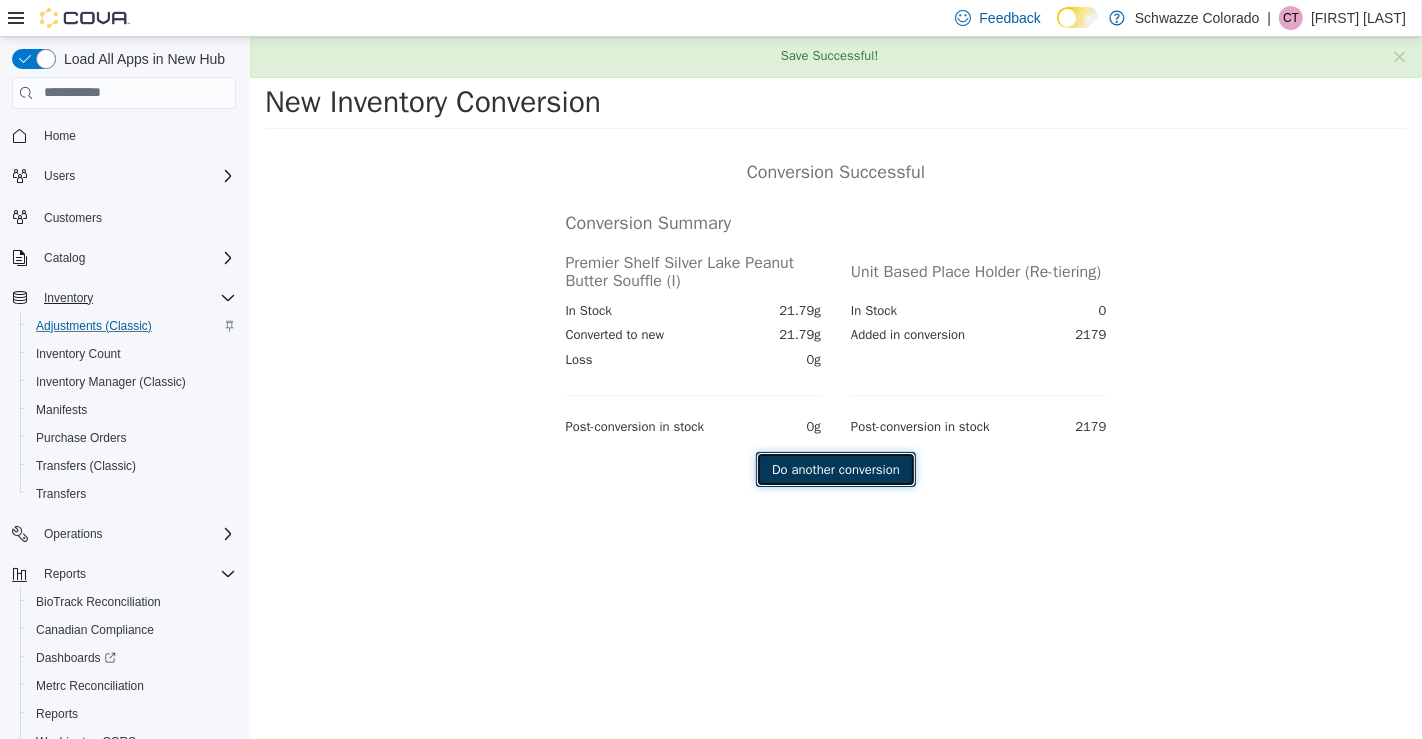 click on "Do another conversion" at bounding box center [835, 469] 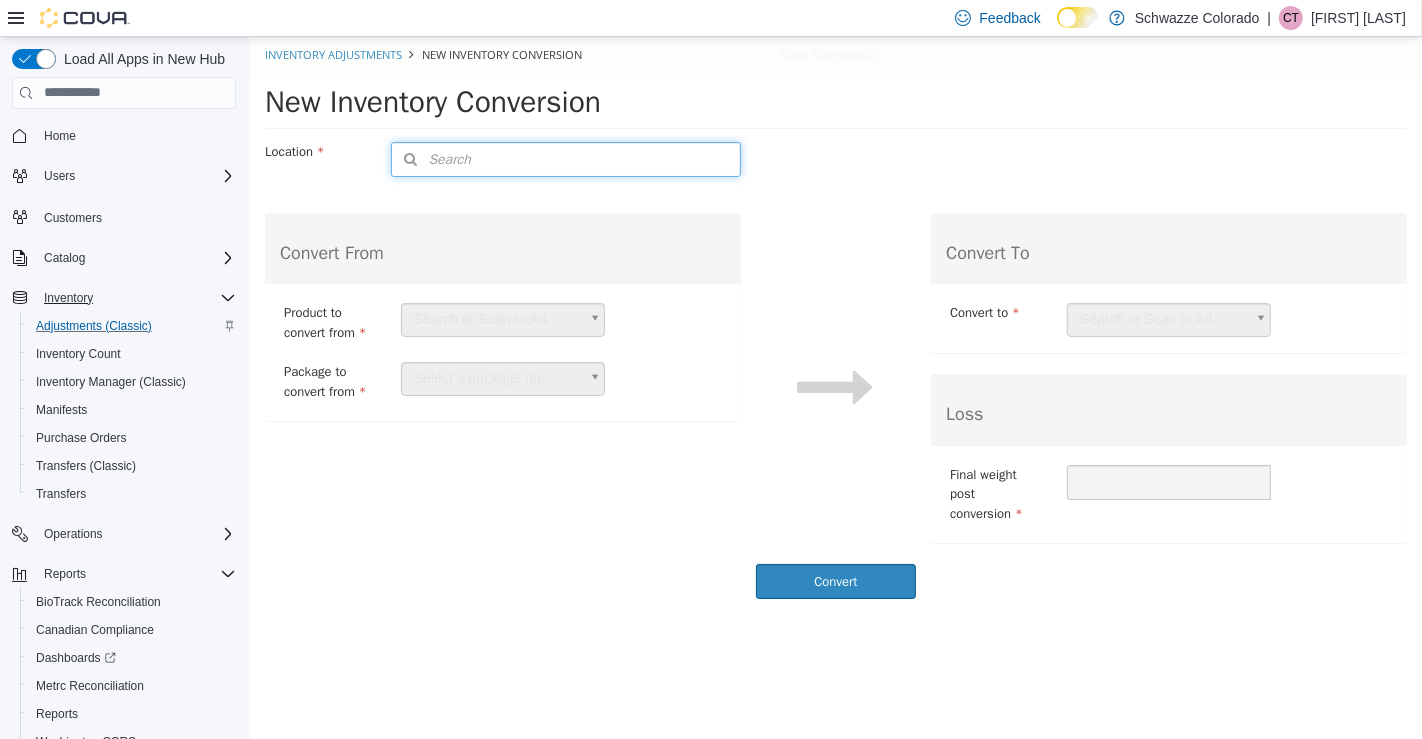 click on "Search" at bounding box center (564, 158) 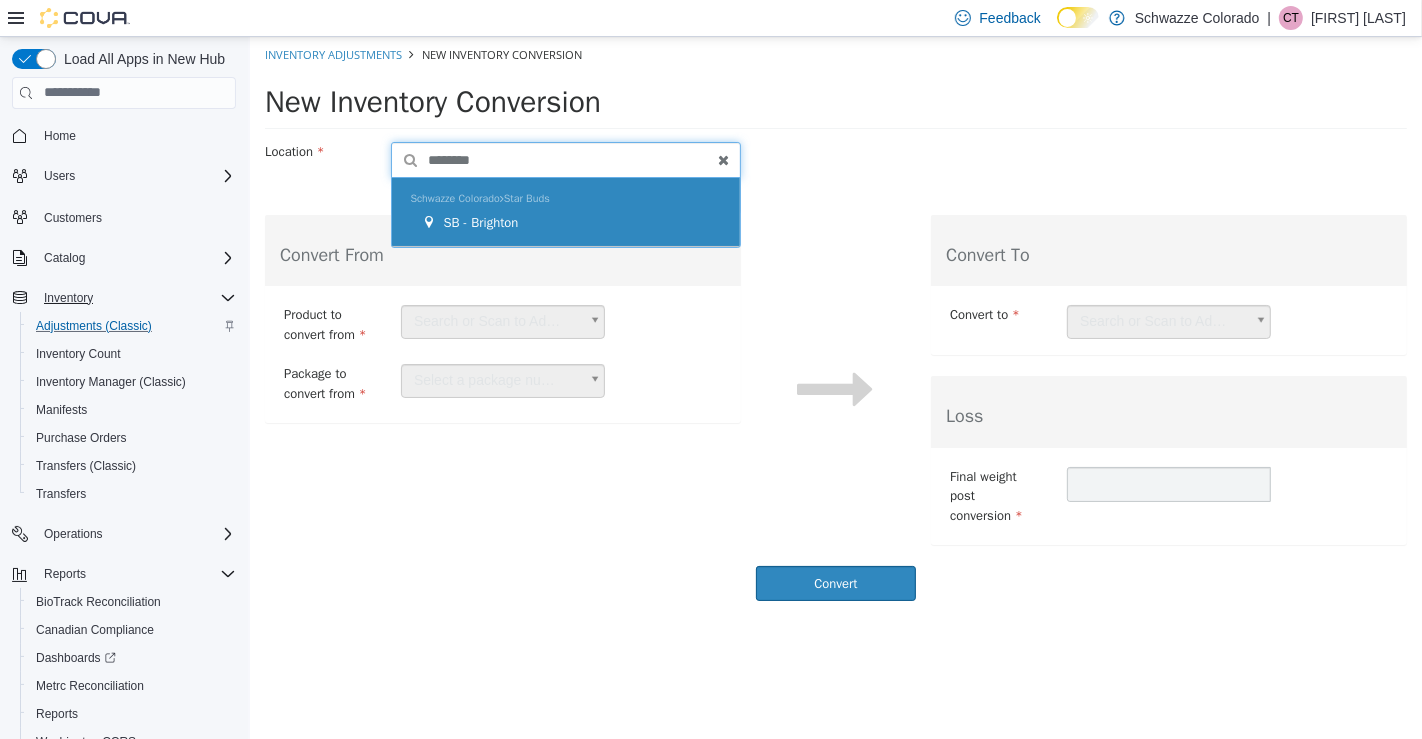type on "********" 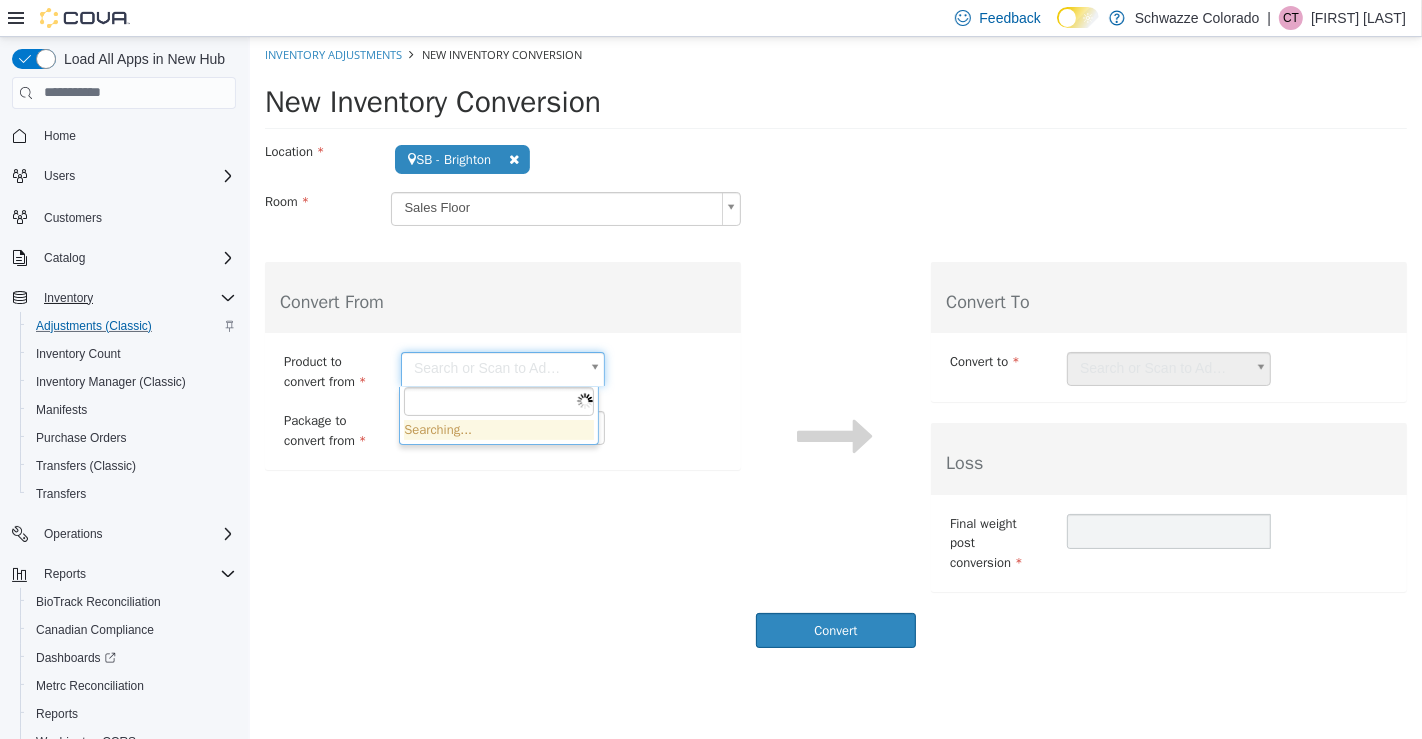 click on "**********" at bounding box center (835, 347) 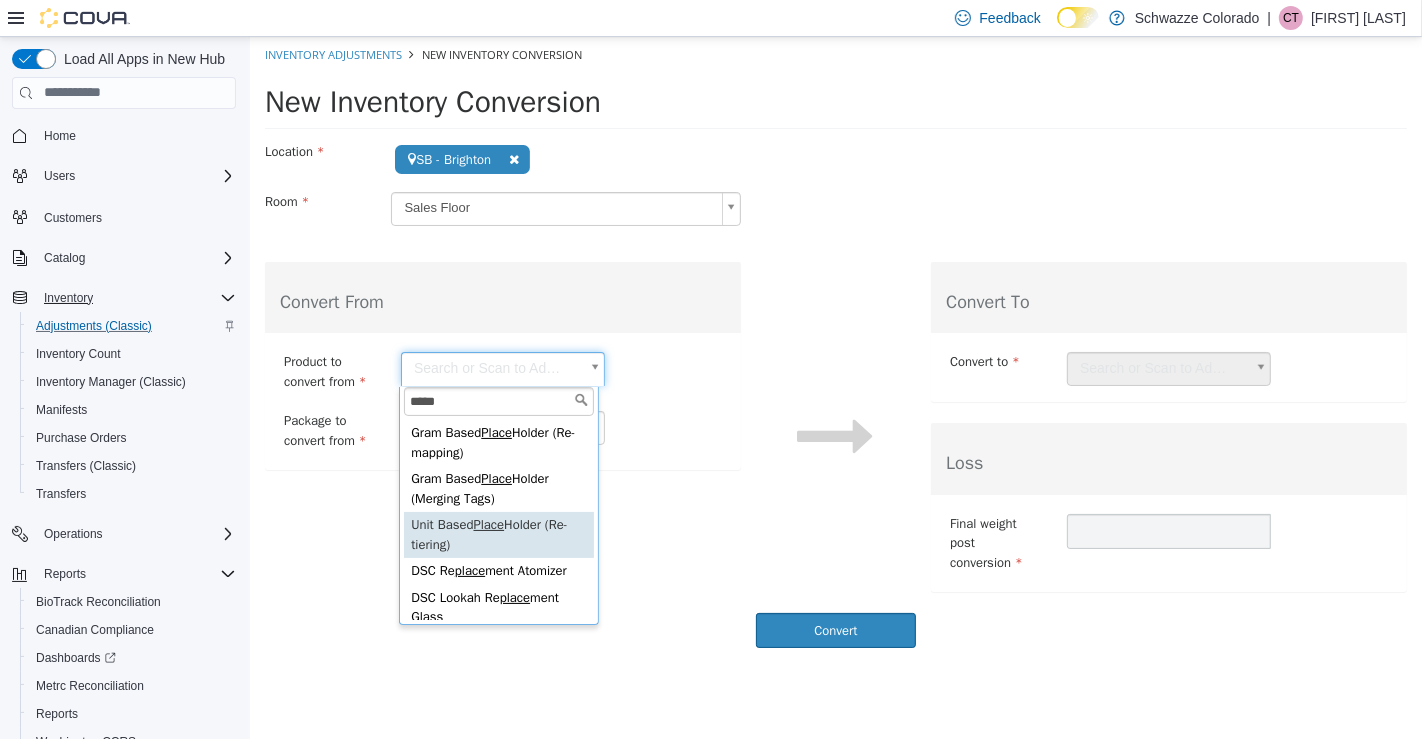 type on "*****" 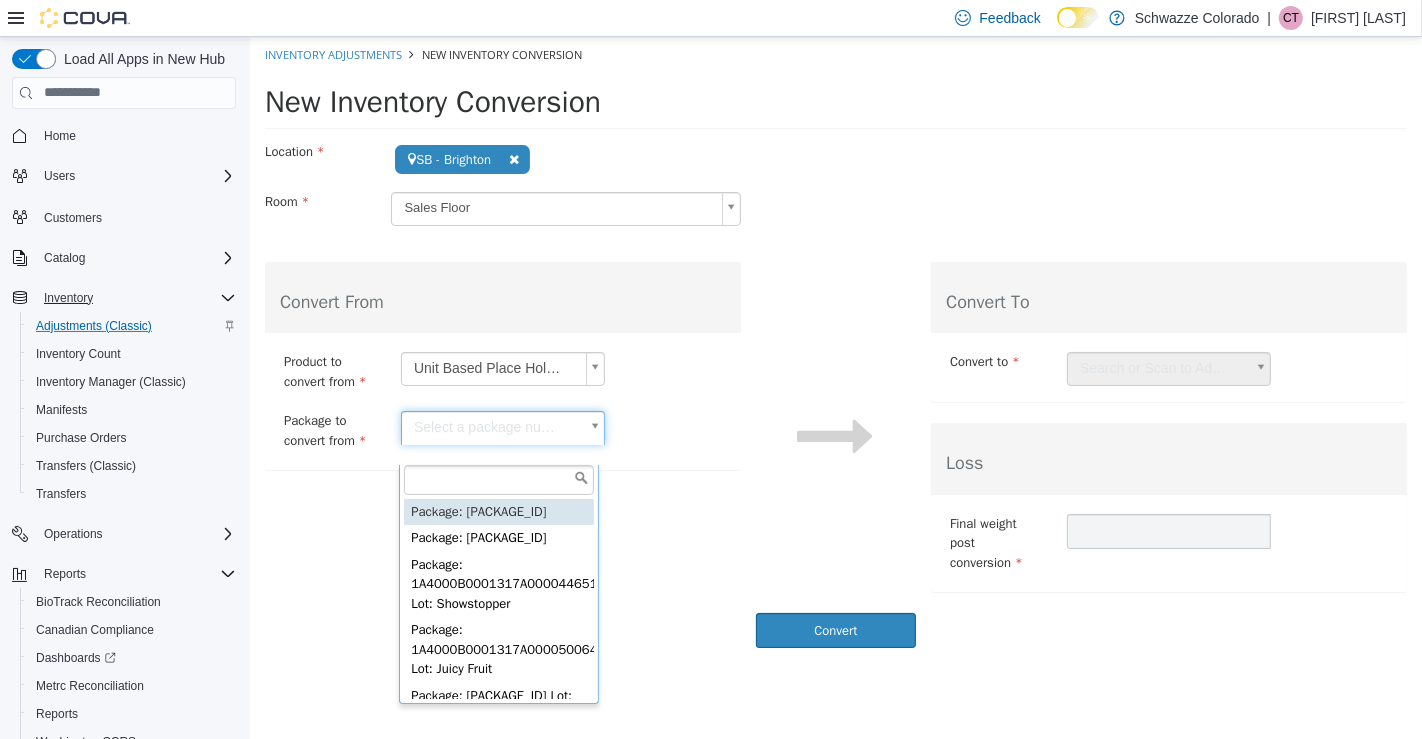 click on "**********" at bounding box center [835, 347] 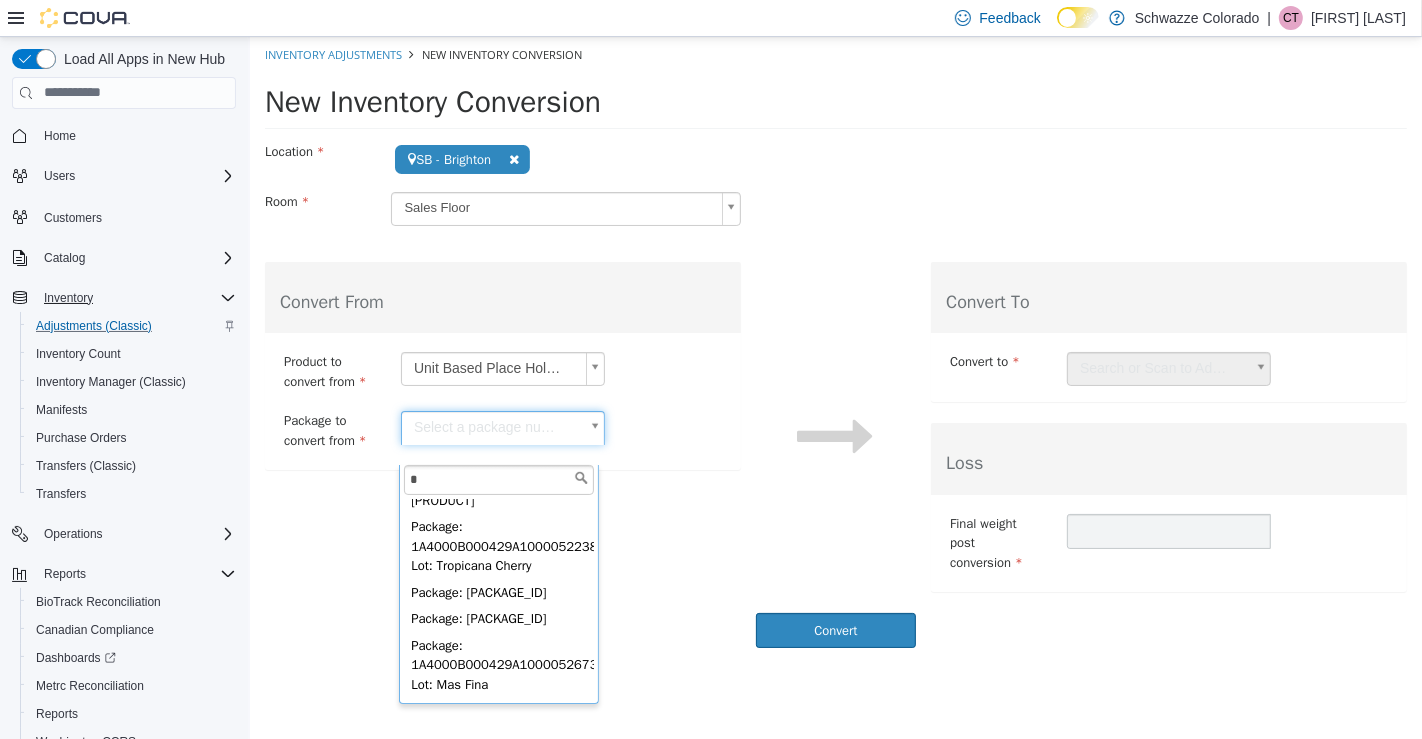 scroll, scrollTop: 0, scrollLeft: 0, axis: both 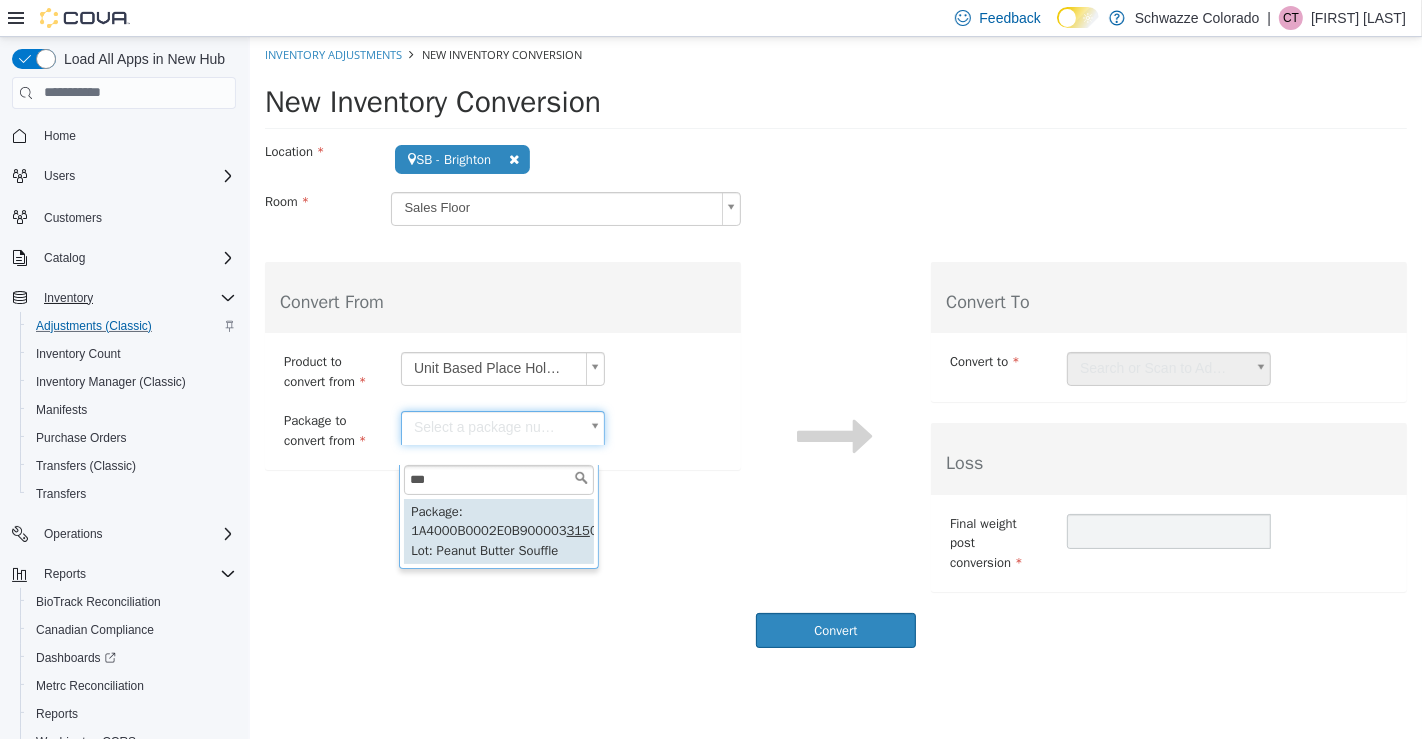 type on "***" 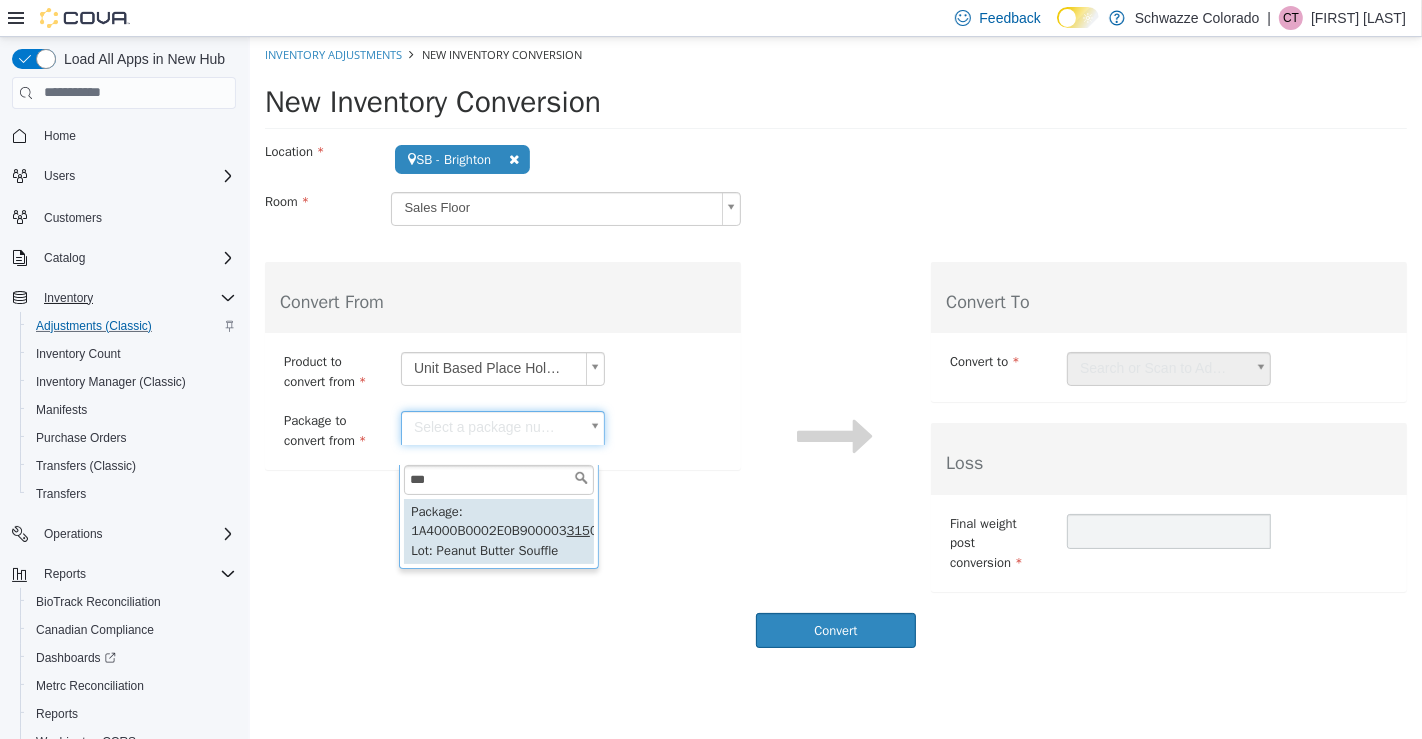 type on "****" 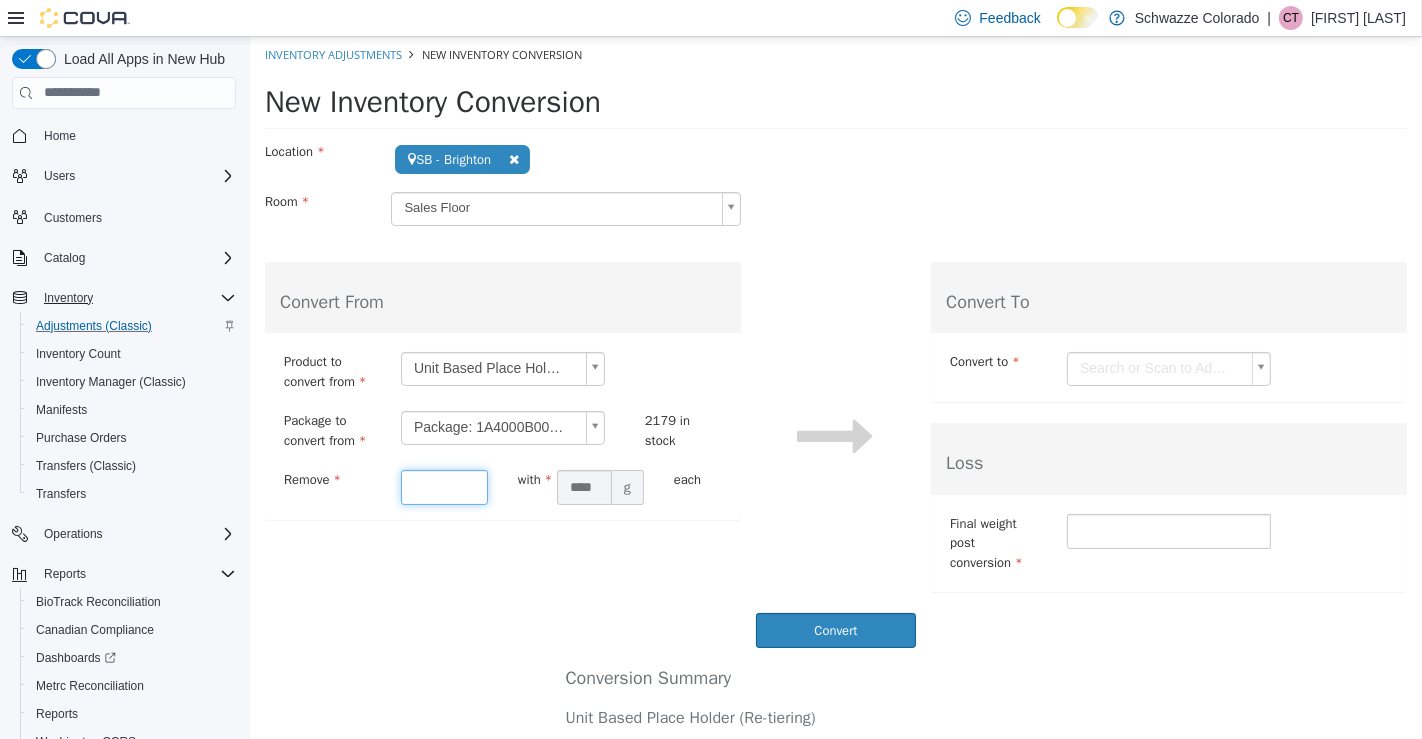 click at bounding box center (443, 486) 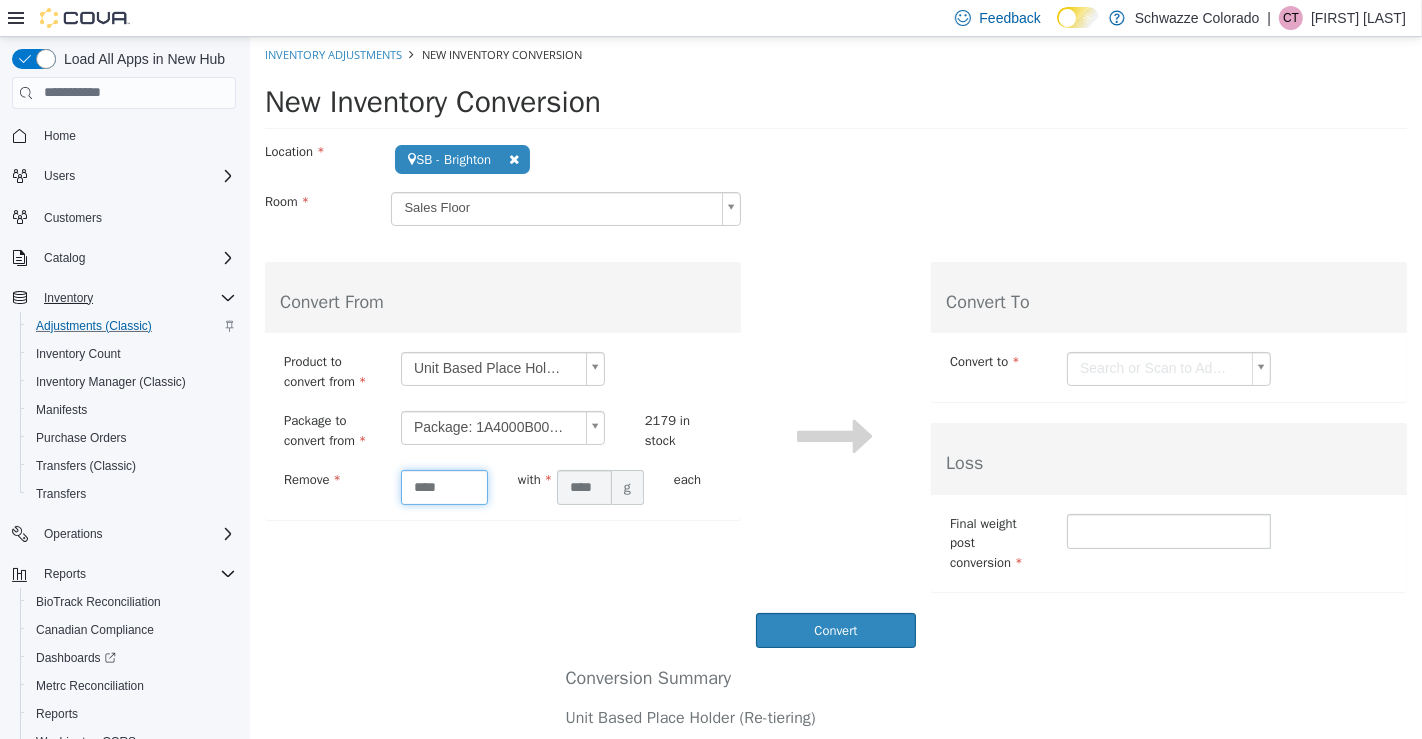 type on "****" 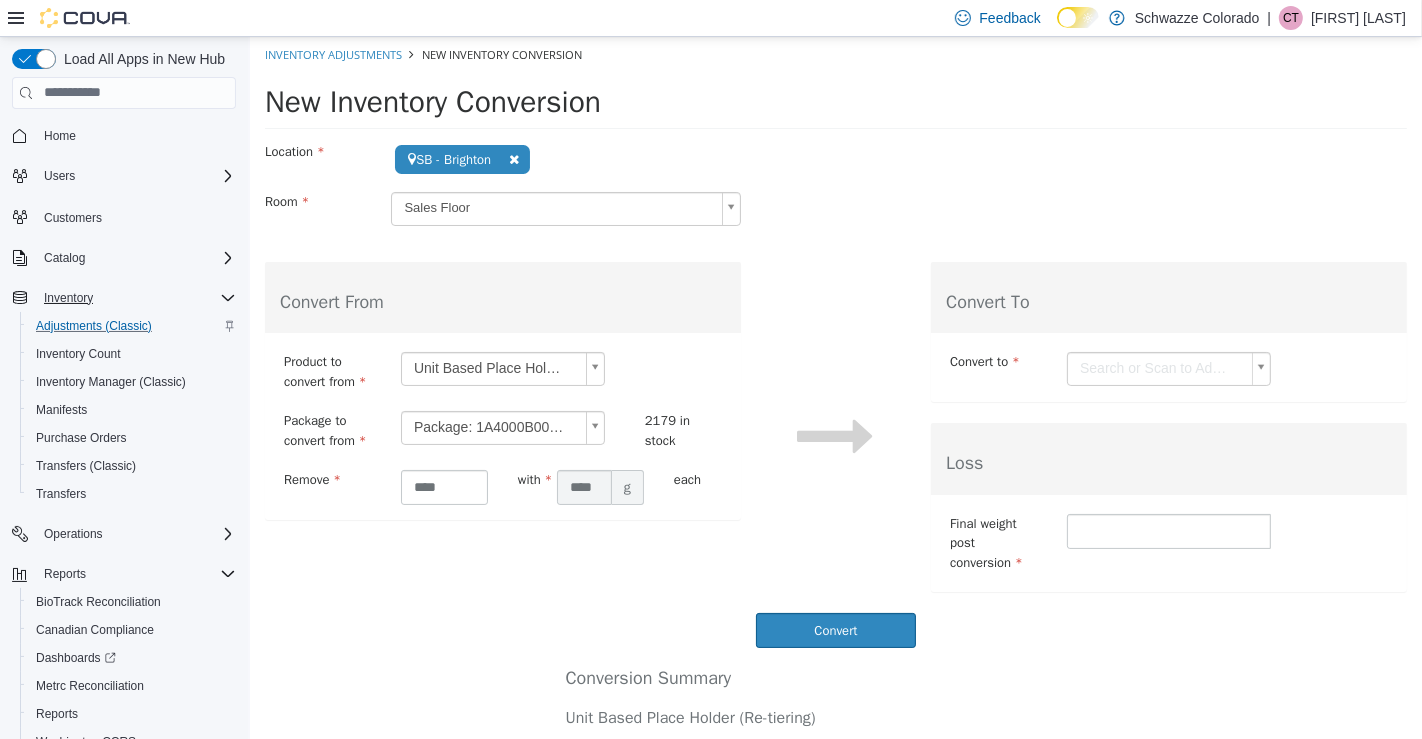 click on "**********" at bounding box center [835, 462] 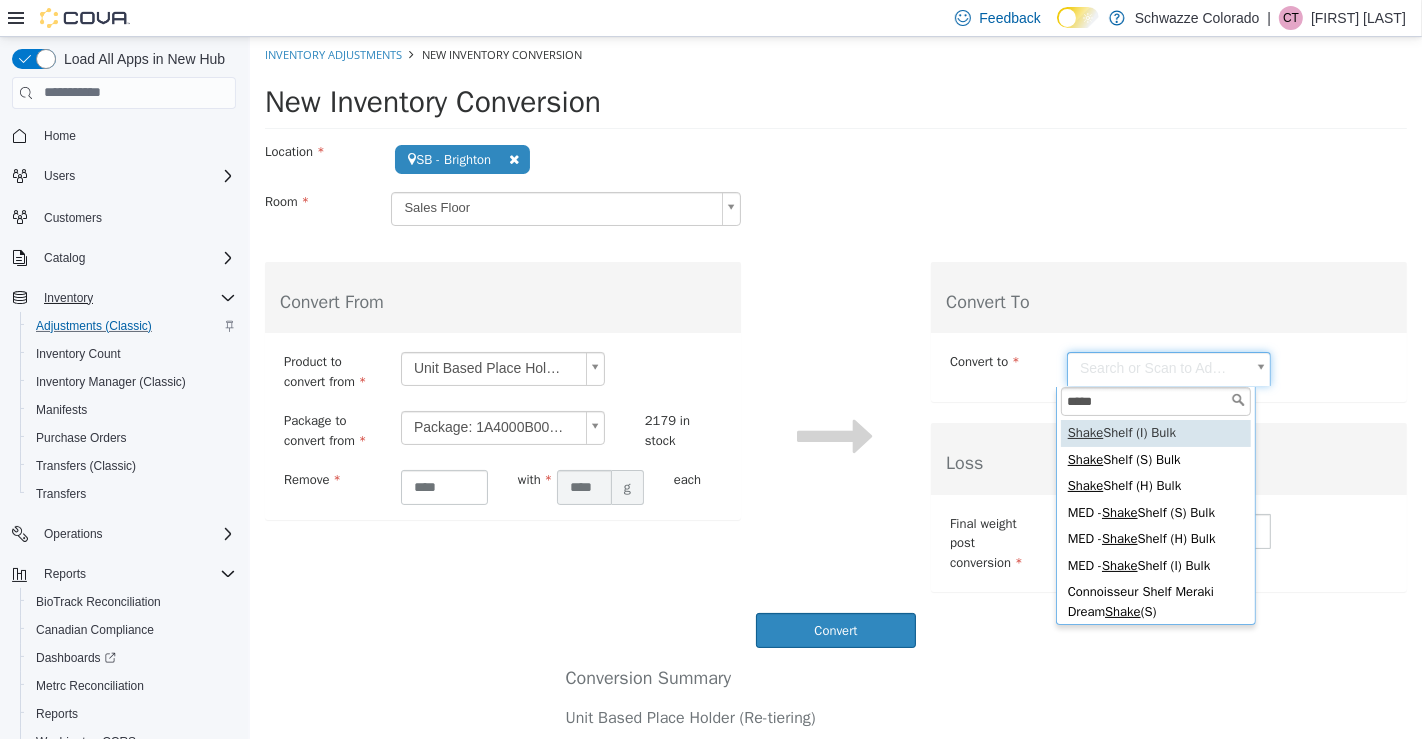 type on "*****" 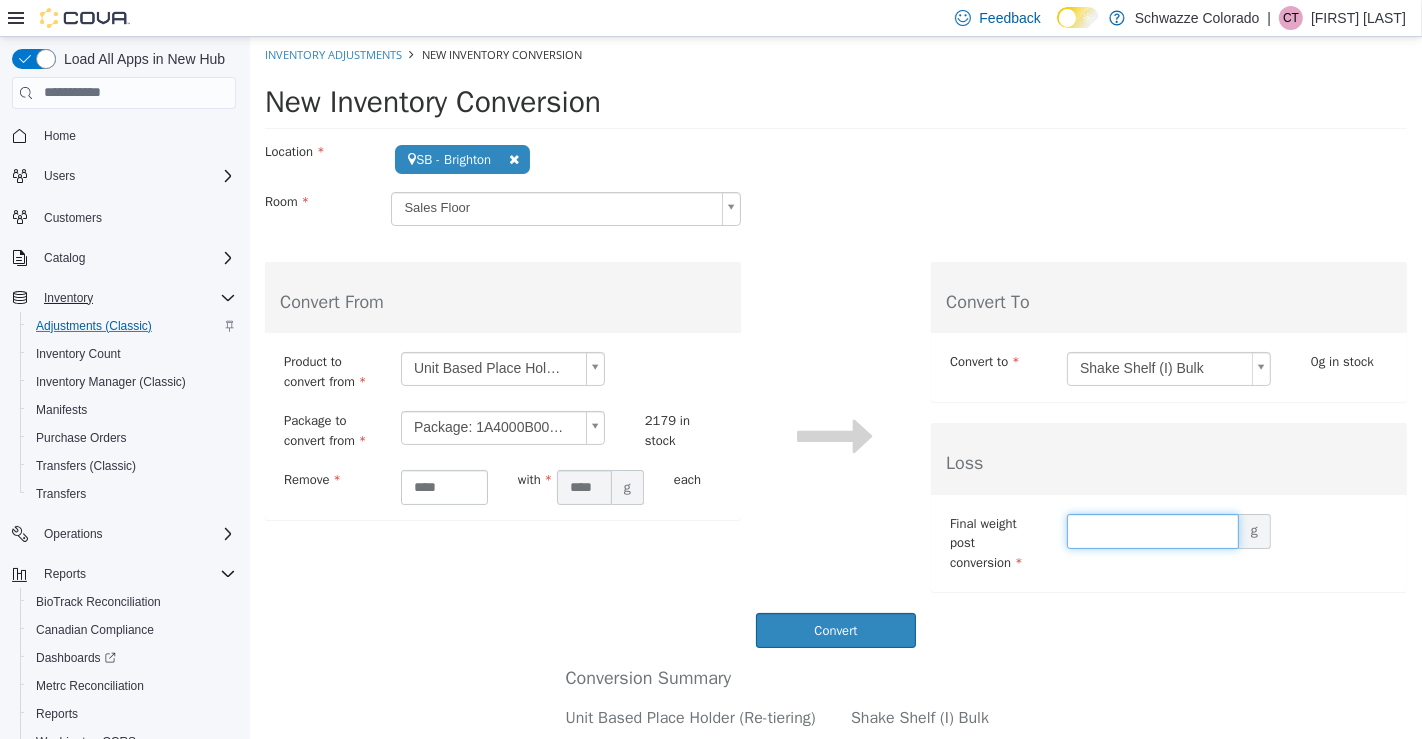 click at bounding box center (1152, 530) 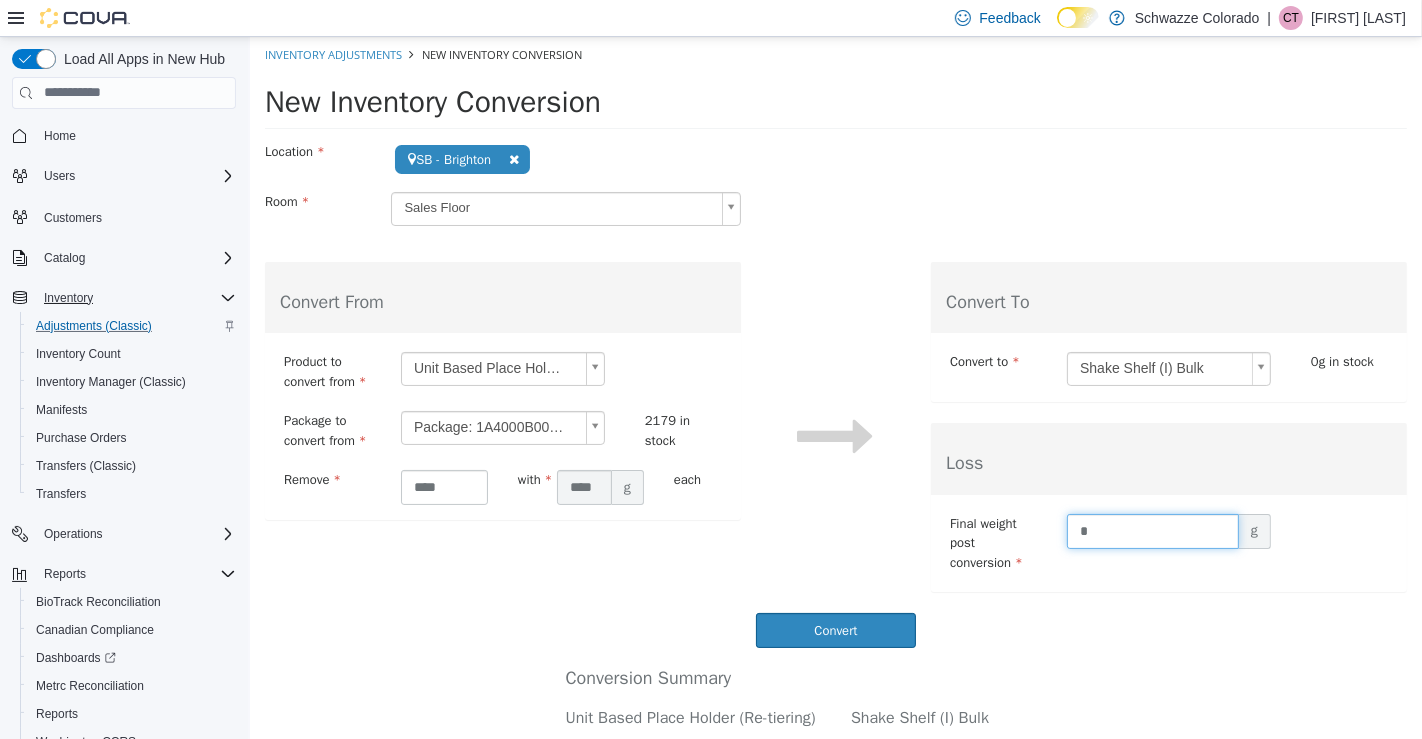 type on "*" 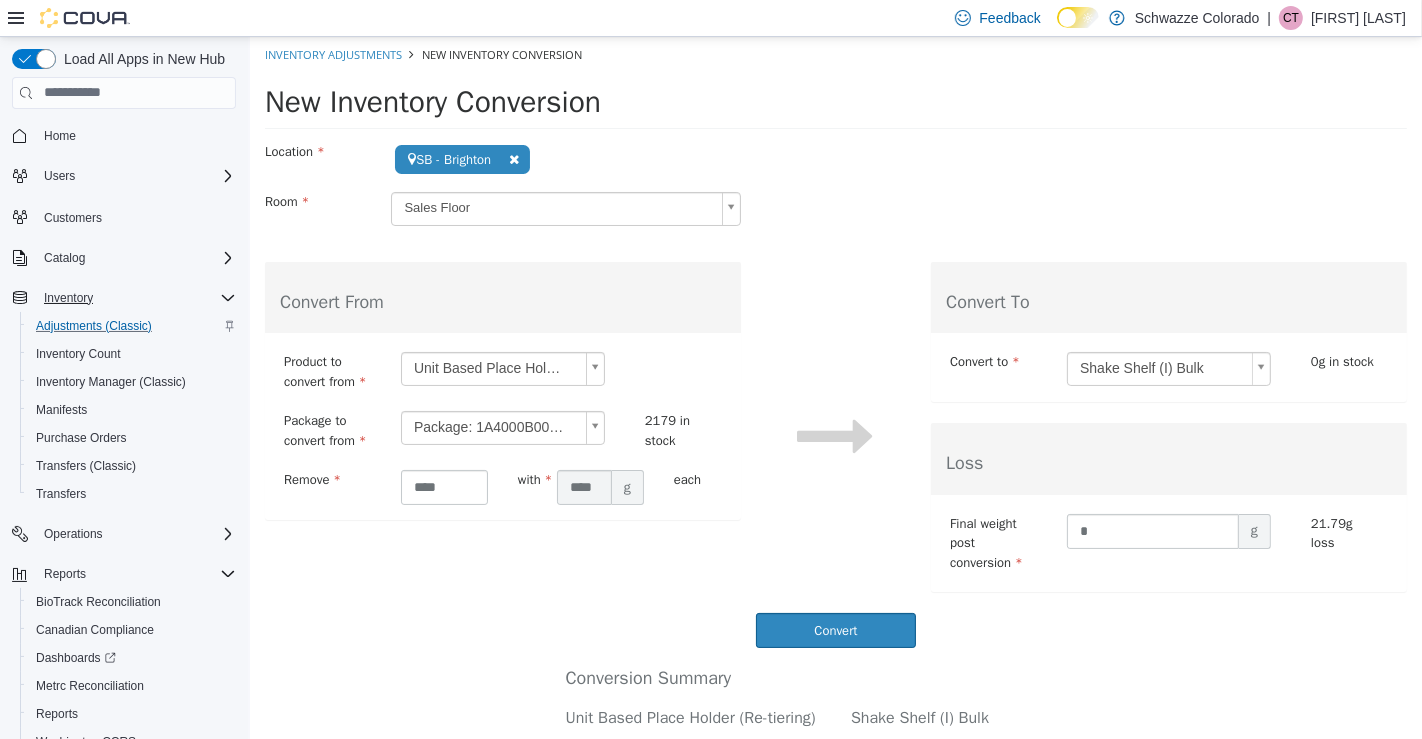 click on "**********" at bounding box center [1168, 426] 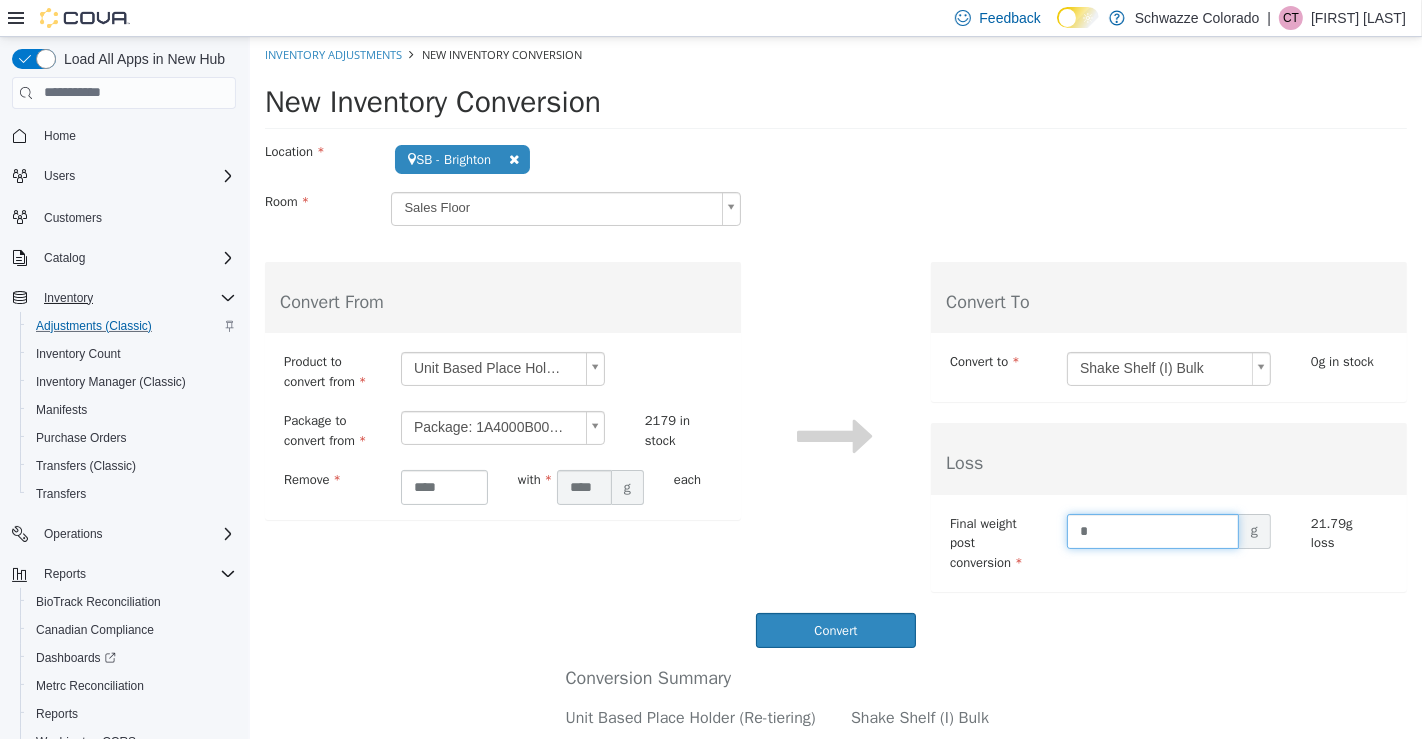 drag, startPoint x: 1105, startPoint y: 530, endPoint x: 1071, endPoint y: 528, distance: 34.058773 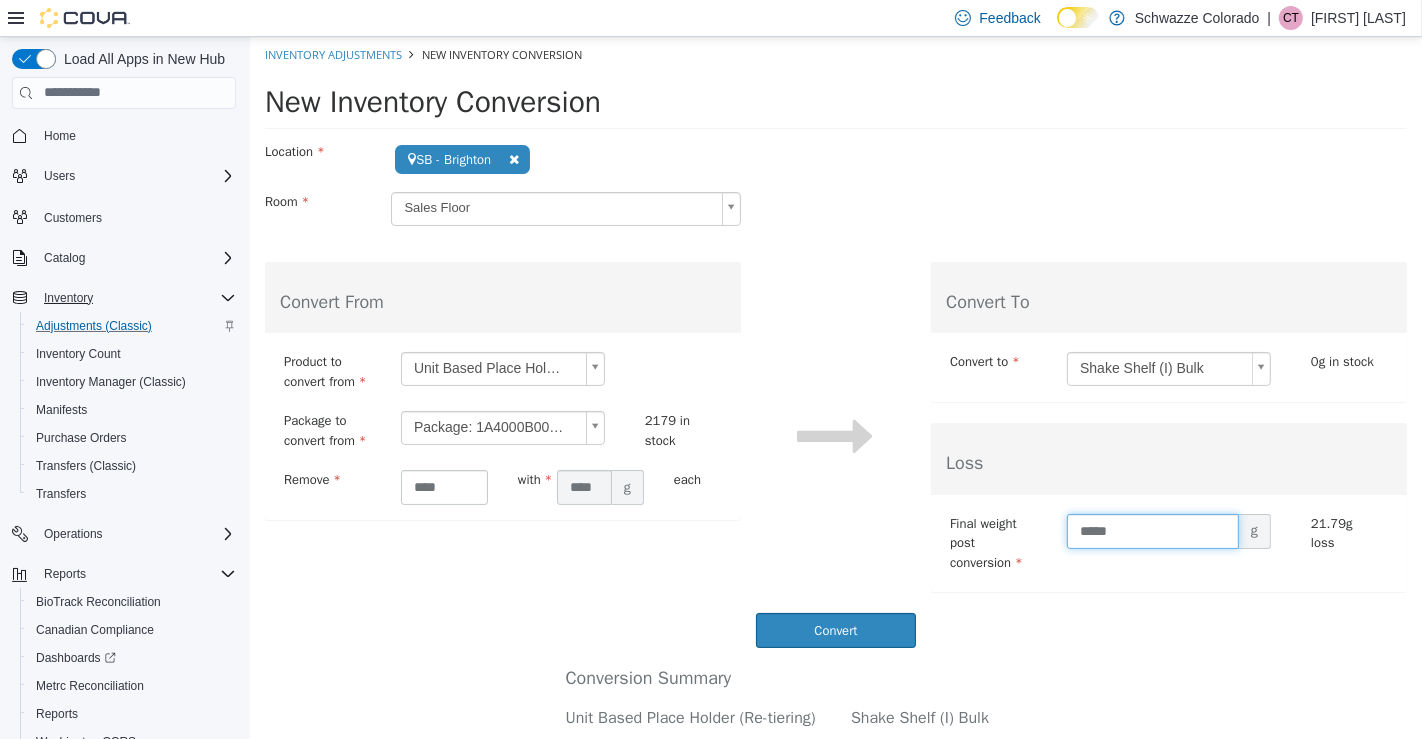 type on "*****" 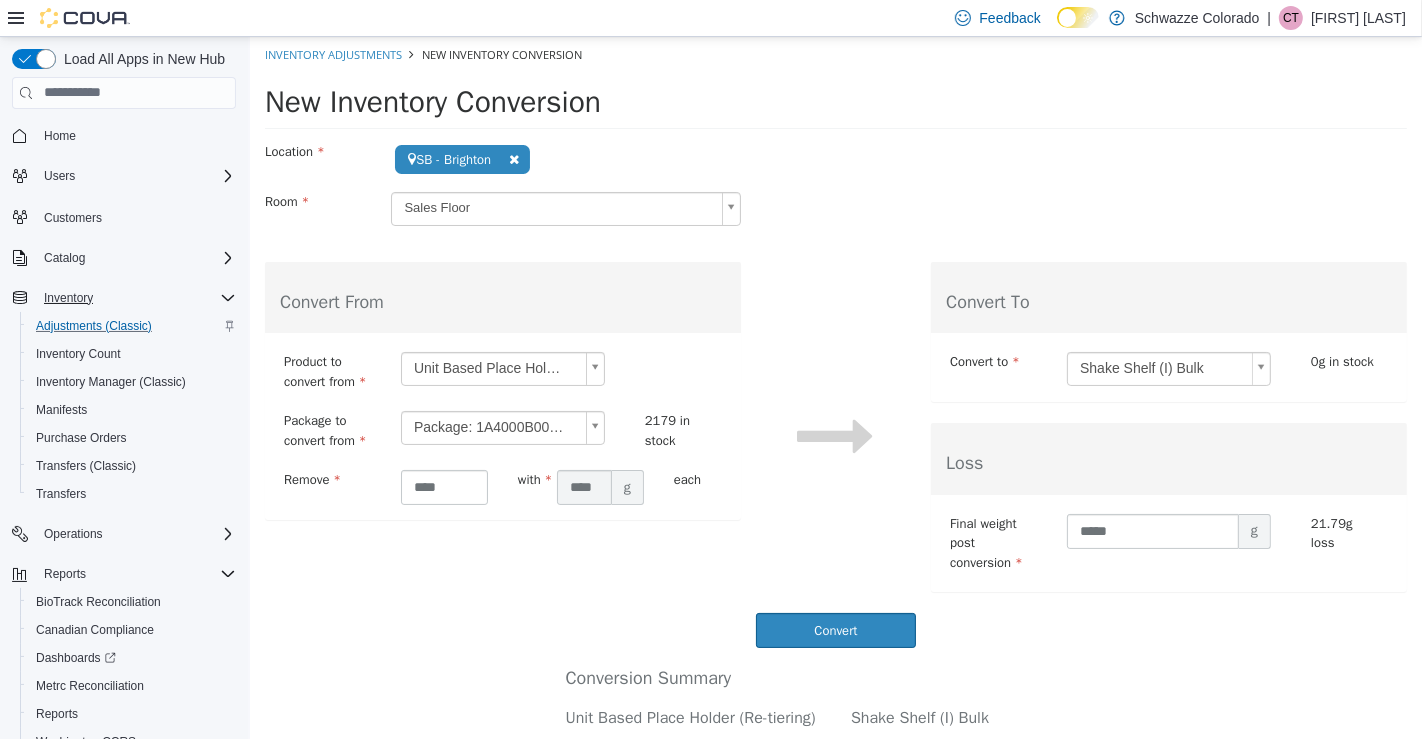 click on "Convert To Convert to Shake Shelf (I) Bulk Loss Final weight post conversion g 21.79g loss" at bounding box center (1168, 426) 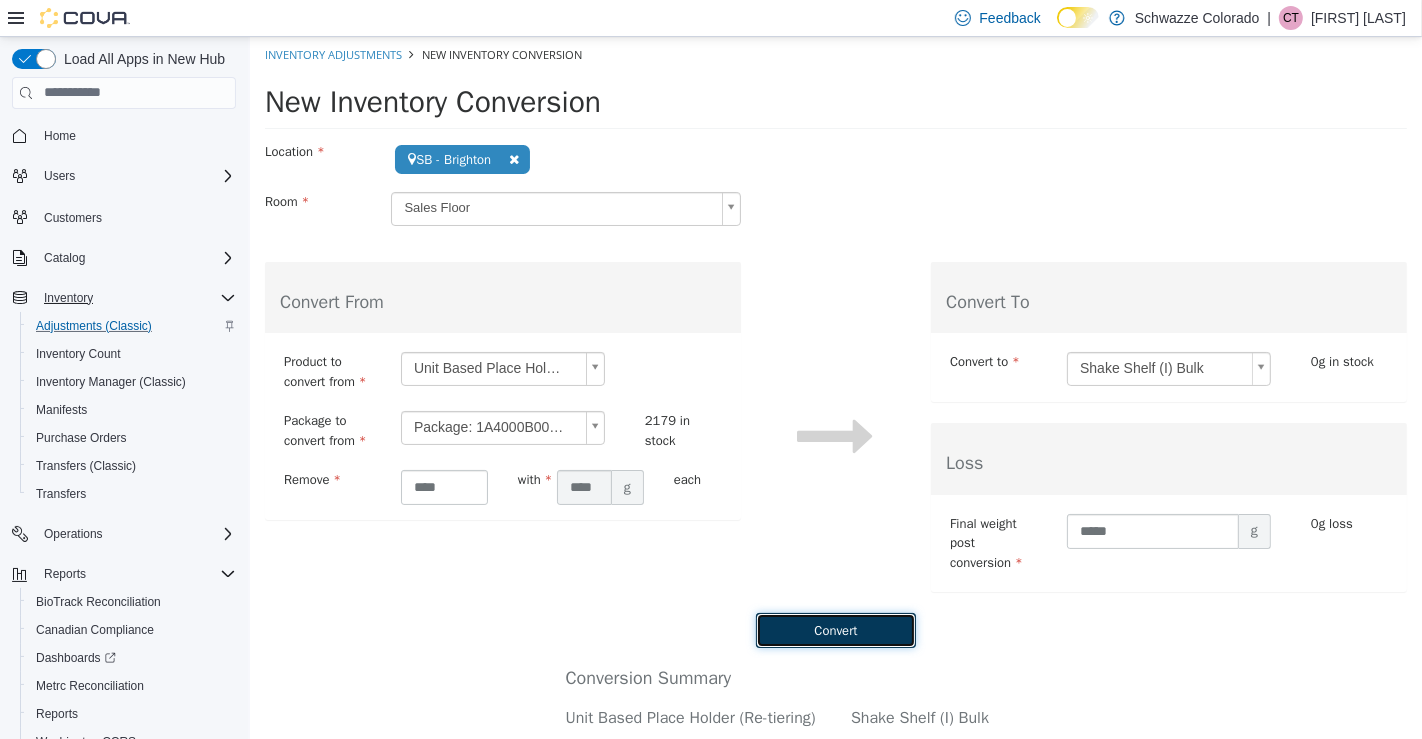 click on "Convert" at bounding box center (835, 629) 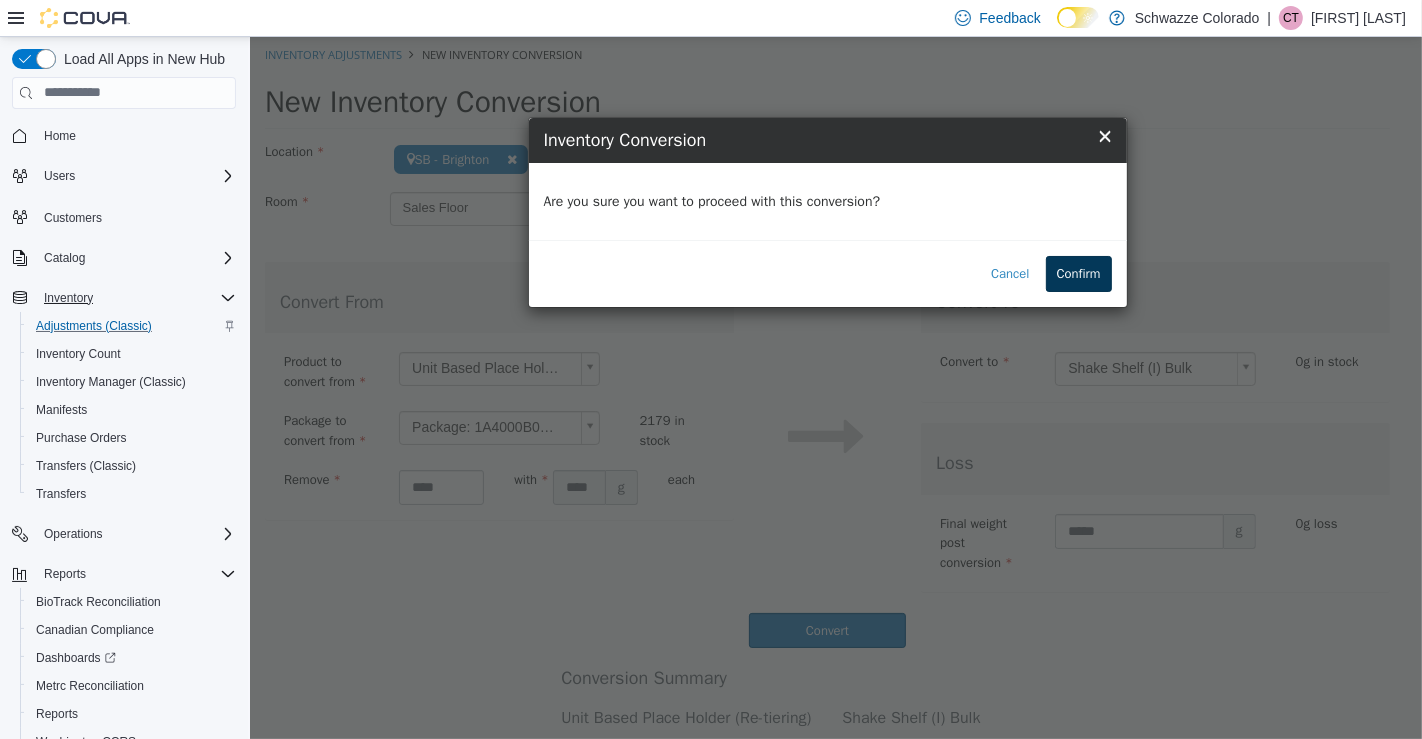 click on "Confirm" at bounding box center (1078, 273) 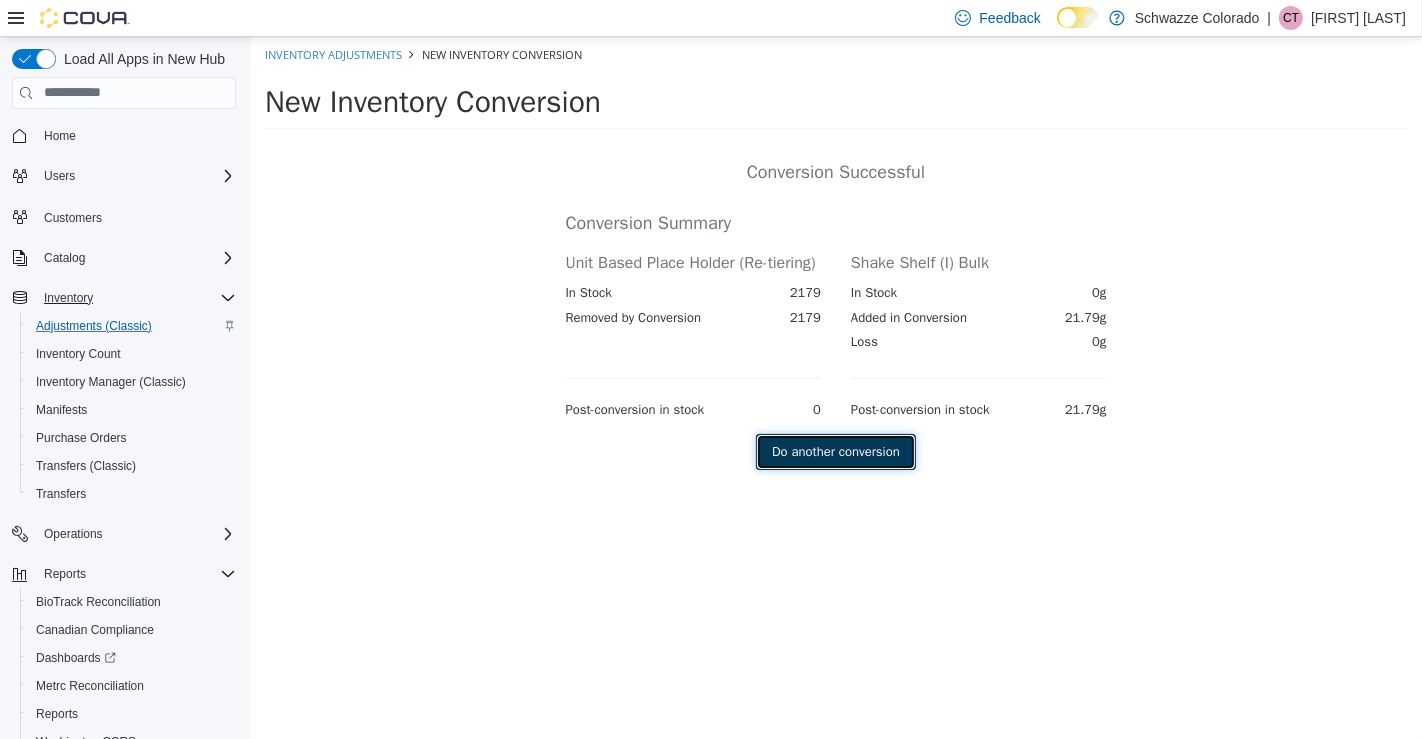 click on "Do another conversion" at bounding box center (835, 451) 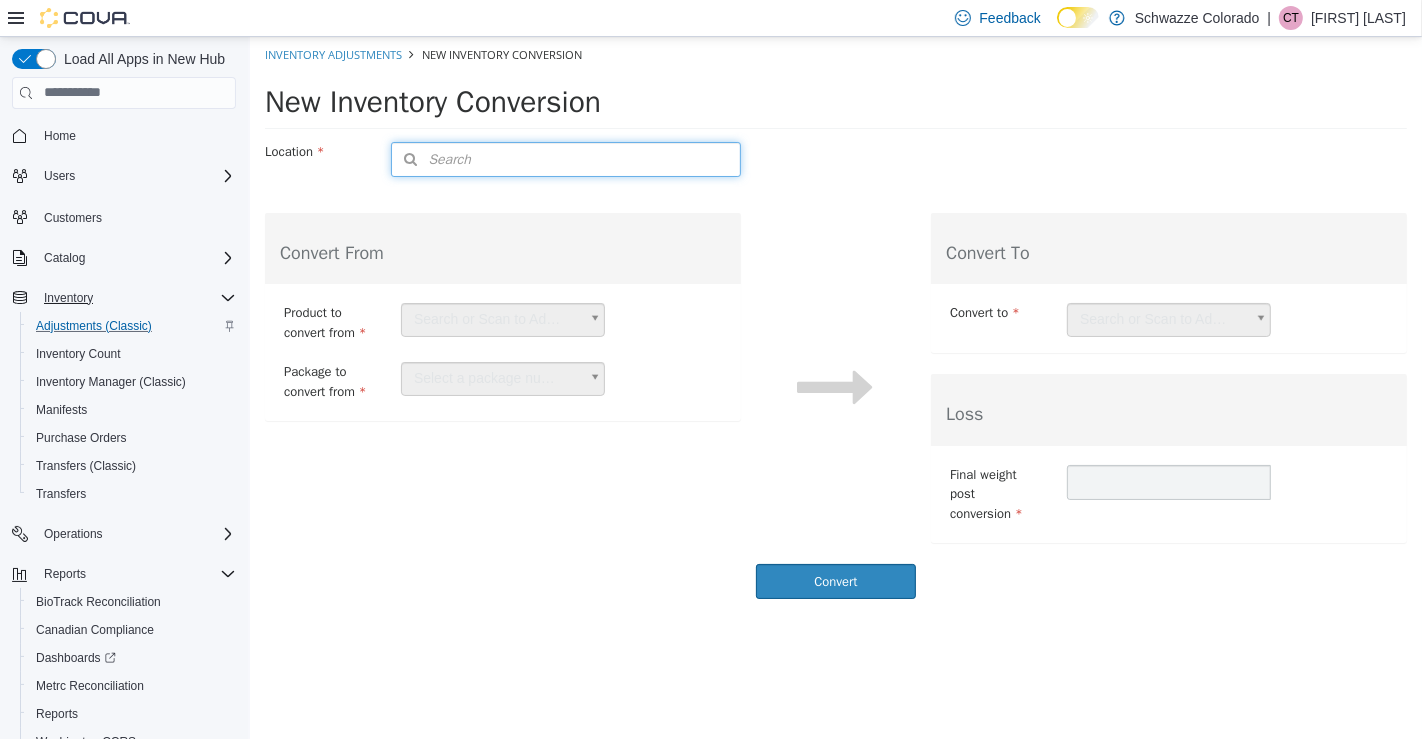 click on "Search" at bounding box center [564, 158] 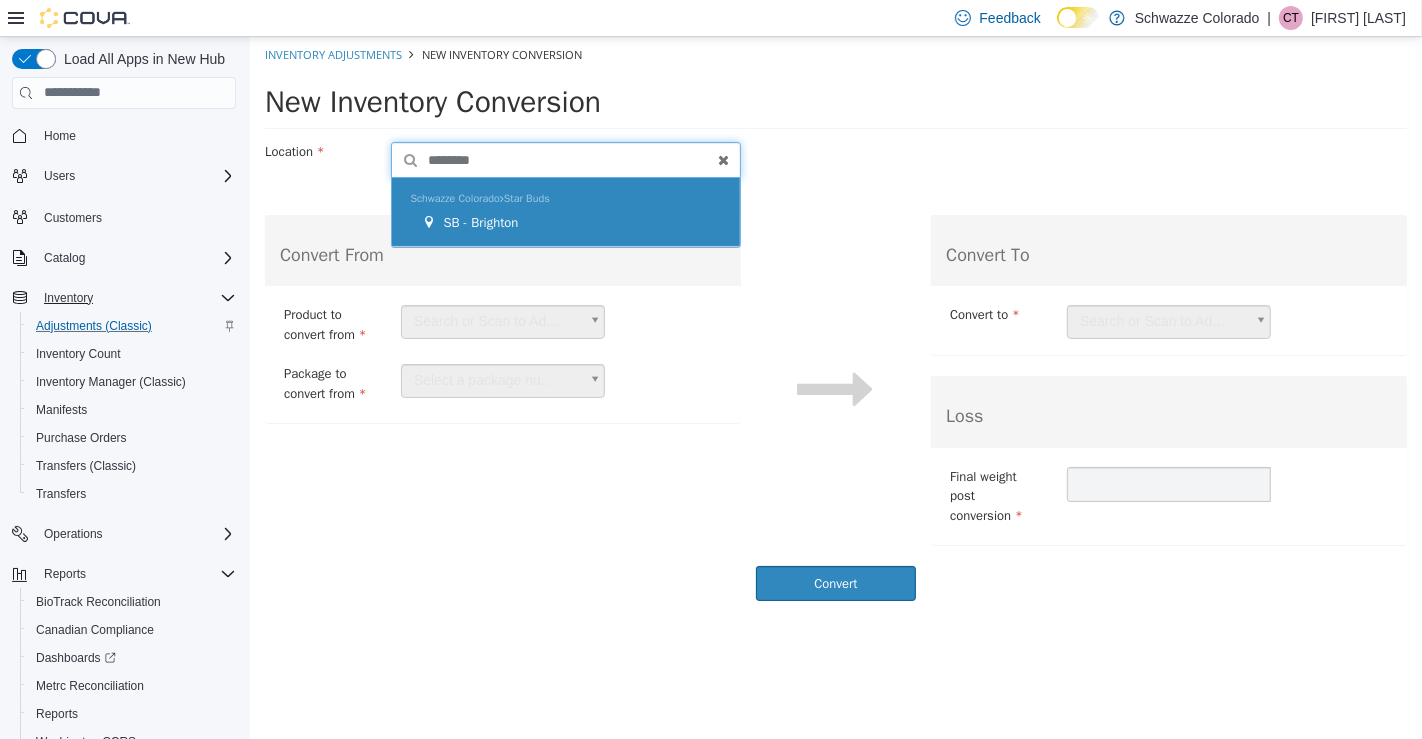 type on "********" 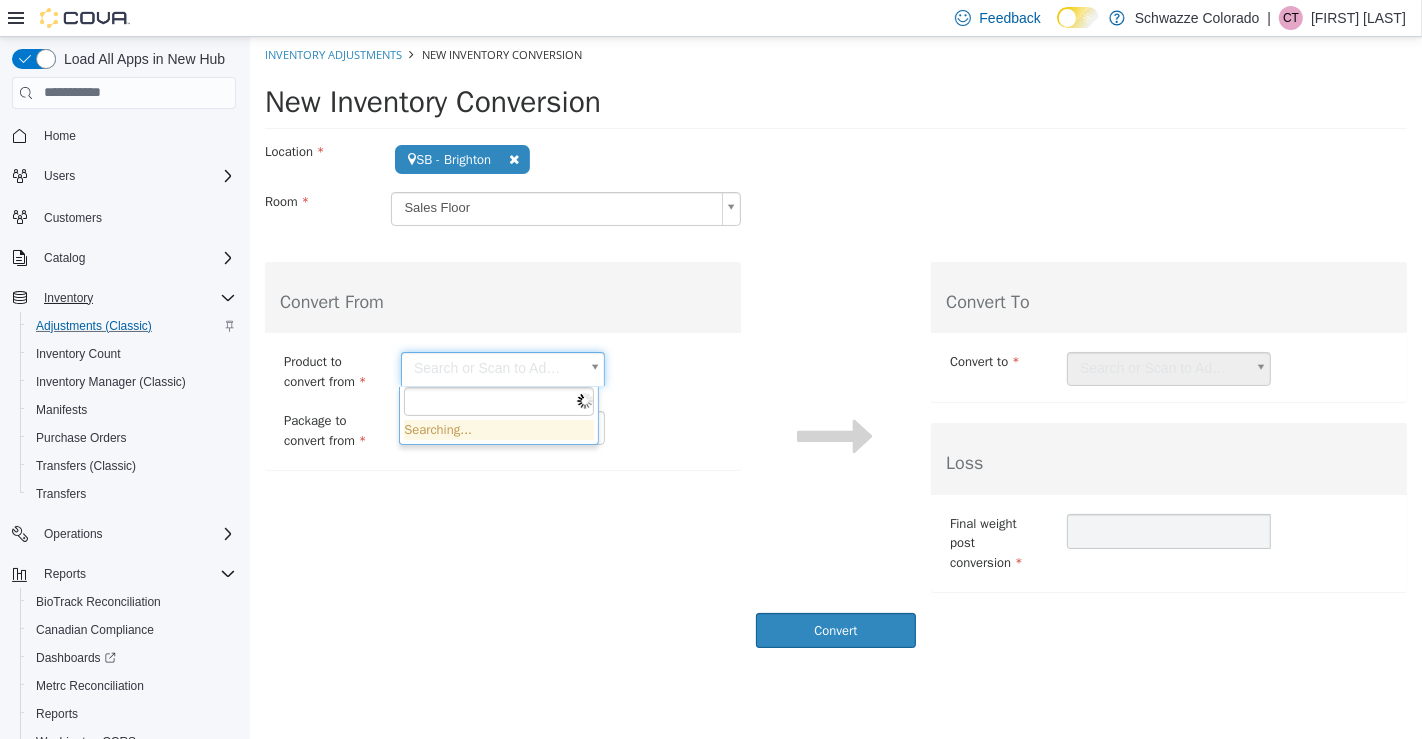 click on "Save Successful! Inventory Adjustments New Inventory Conversion New Inventory Conversion Location SB - Brighton Search Type 3 or more characters or browse Schwazze Colorado Emerald Fields EF - Glendale EF - Havana EF - South Boulder EF - Wash Park Standing Akimbo Standing Akimbo SA - Denver Star Buds SB - Arapahoe SB - Aurora SB - Belmar SB - Boulder SB - Brighton SB - Colorado Springs SB - Commerce City SB - DU (Dispensary) SB - Federal Heights SB - Fort Collins SB - Garden City SB - Glendale SB - Highlands SB - Lakeside SB - Las Animas SB - Longmont" at bounding box center (835, 347) 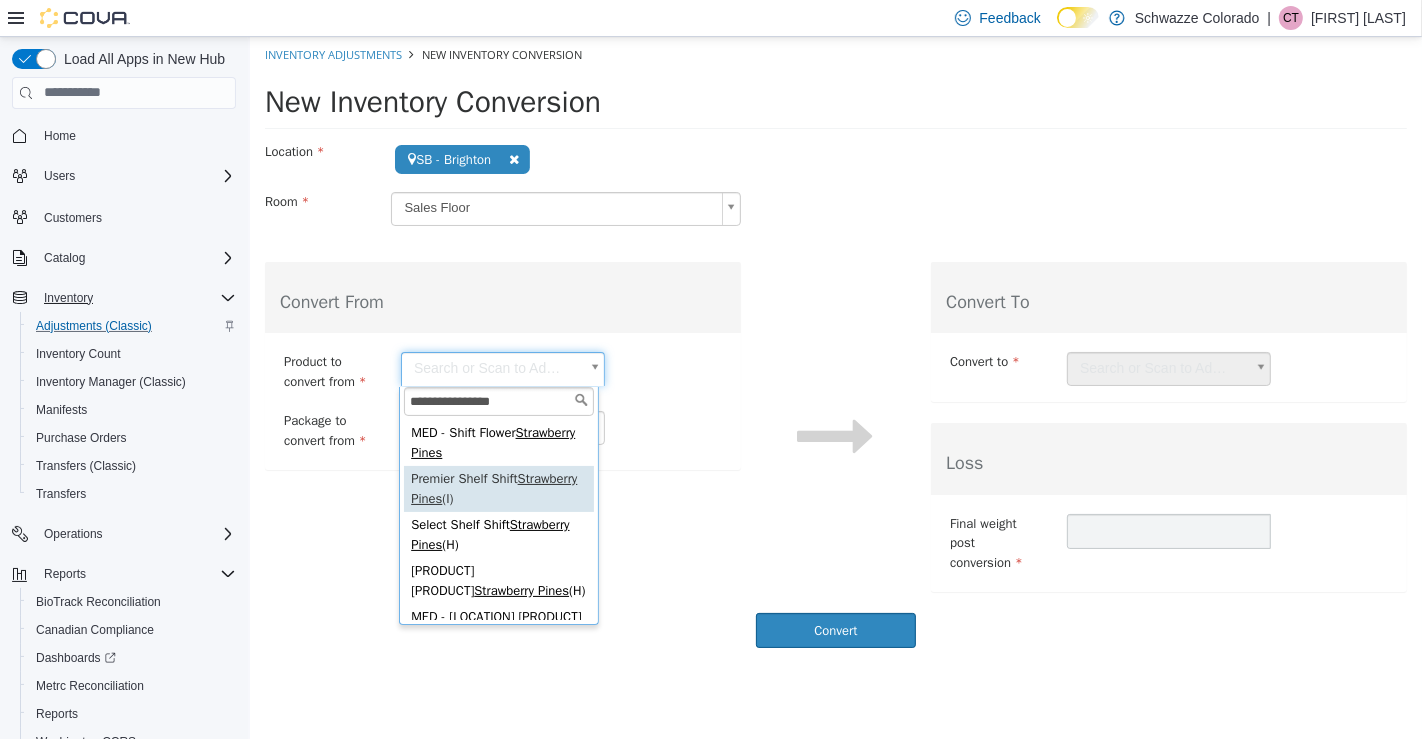 type on "**********" 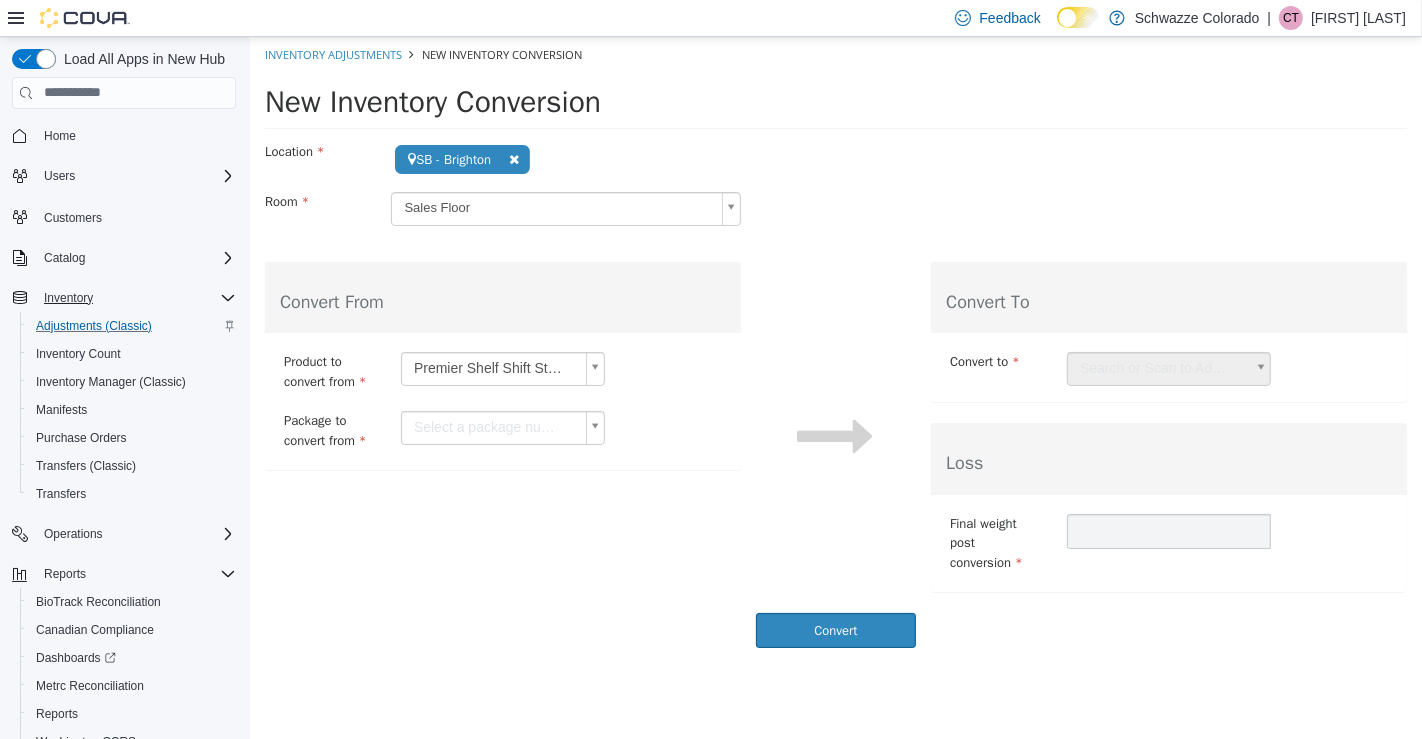 click on "Save Successful! Inventory Adjustments New Inventory Conversion New Inventory Conversion Location SB - Brighton Search Type 3 or more characters or browse Schwazze Colorado Emerald Fields EF - Glendale EF - Havana EF - South Boulder EF - Wash Park Standing Akimbo Standing Akimbo SA - Denver Star Buds SB - Arapahoe SB - Aurora SB - Belmar SB - Boulder SB - Brighton SB - Colorado Springs SB - Commerce City SB - DU (Dispensary) SB - Federal Heights SB - Fort Collins SB - Garden City SB - Glendale SB - Highlands SB - Lakeside SB - Las Animas SB - Longmont" at bounding box center (835, 347) 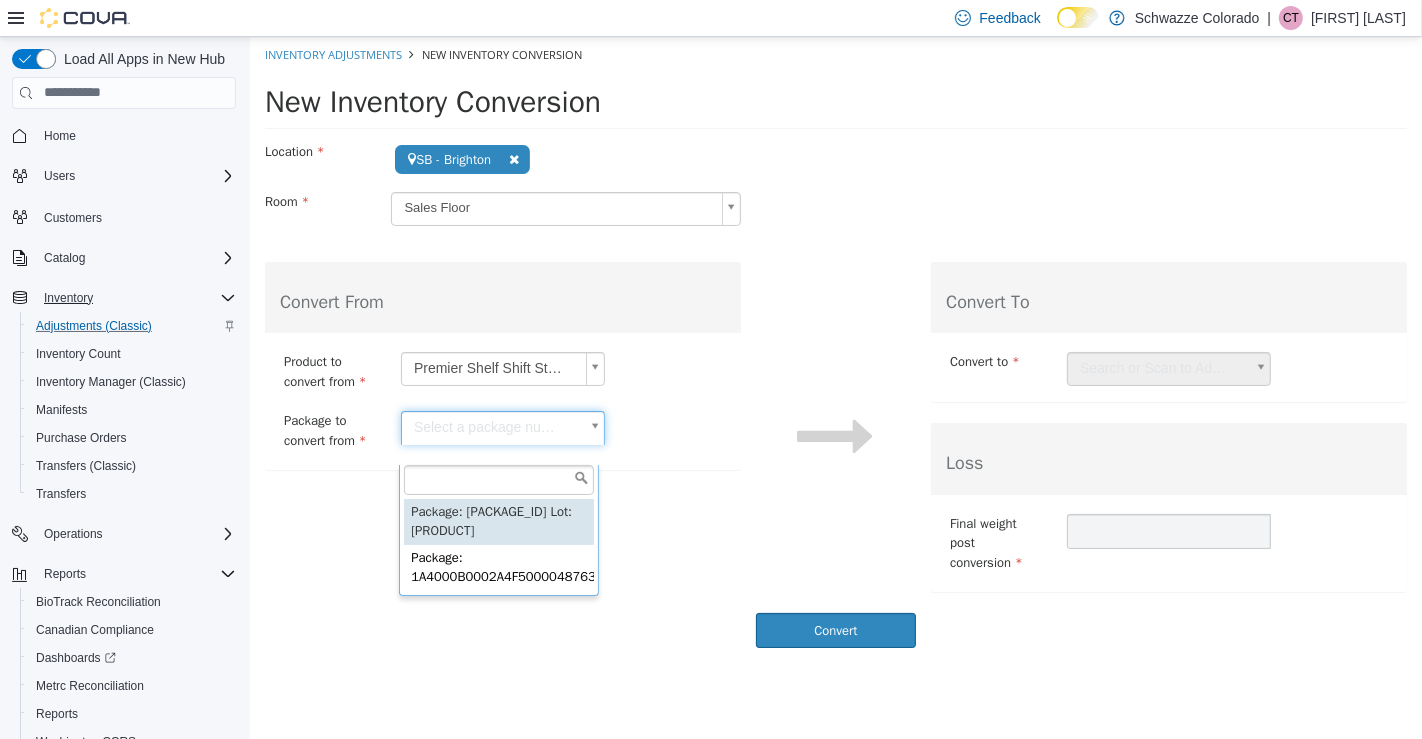scroll, scrollTop: 16, scrollLeft: 0, axis: vertical 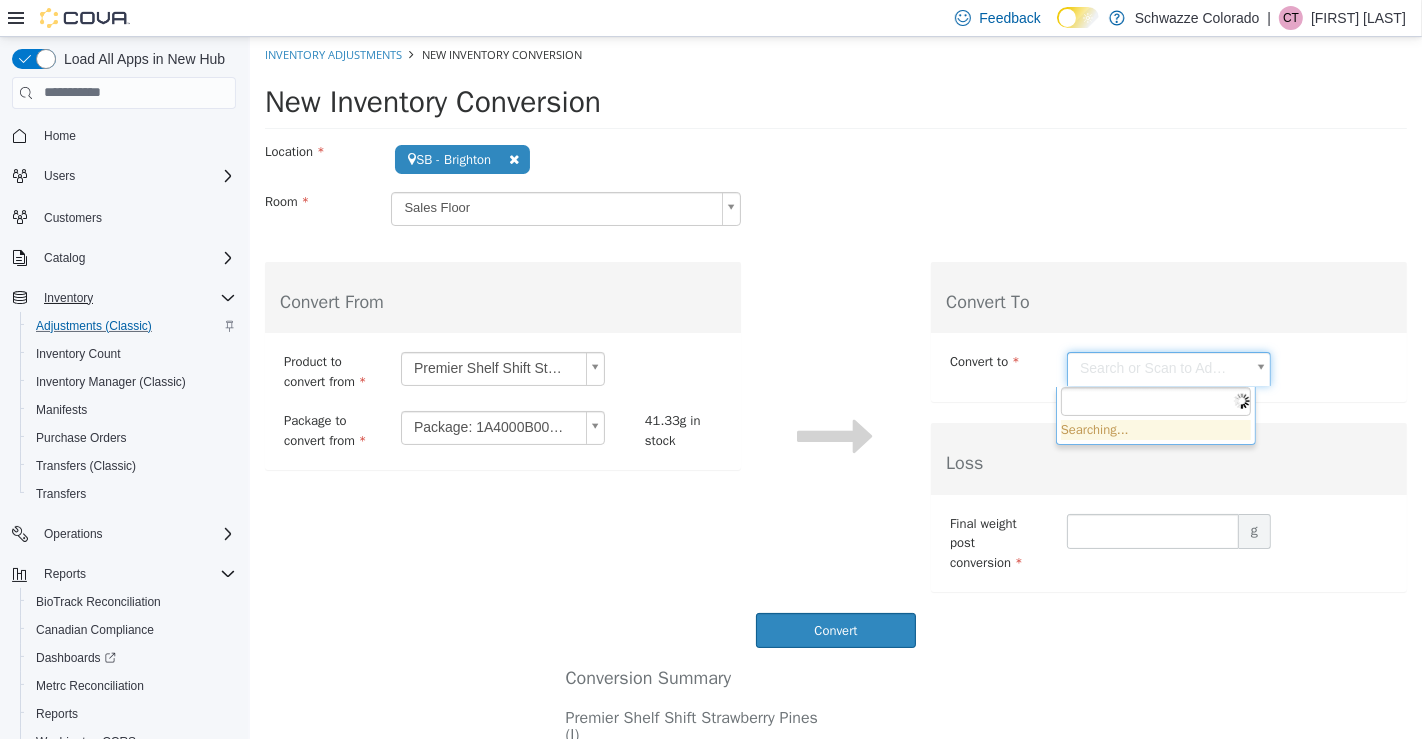click on "Save Successful! Inventory Adjustments New Inventory Conversion New Inventory Conversion Location SB - Brighton Search Type 3 or more characters or browse Schwazze Colorado Emerald Fields EF - Glendale EF - Havana EF - South Boulder EF - Wash Park Standing Akimbo Standing Akimbo SA - Denver Star Buds SB - Arapahoe SB - Aurora SB - Belmar SB - Boulder SB - Brighton SB - Colorado Springs SB - Commerce City SB - DU (Dispensary) SB - Federal Heights SB - Fort Collins SB - Garden City SB - Glendale SB - Highlands SB - Lakeside SB - Las Animas SB - Longmont" at bounding box center (835, 471) 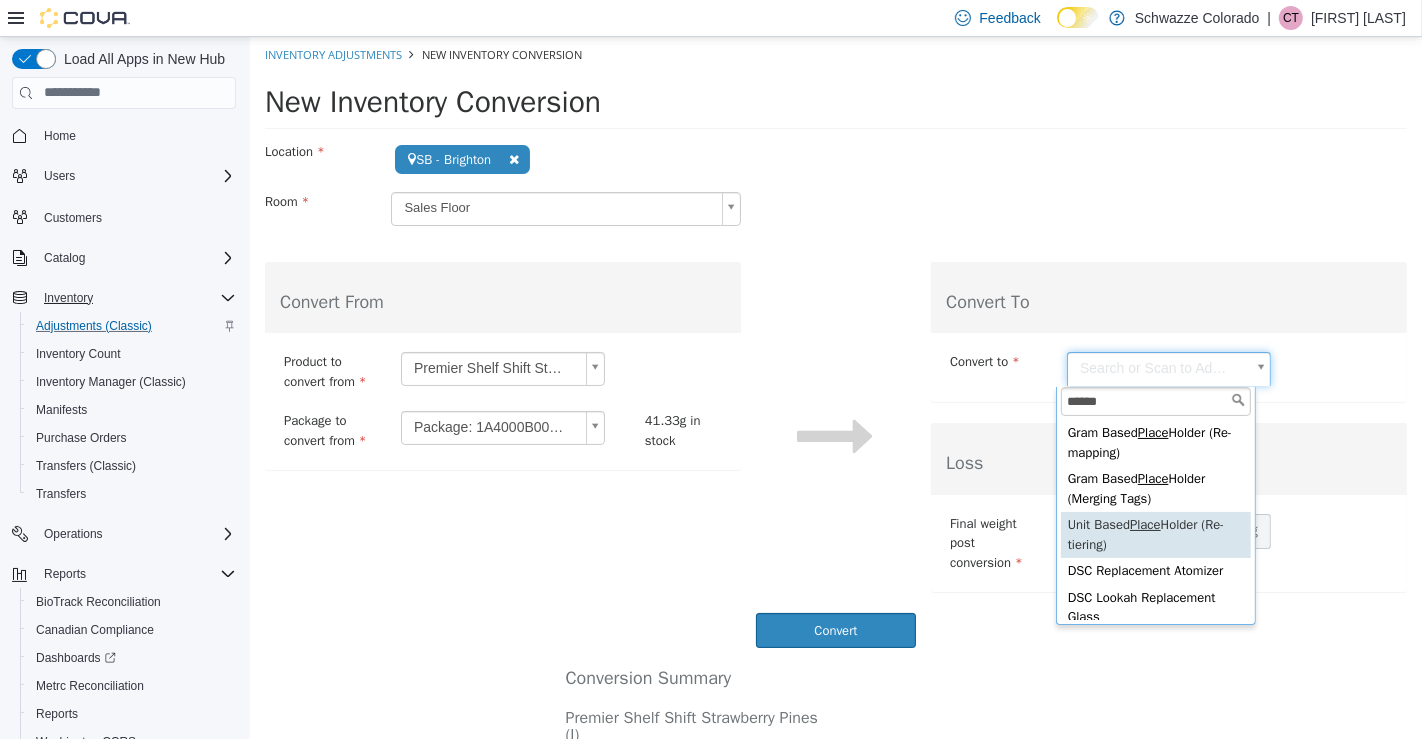 type on "*****" 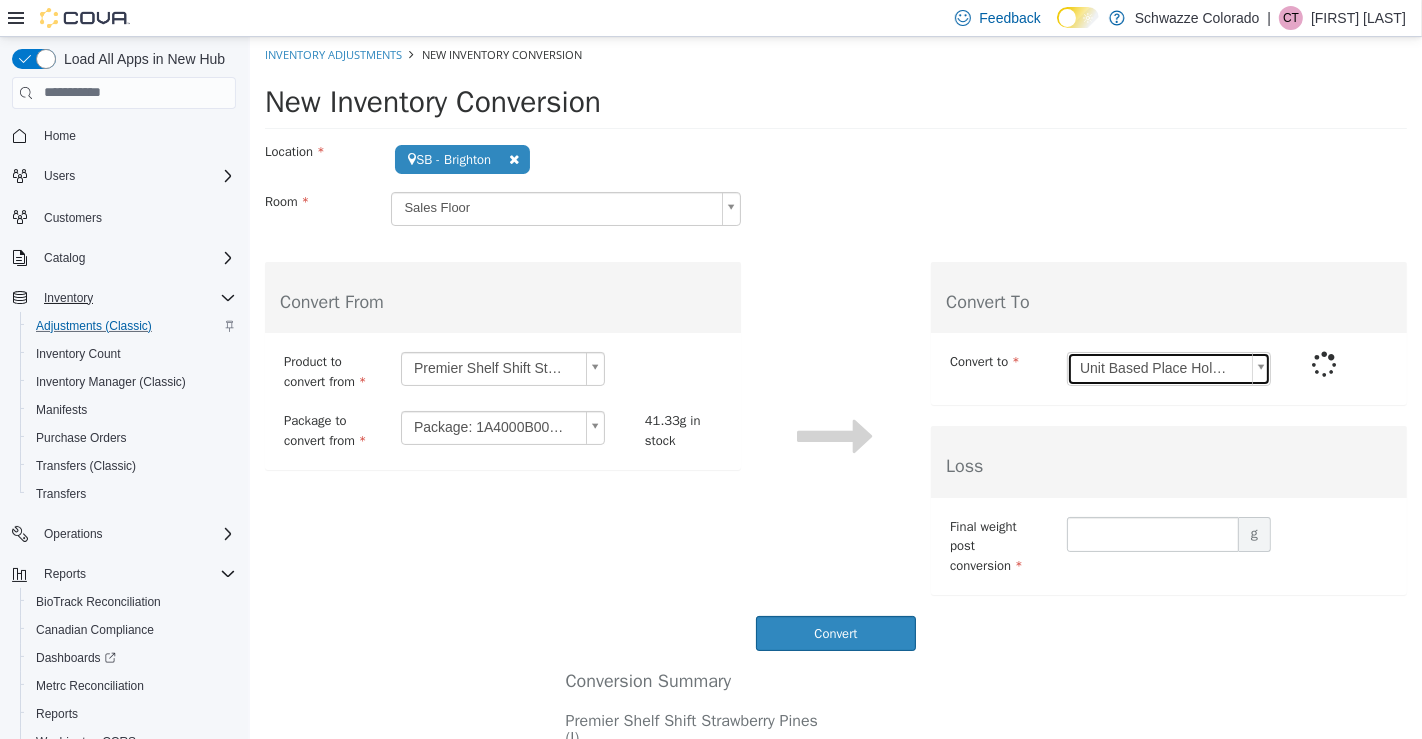 type on "****" 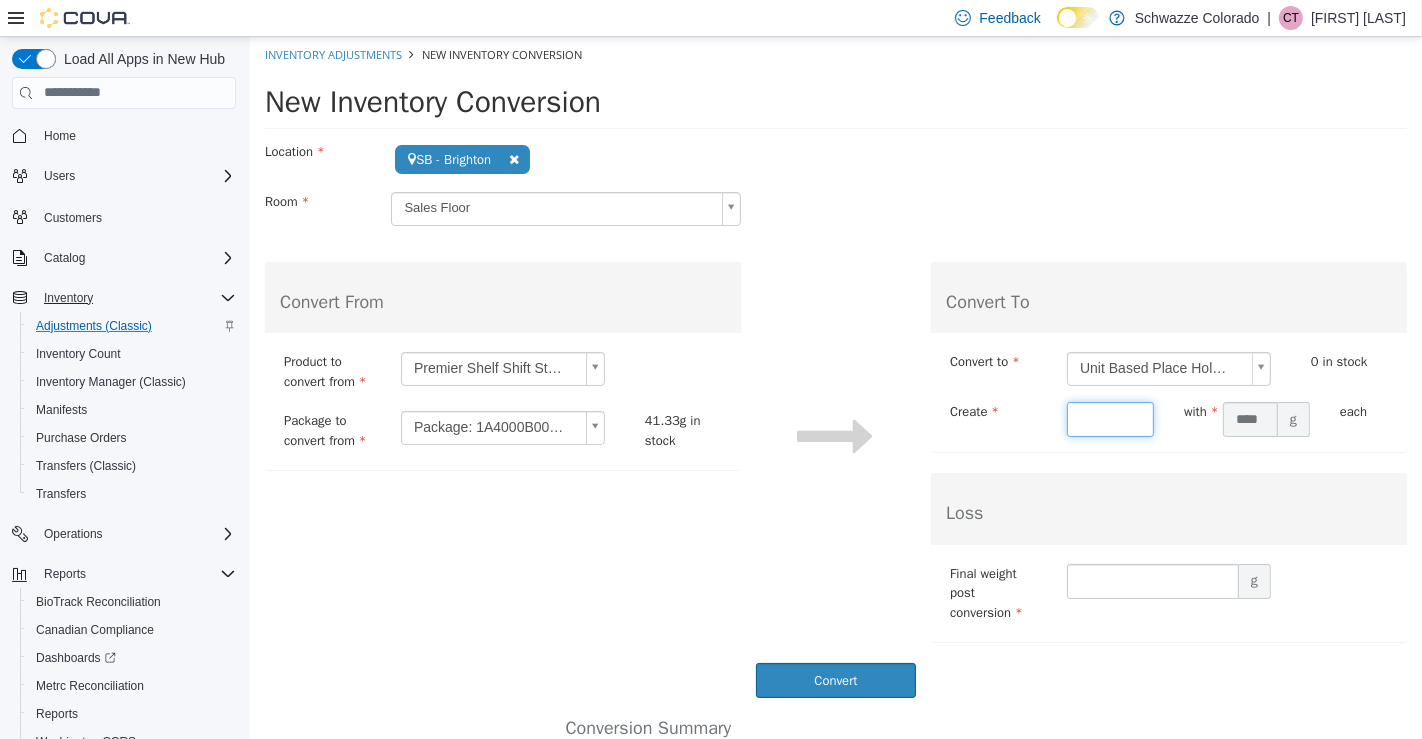 click at bounding box center [1109, 418] 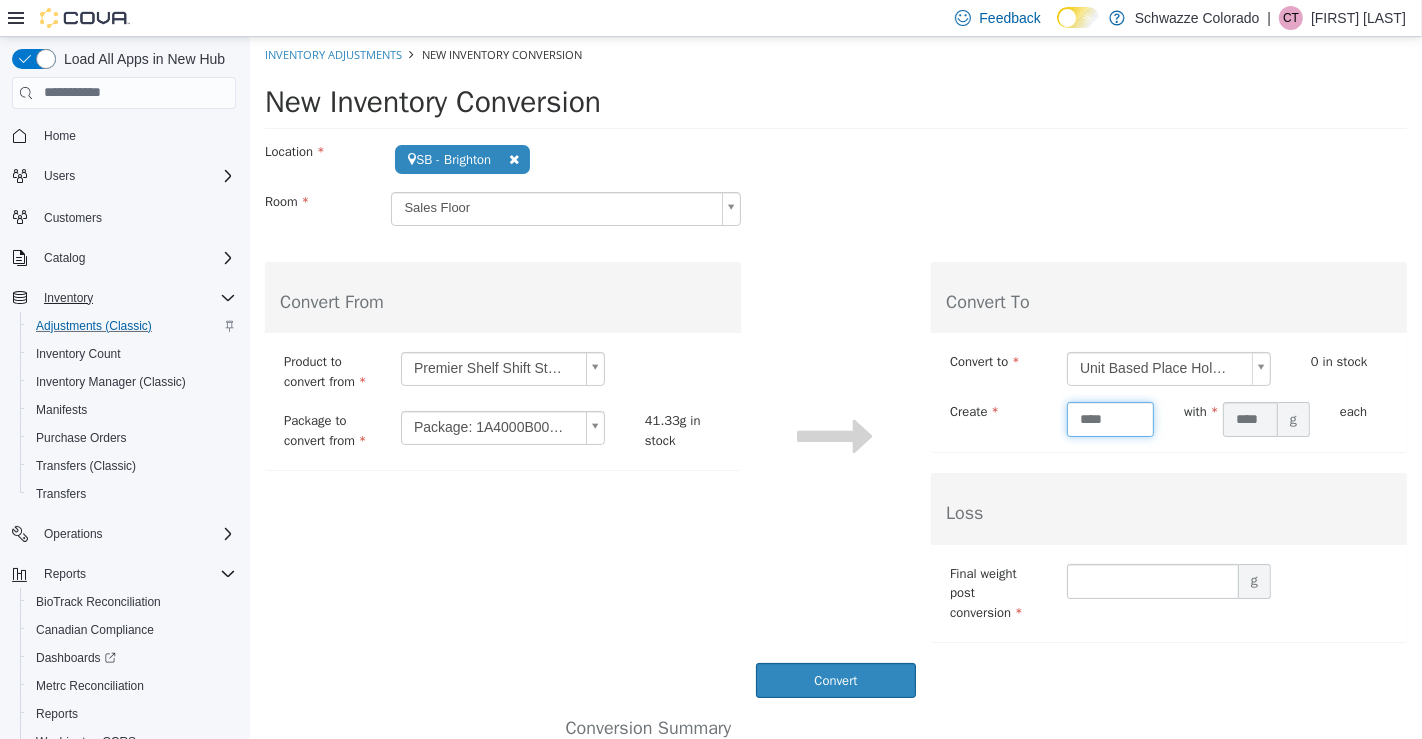 type on "****" 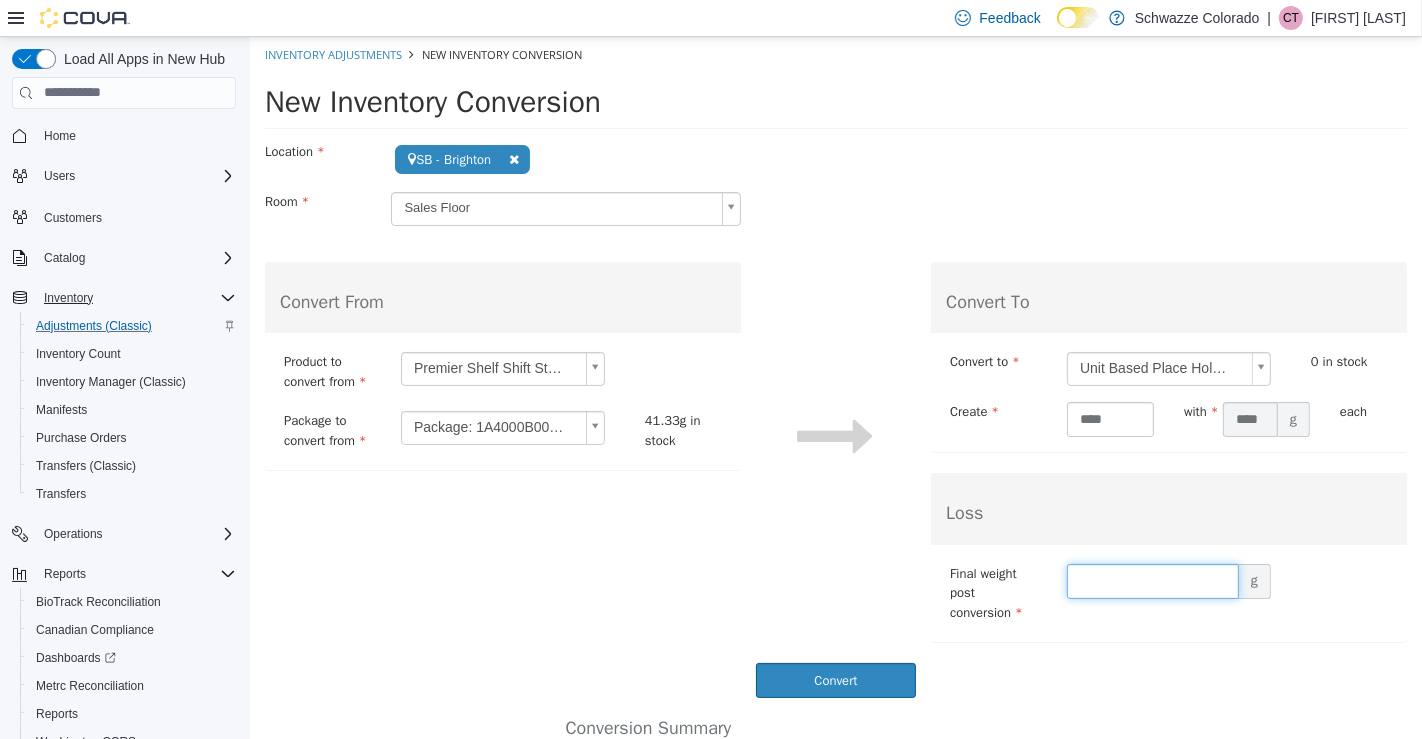 click at bounding box center [1152, 580] 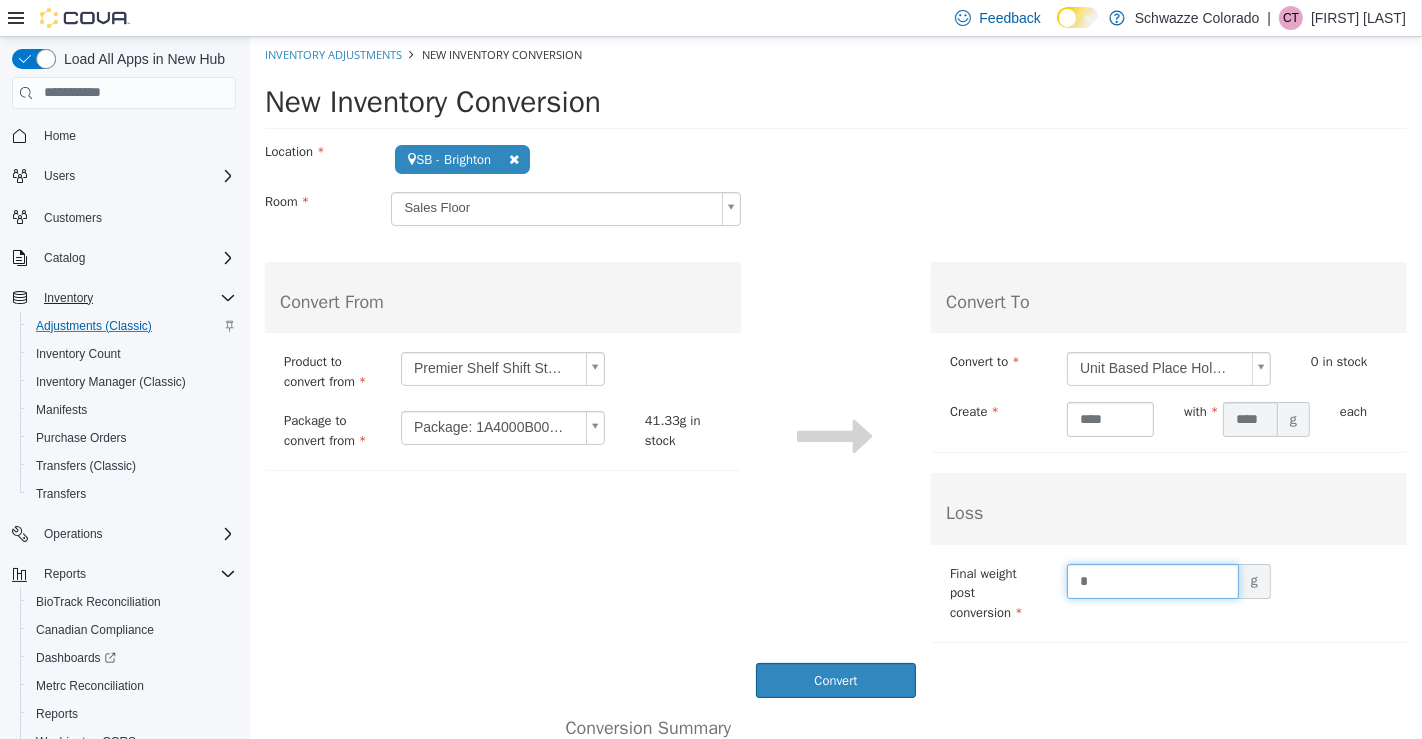 type on "*" 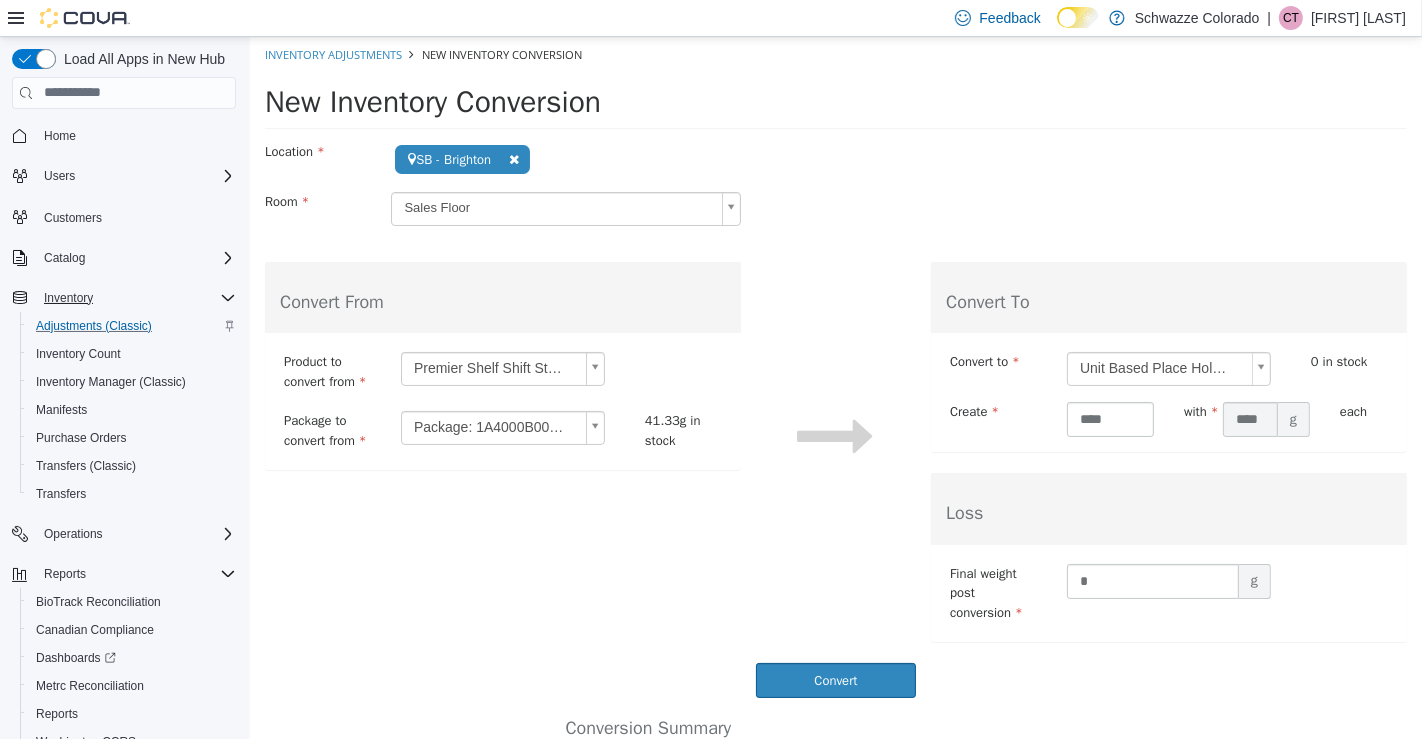 click on "Conversion Summary Premier Shelf Shift Strawberry Pines (I) Unit Based Place Holder (Re-tiering) In Stock 41.33g In Stock 0 Converted to new 41.33g Added in conversion 4133 Loss - Post-conversion in stock - Post-conversion in stock 4133 Do another conversion" at bounding box center (835, 826) 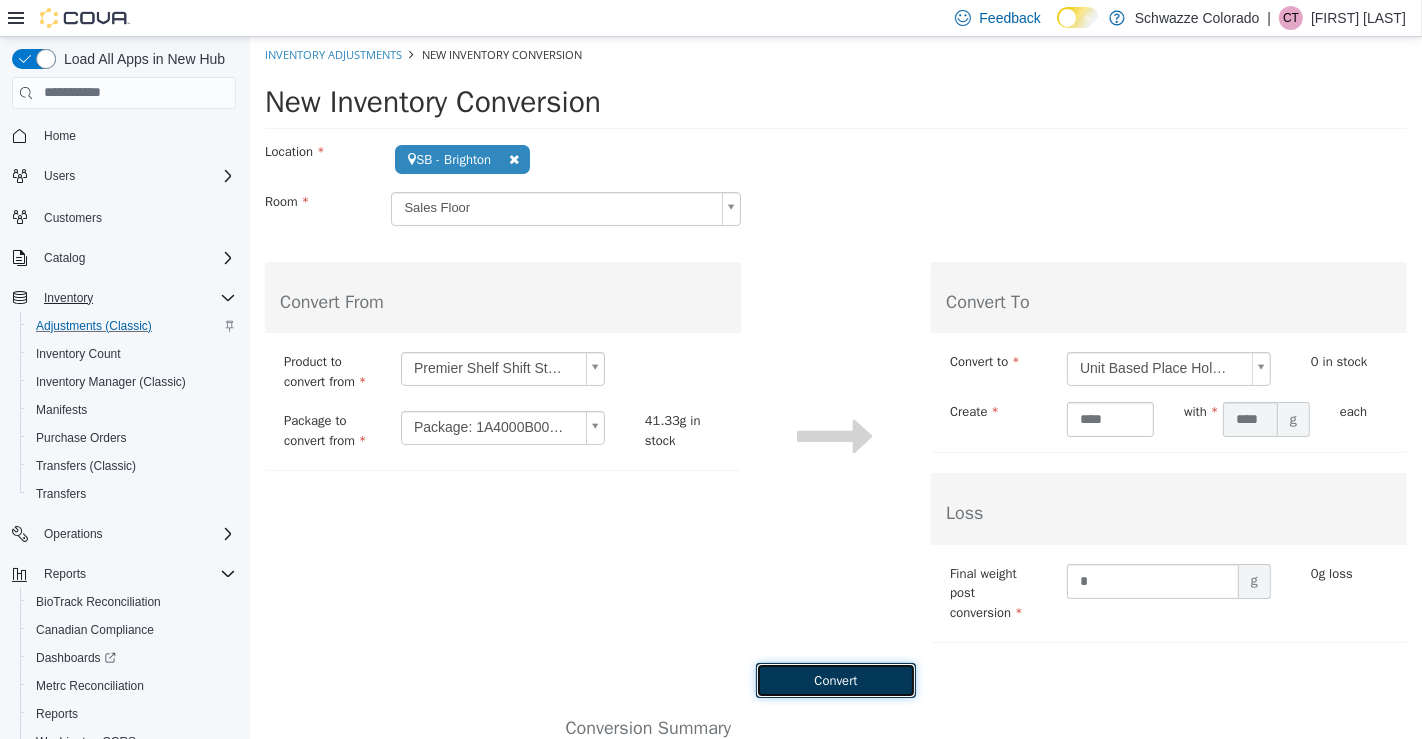 click on "Convert" at bounding box center [835, 679] 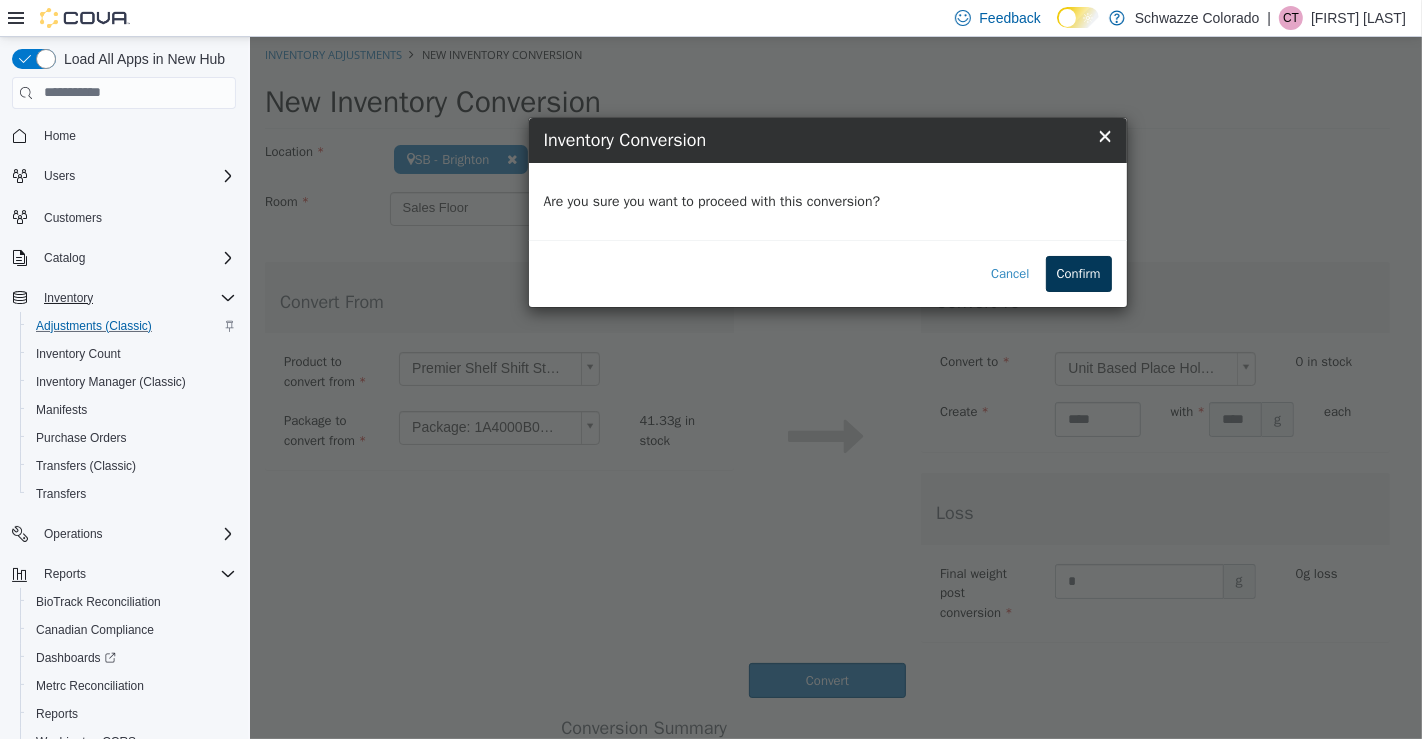 click on "Confirm" at bounding box center (1078, 273) 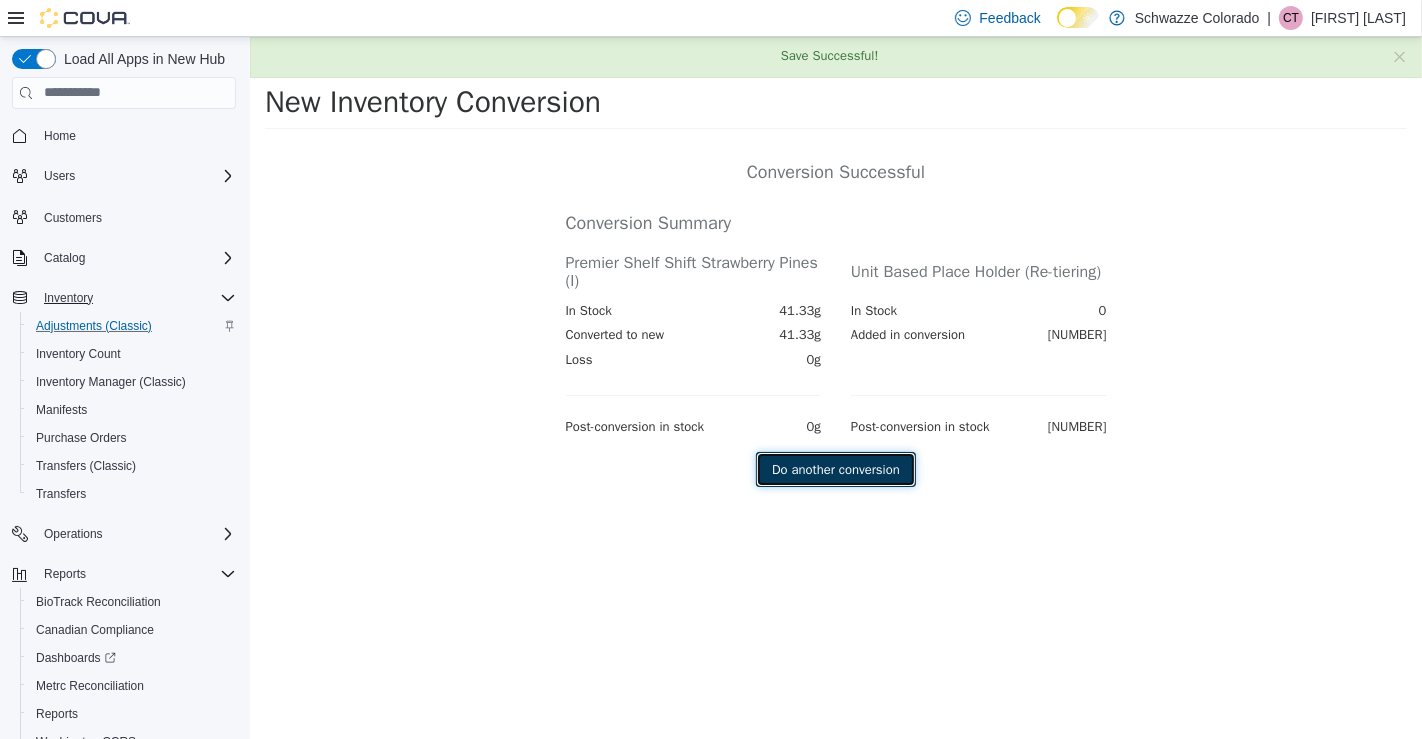 click on "Do another conversion" at bounding box center (835, 469) 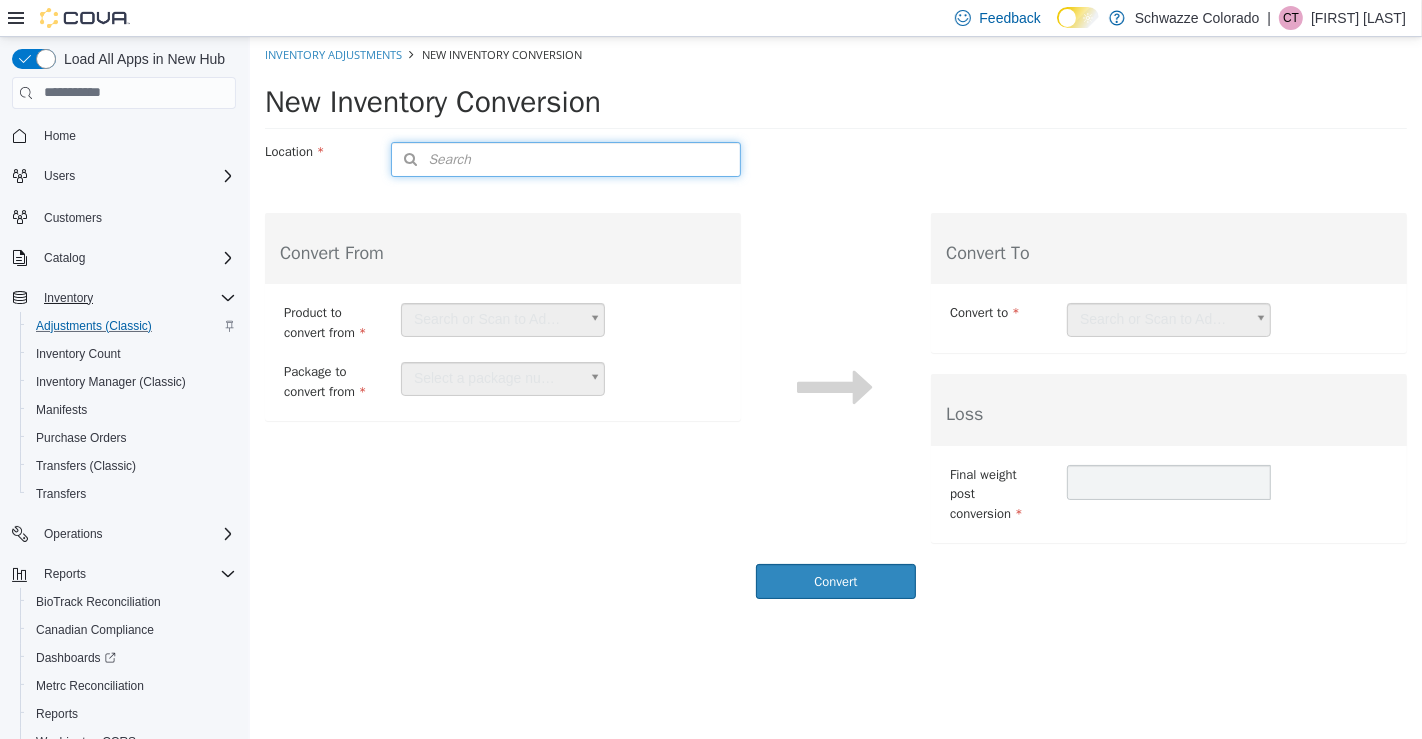 click on "Search" at bounding box center [564, 158] 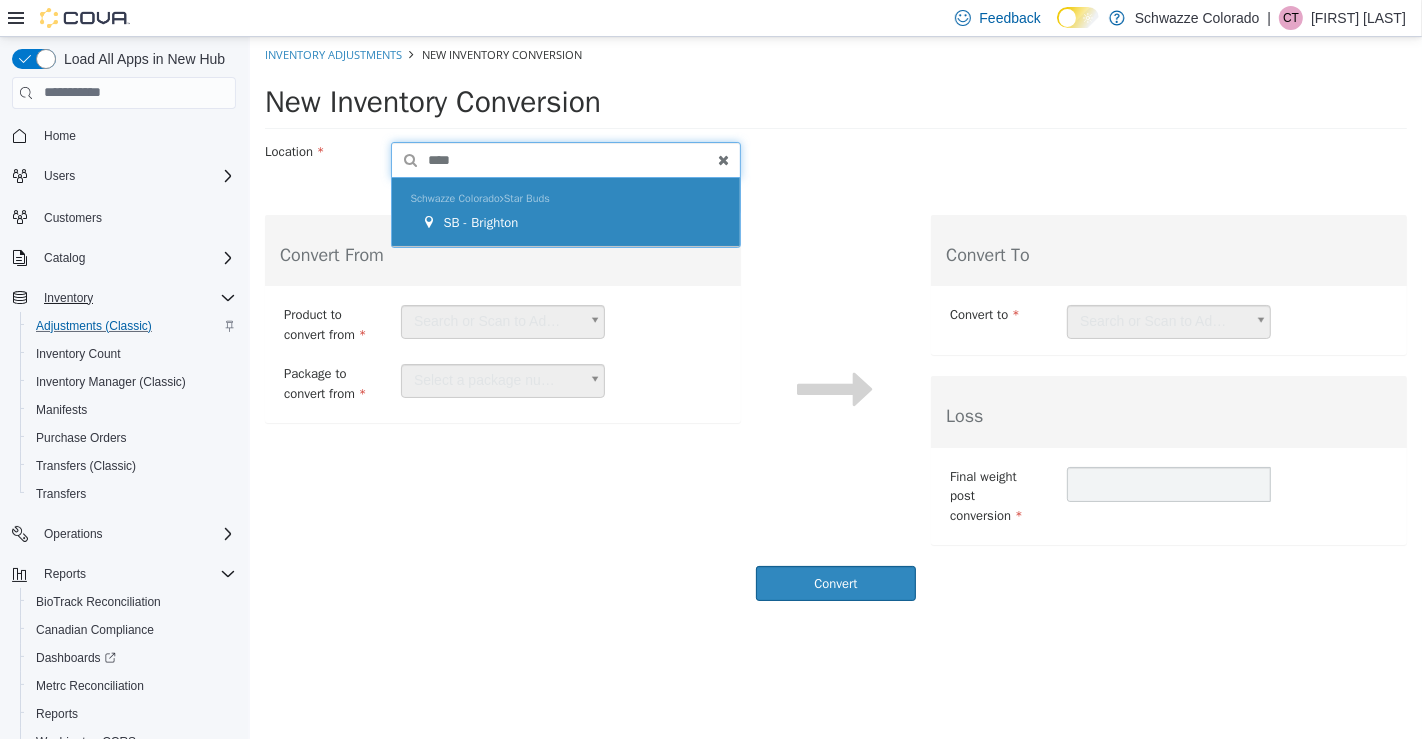 type on "****" 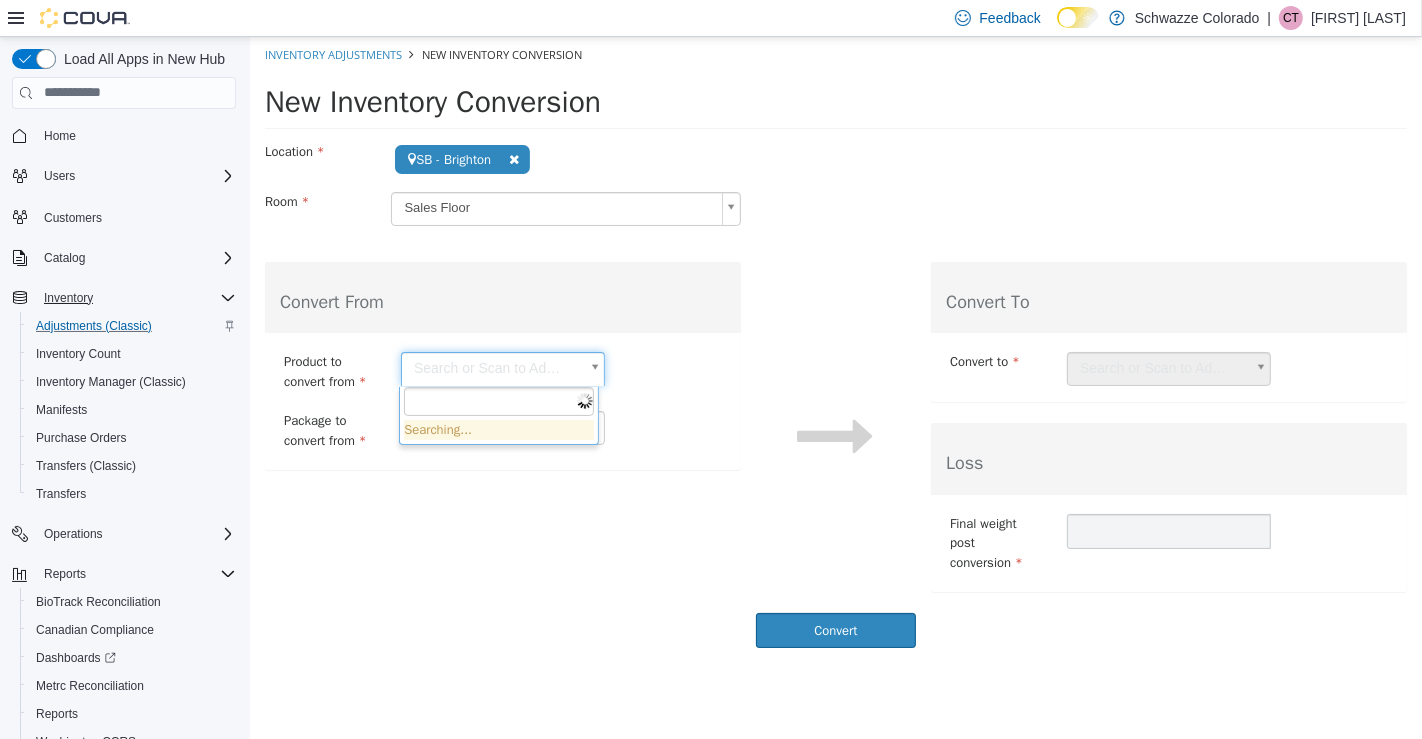 click on "**********" at bounding box center (835, 347) 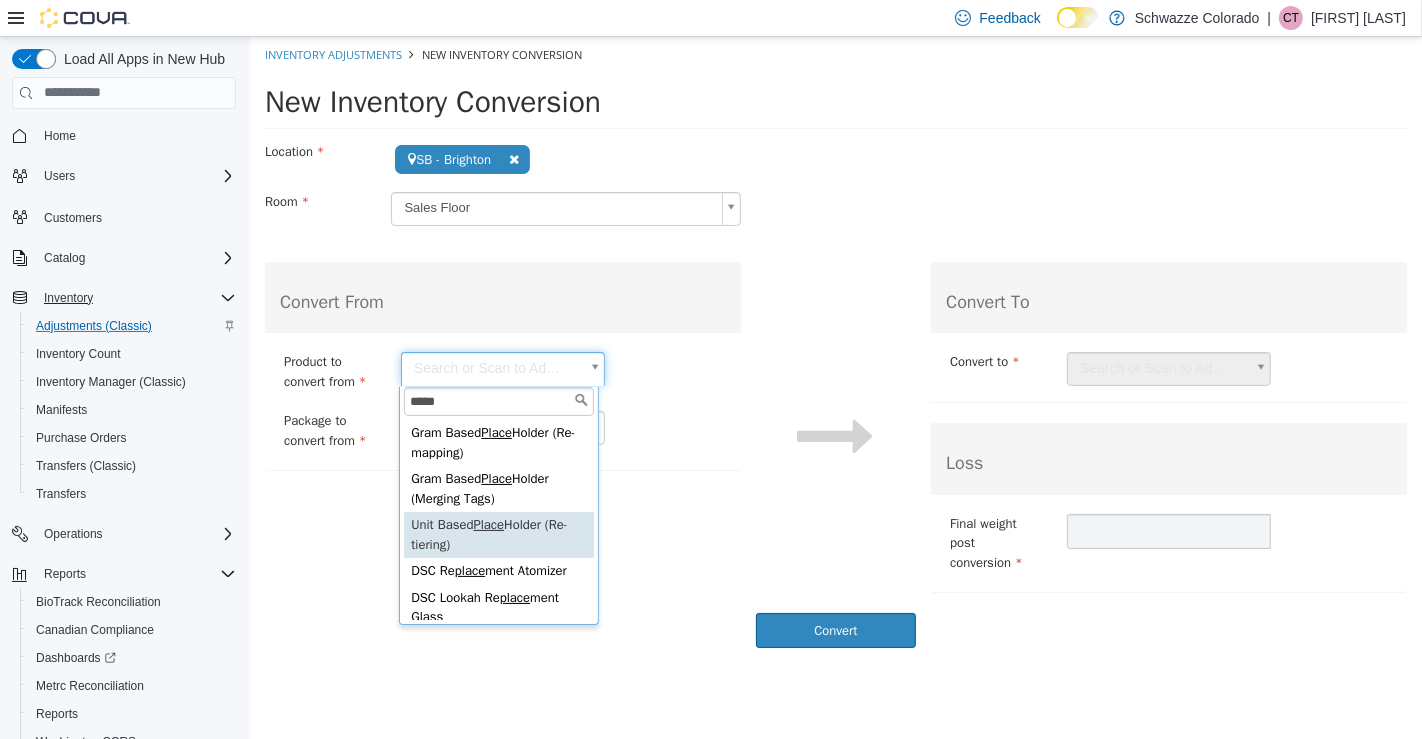 type on "*****" 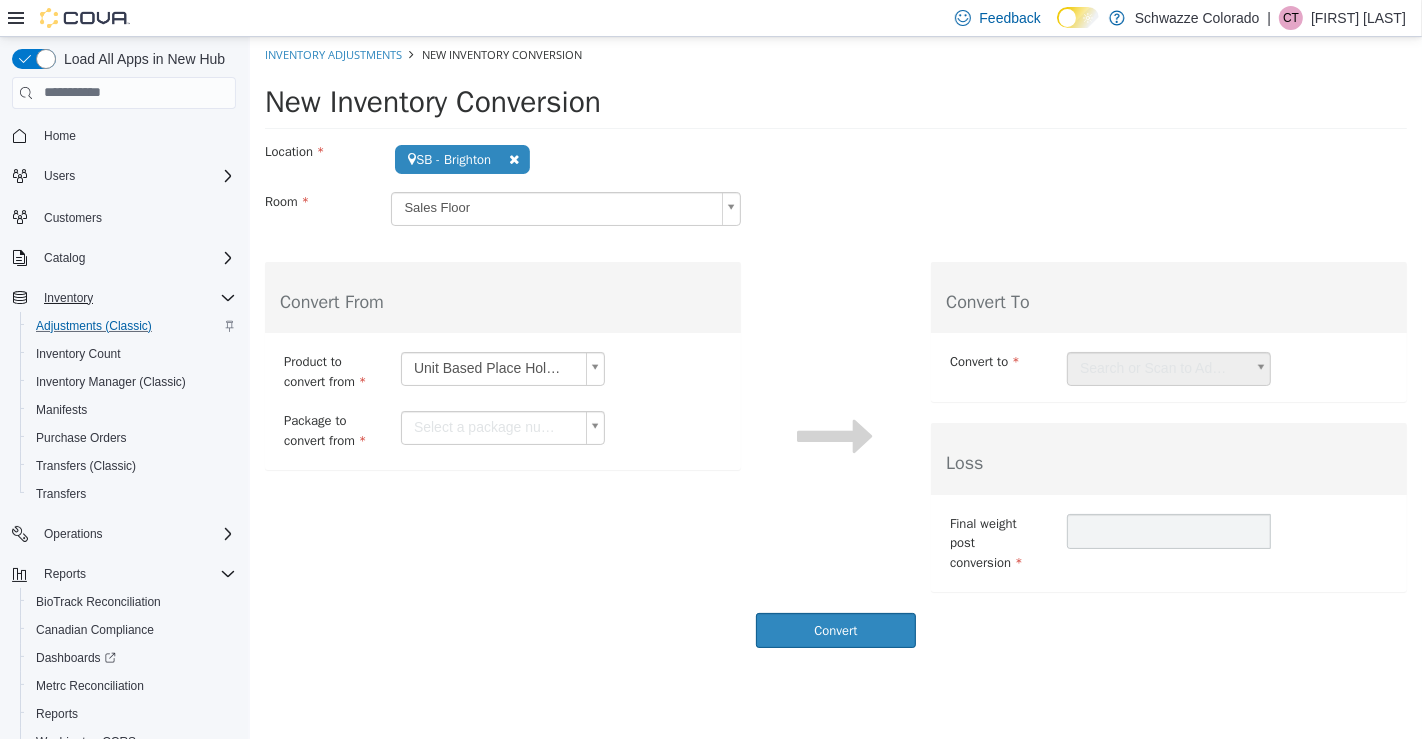 click on "**********" at bounding box center (835, 347) 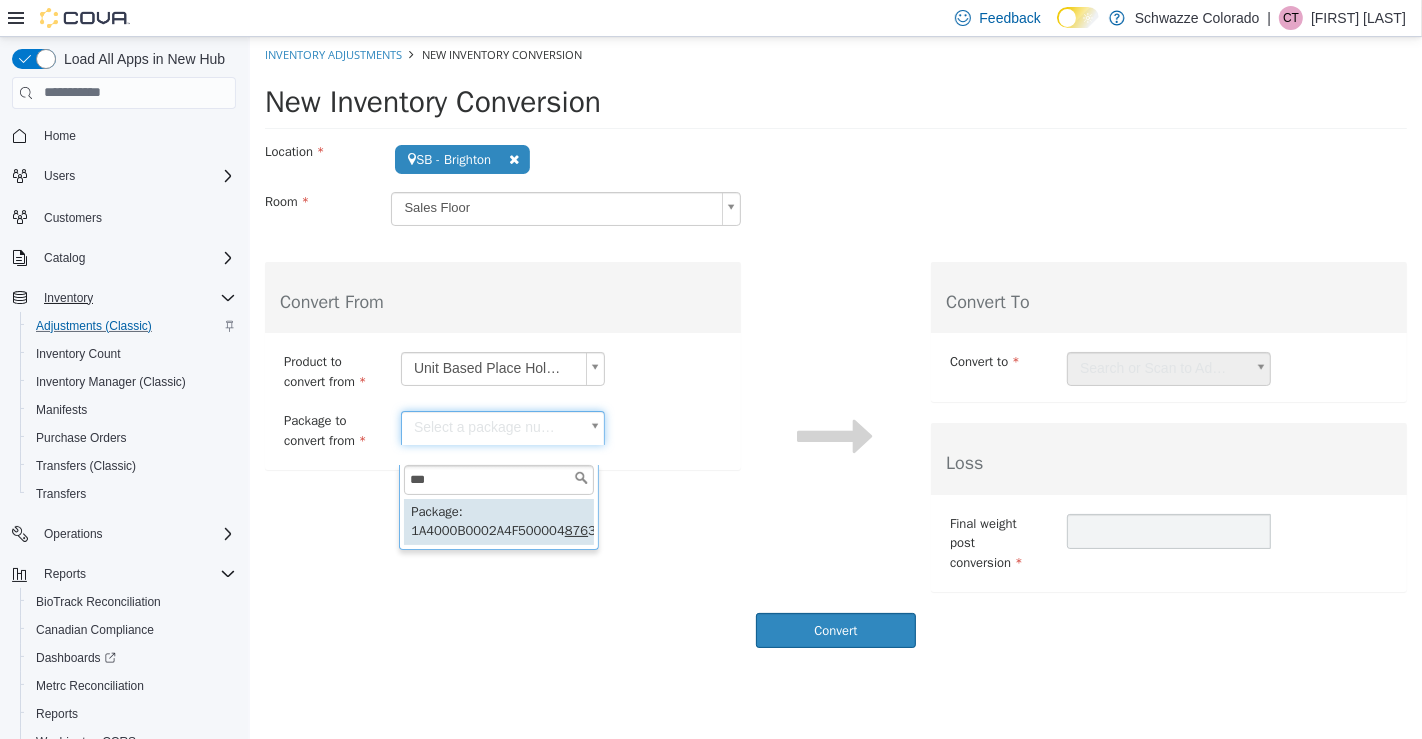 type on "***" 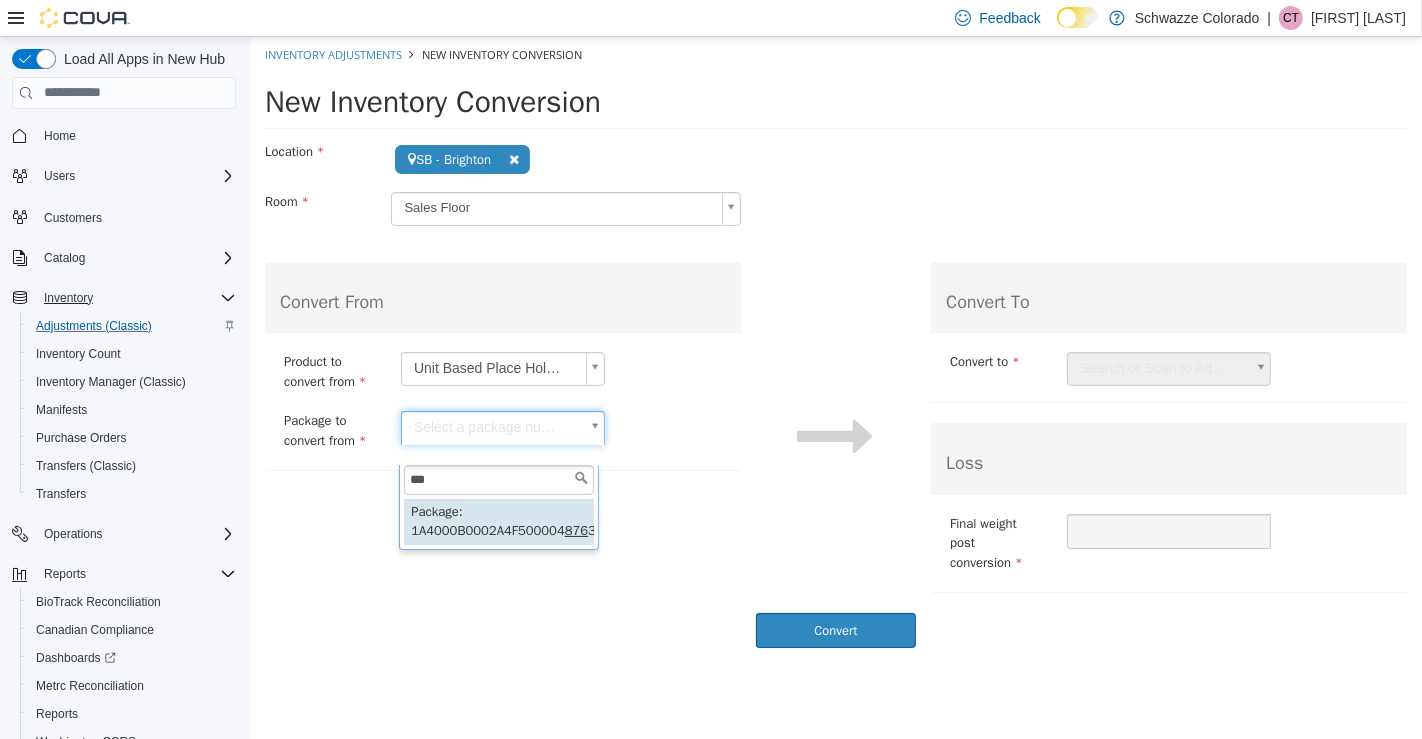 type on "****" 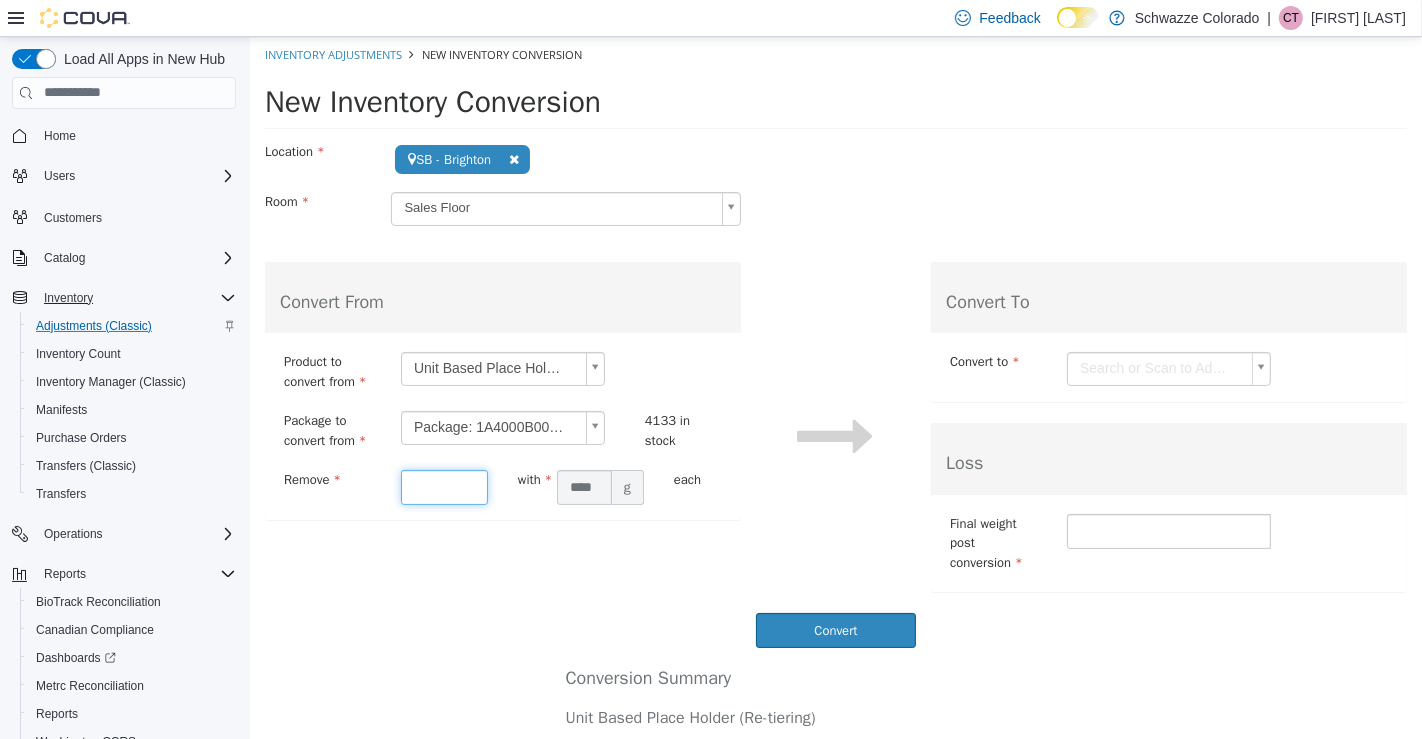 click at bounding box center (443, 486) 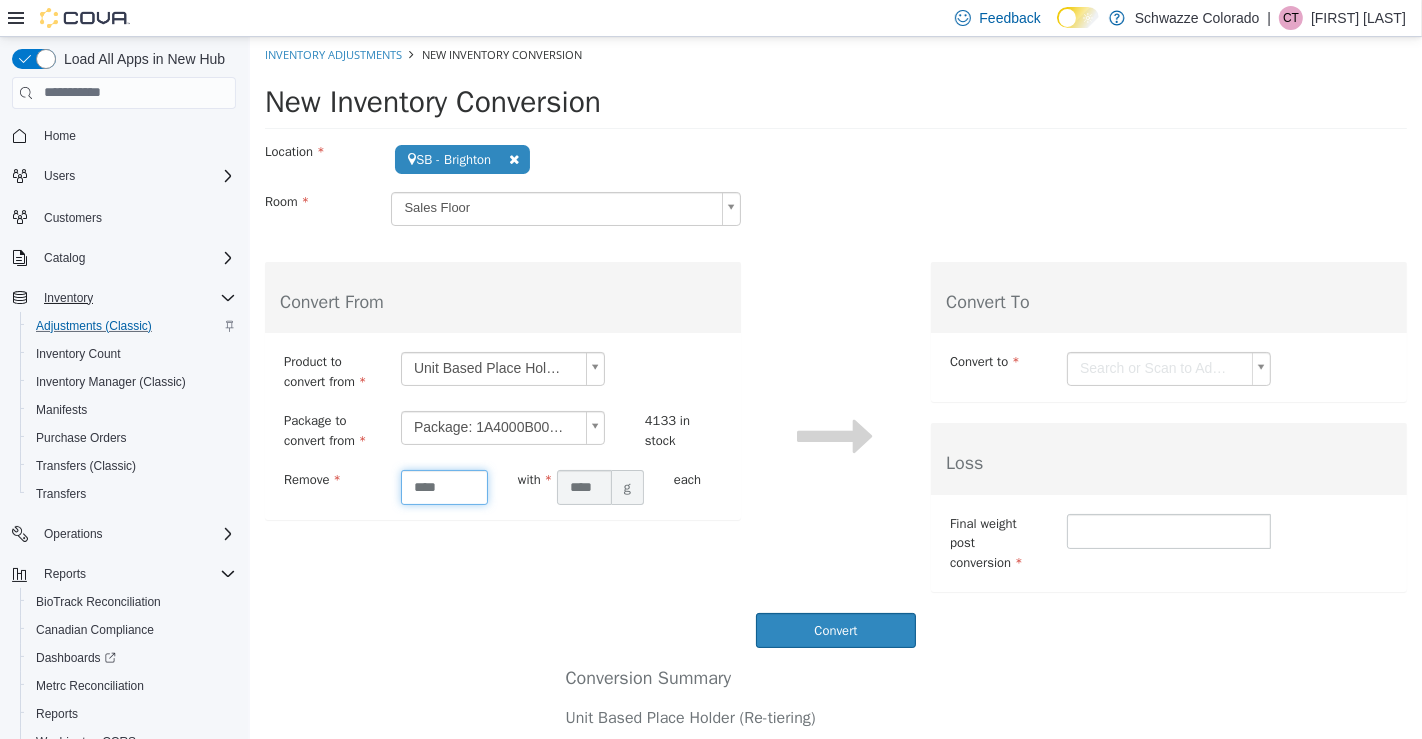 type on "****" 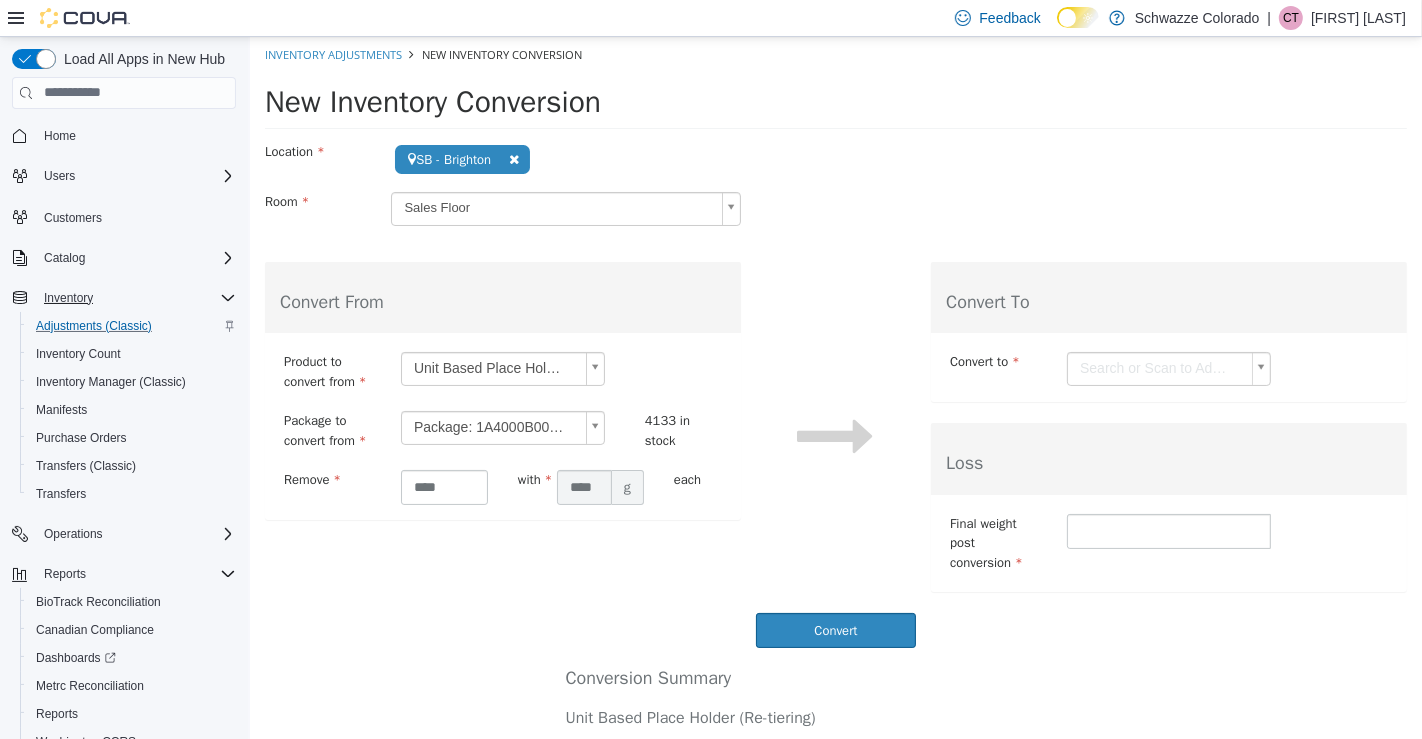 click on "**********" at bounding box center (835, 462) 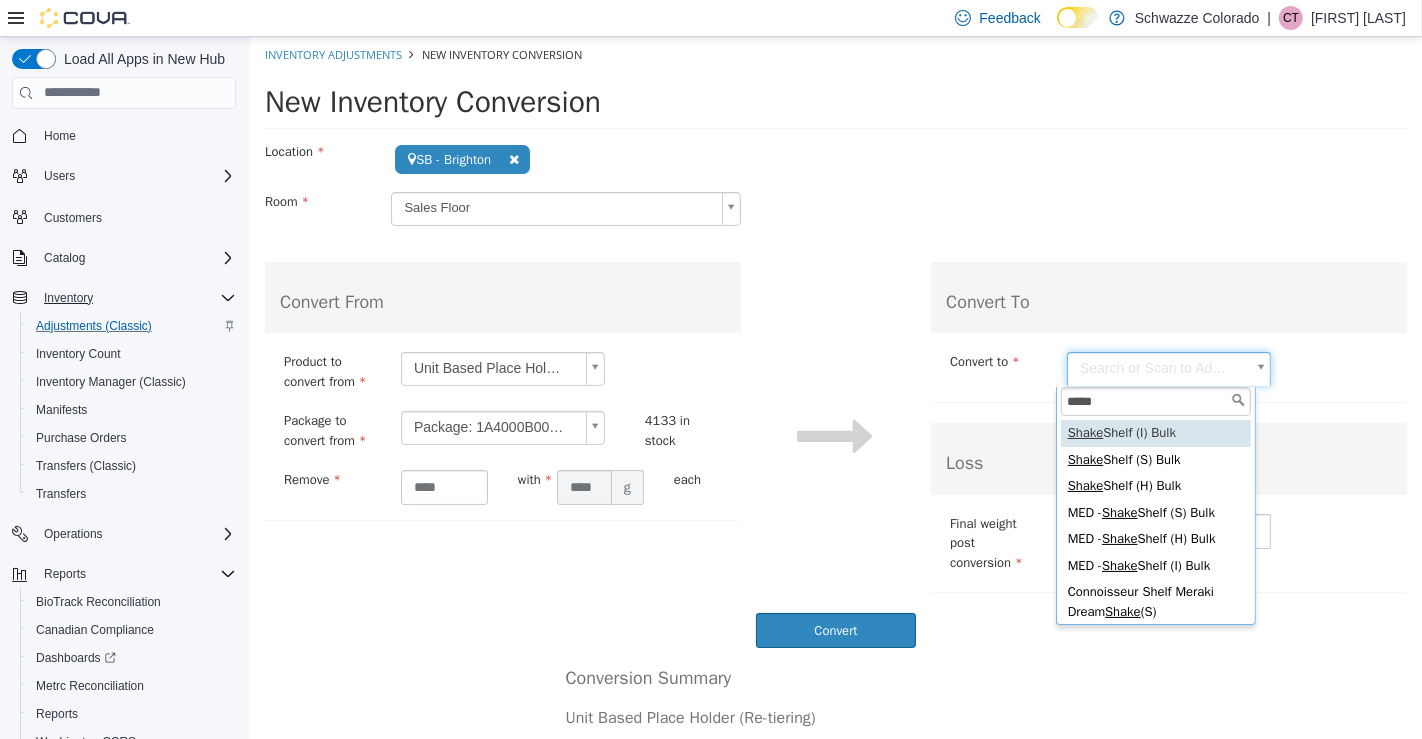 type on "*****" 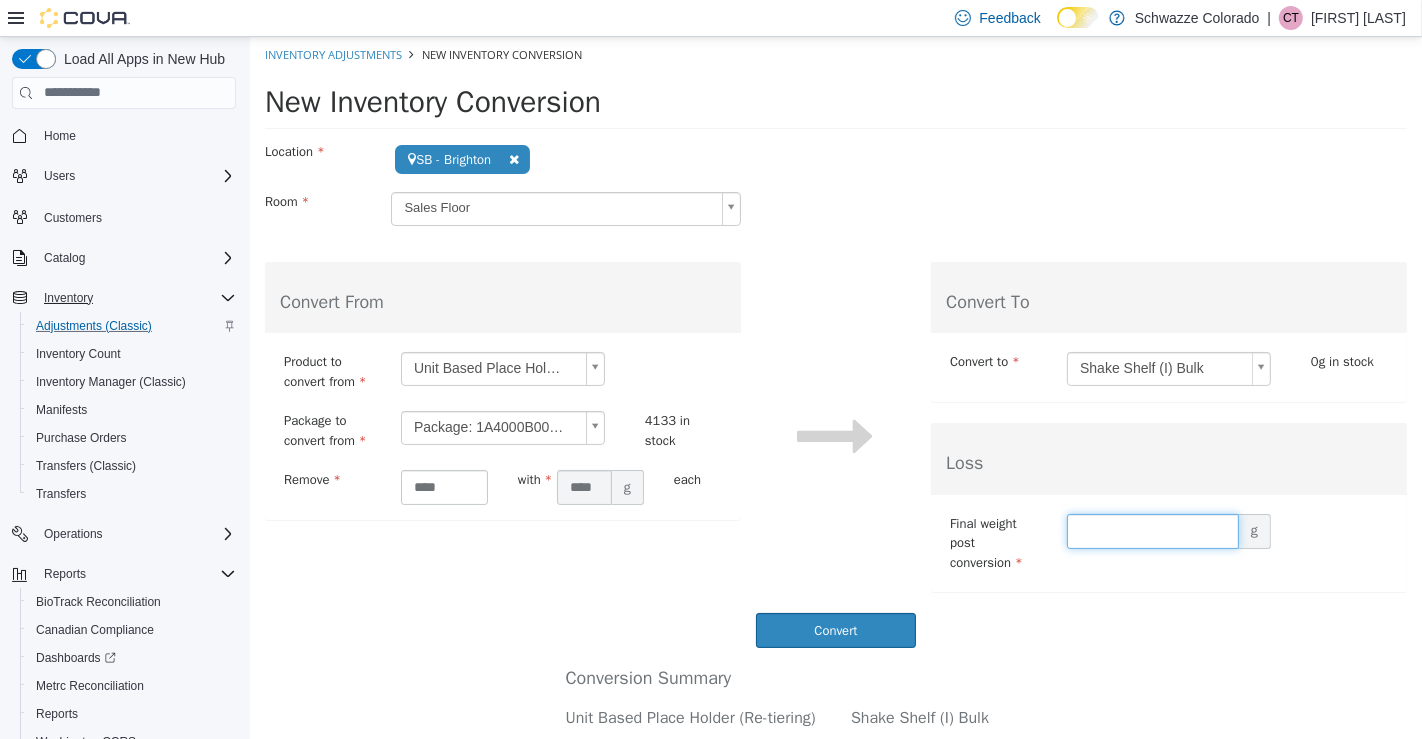 click at bounding box center (1152, 530) 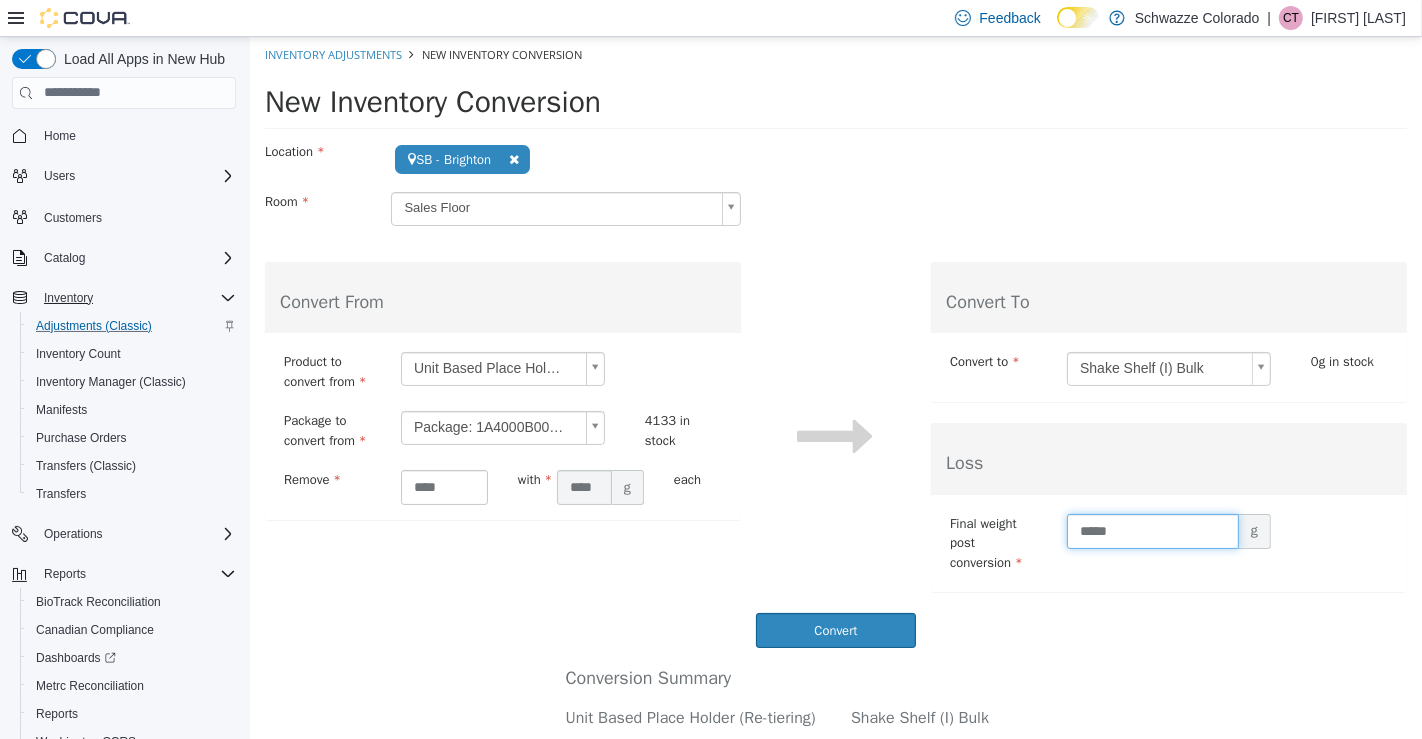 click on "*****" at bounding box center [1152, 530] 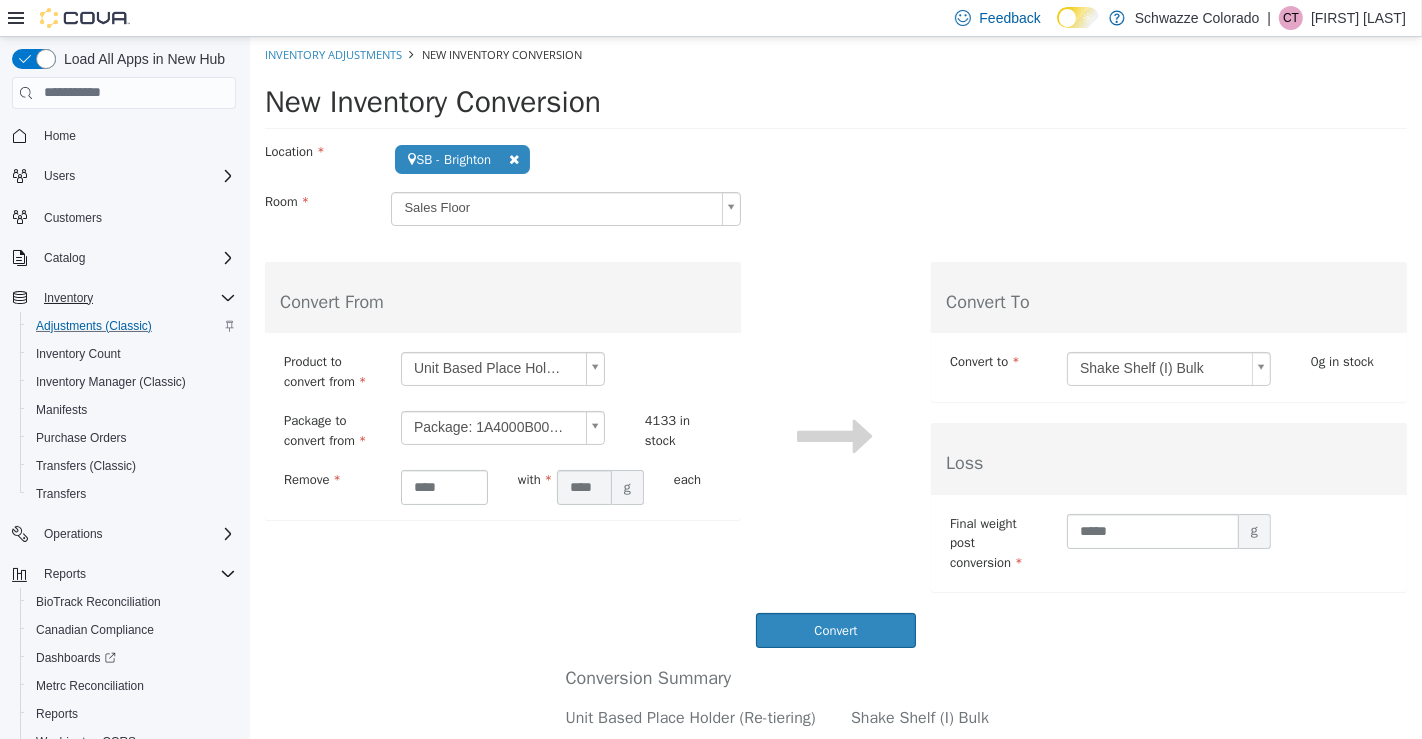 click on "Convert" at bounding box center [835, 629] 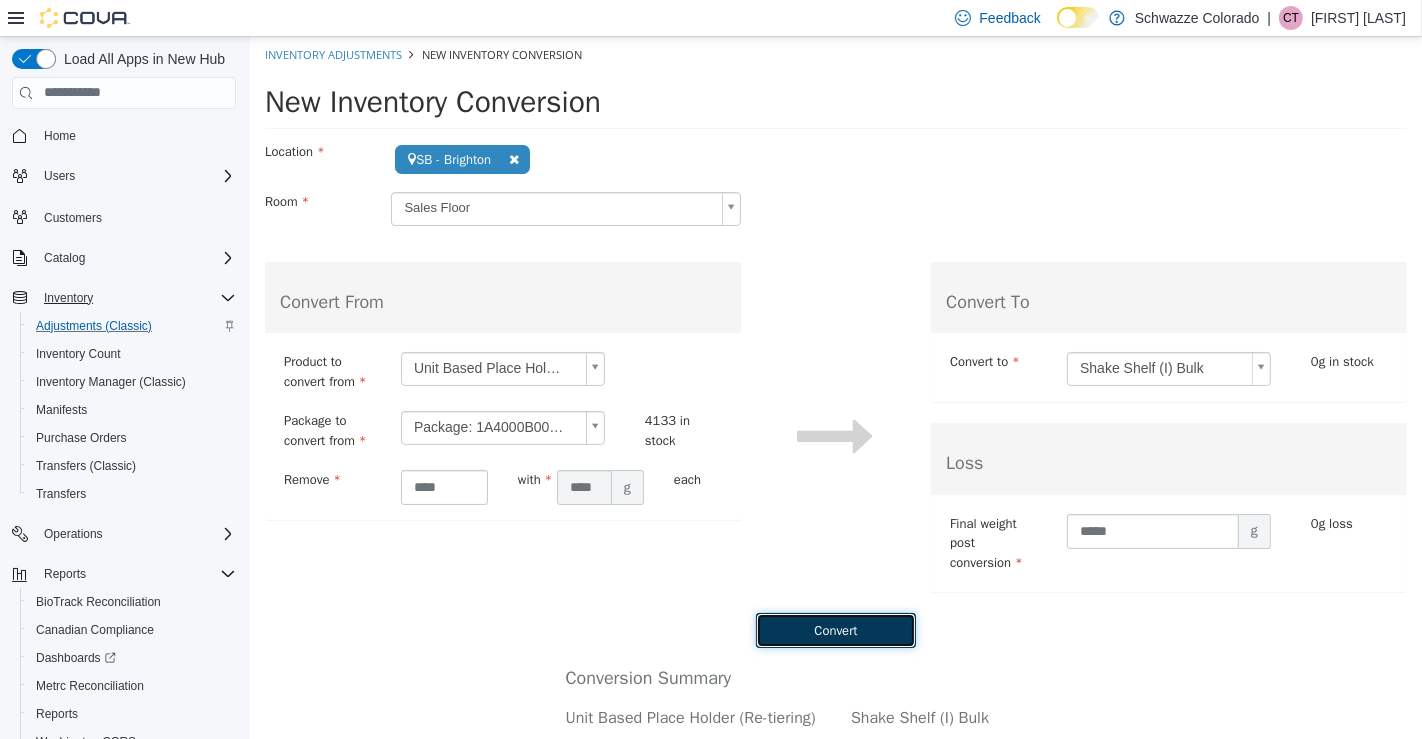 click on "Convert" at bounding box center [835, 629] 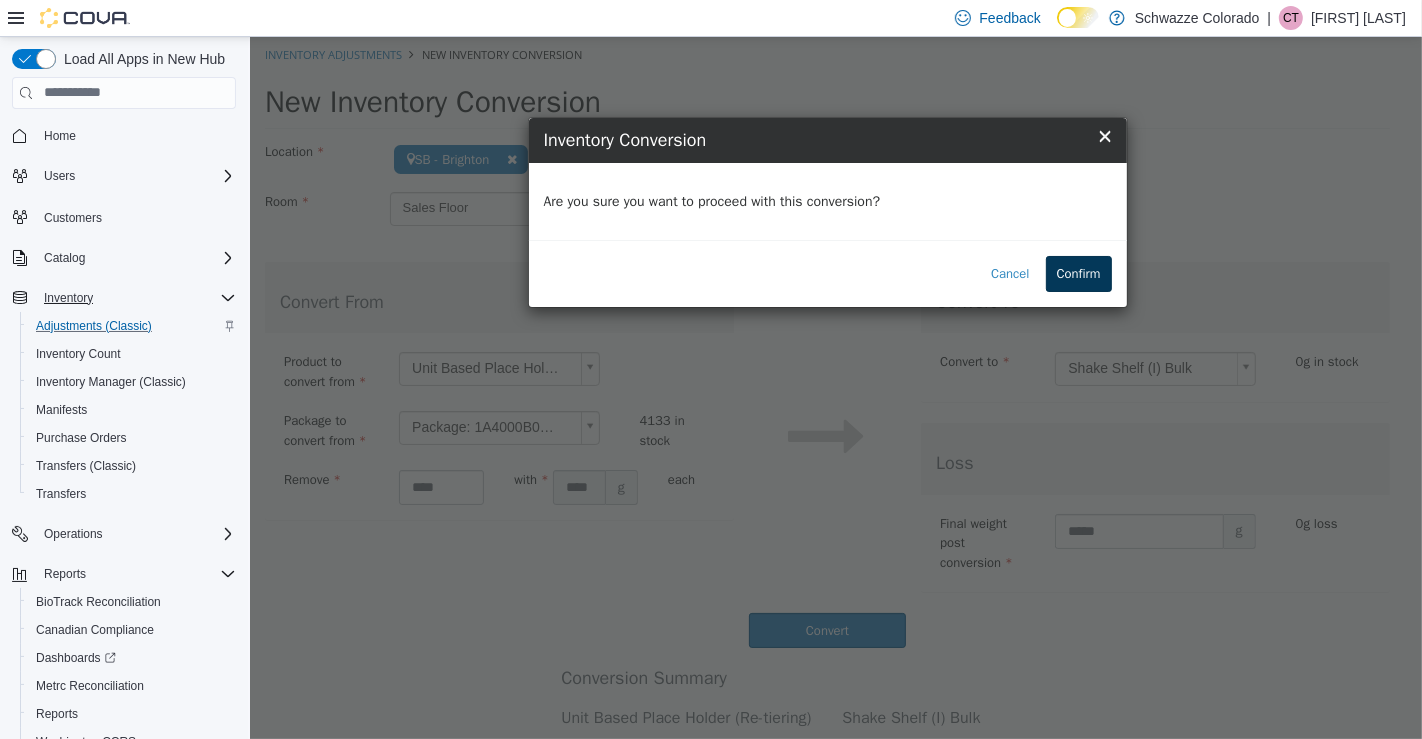 click on "Confirm" at bounding box center [1078, 273] 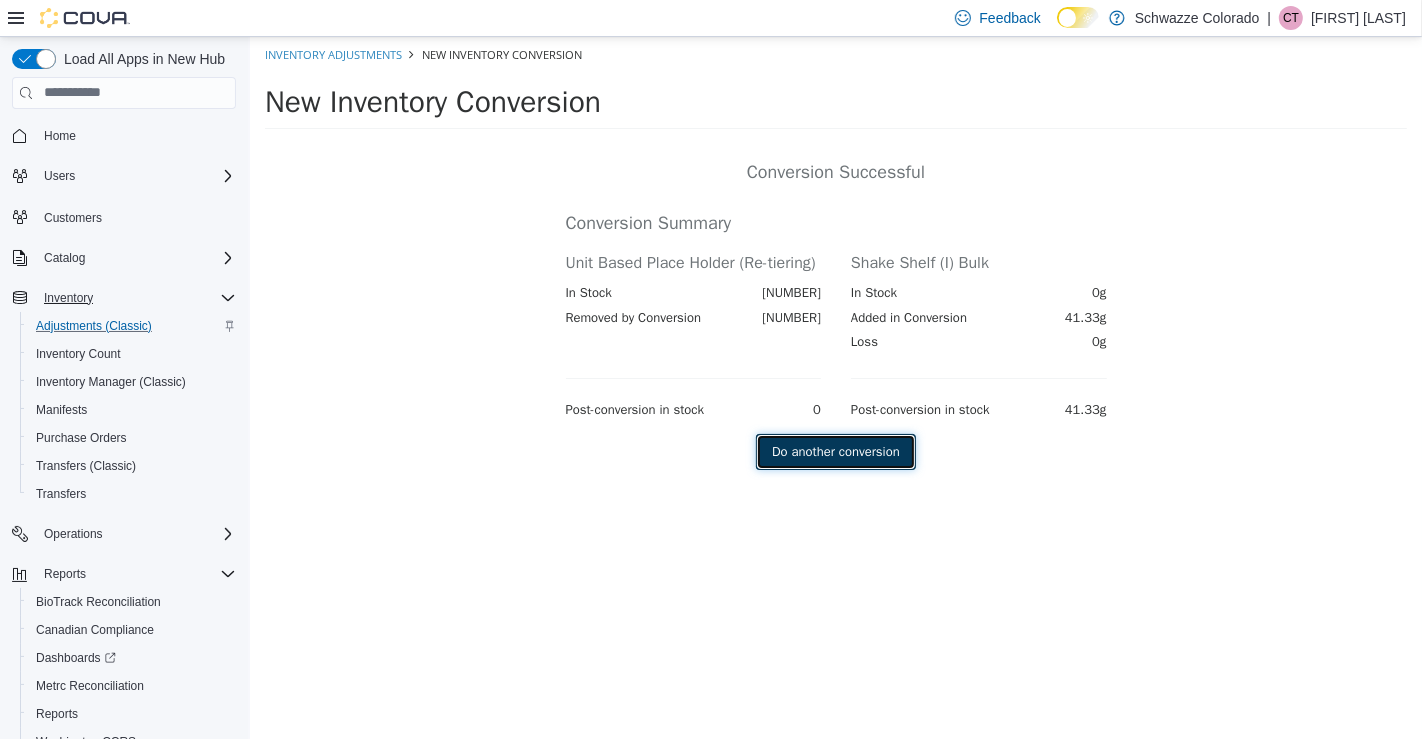 click on "Do another conversion" at bounding box center [835, 451] 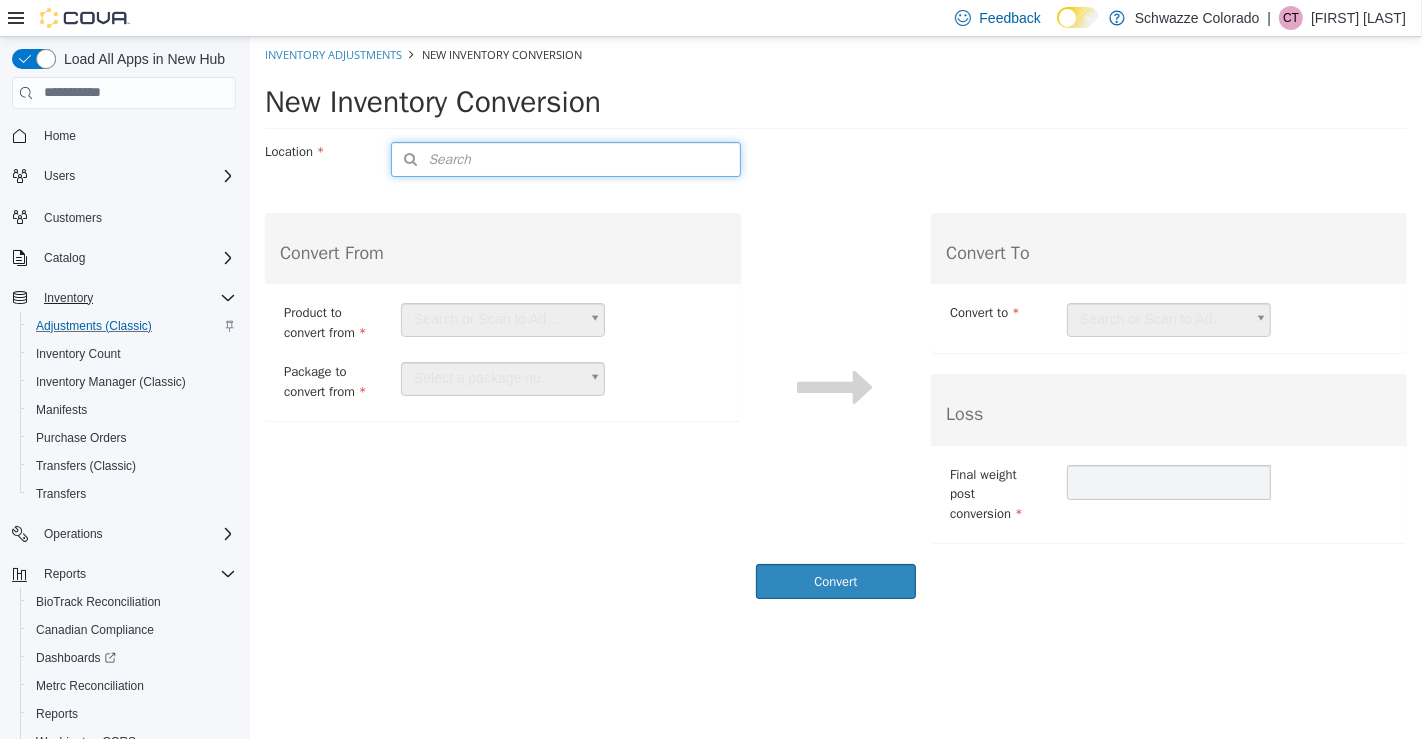 click on "Search" at bounding box center [430, 158] 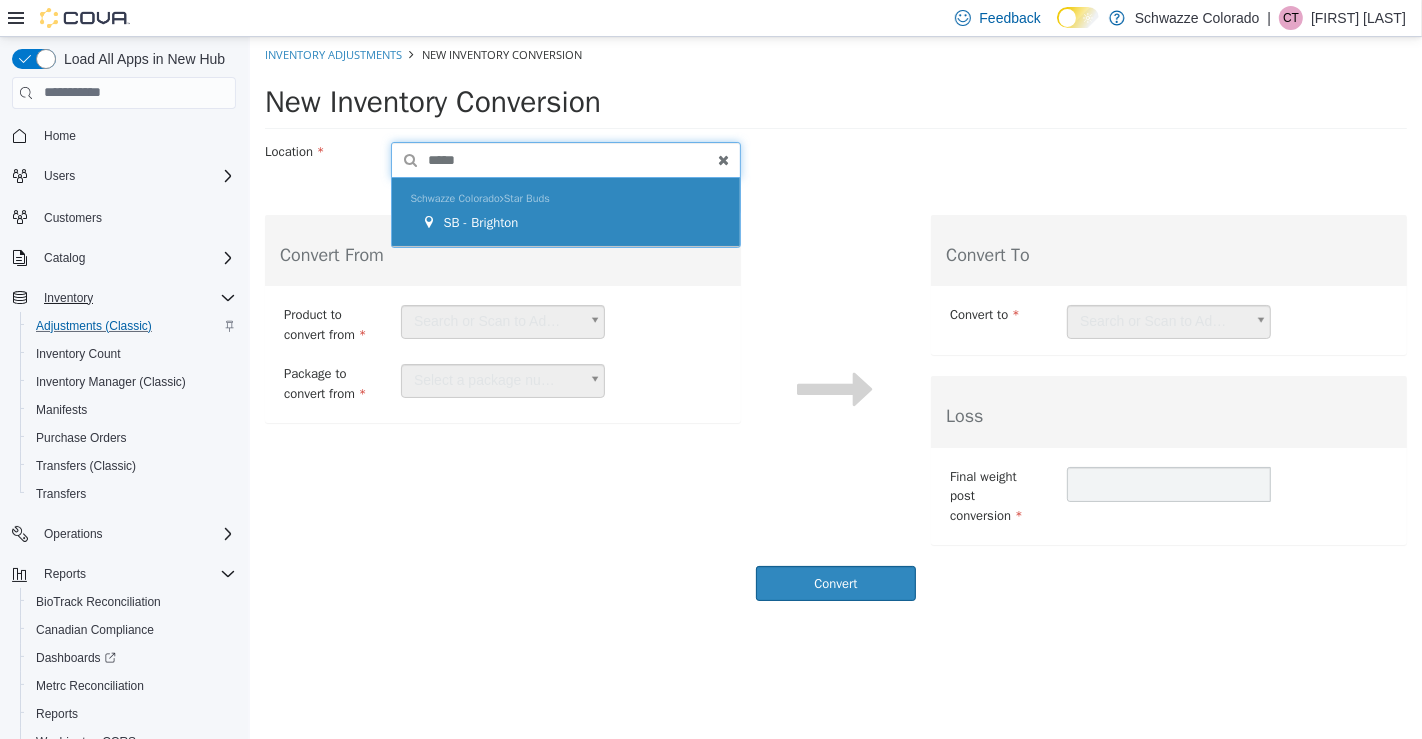 type on "*****" 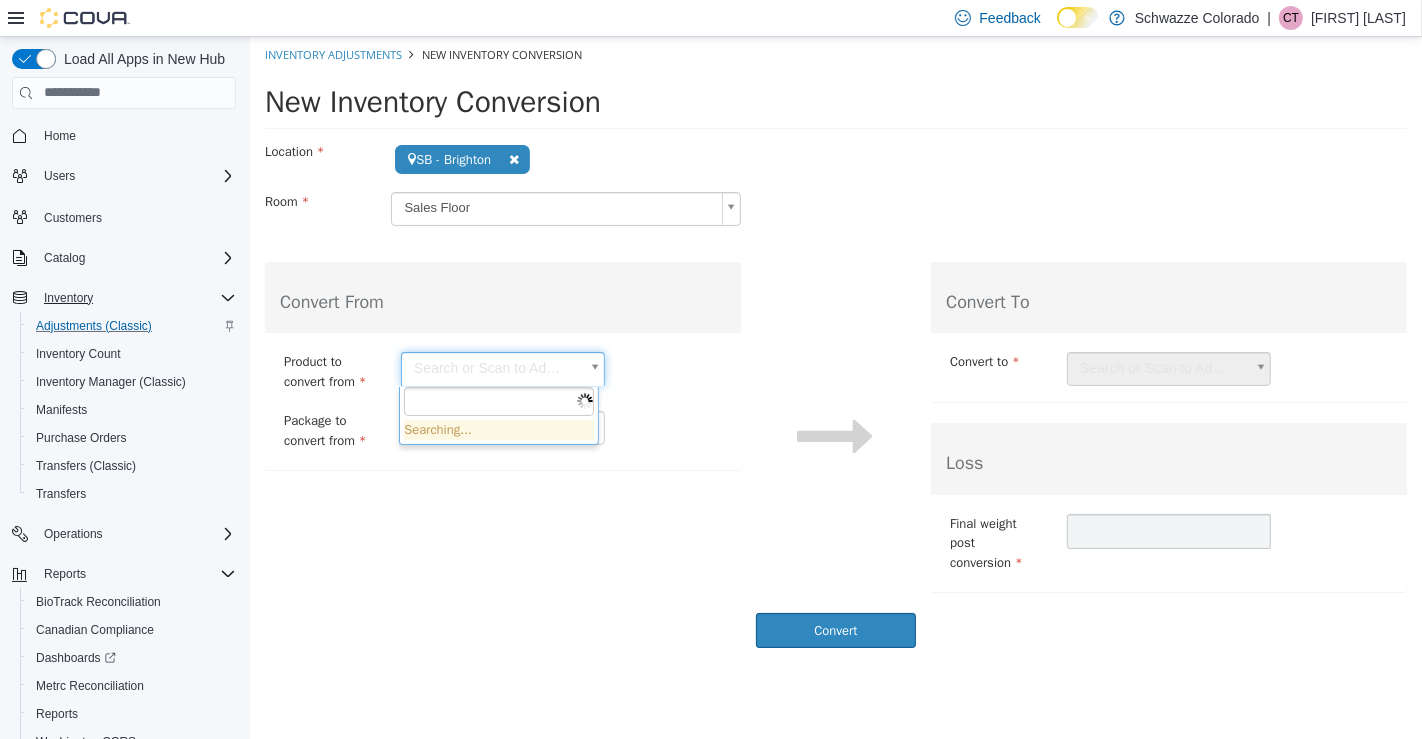 click on "**********" at bounding box center (835, 347) 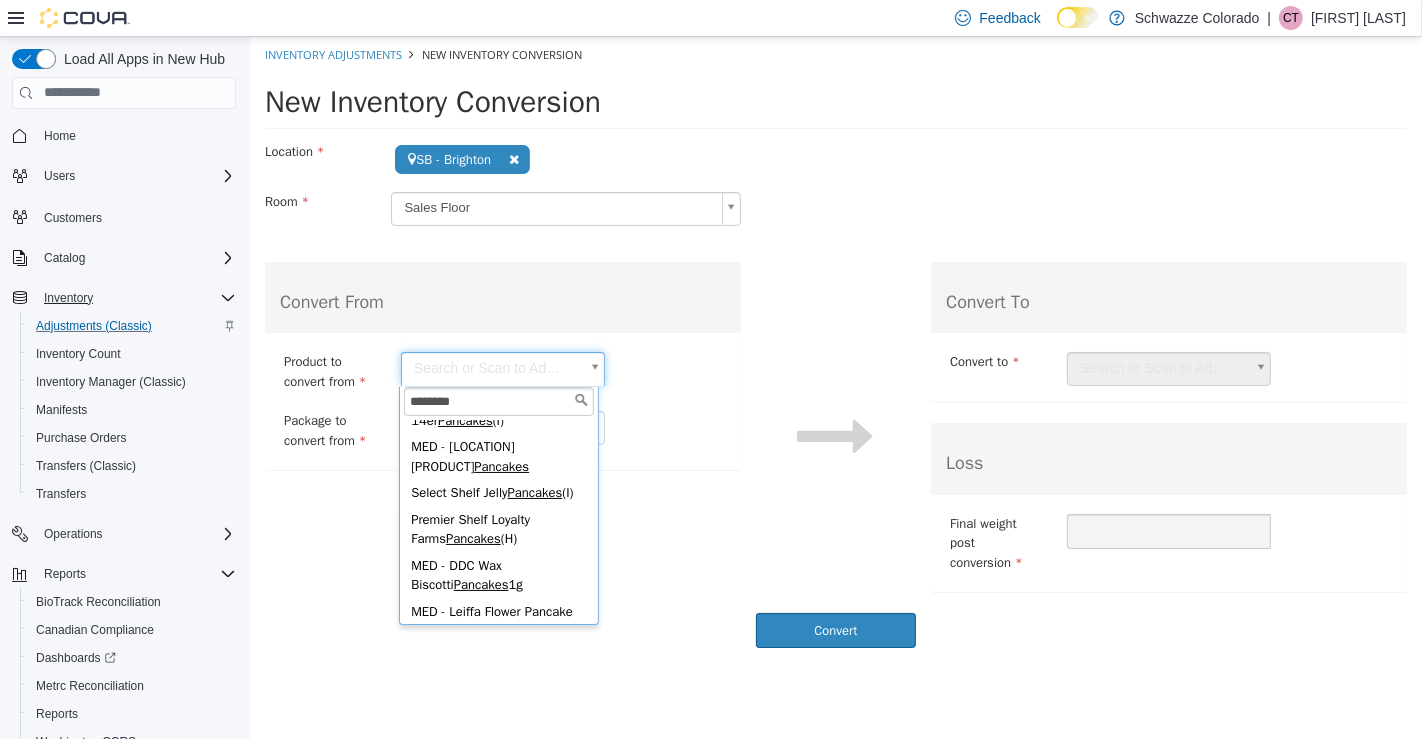 scroll, scrollTop: 231, scrollLeft: 0, axis: vertical 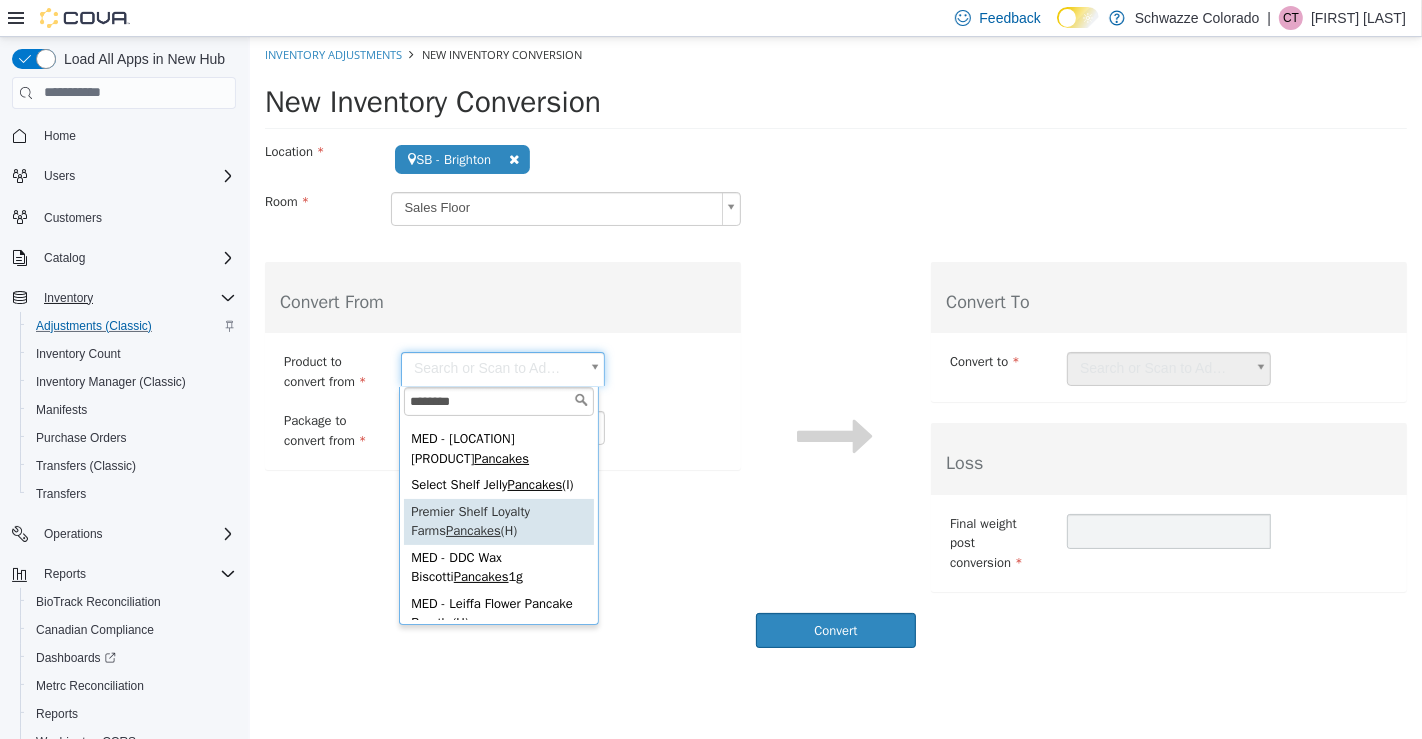 type on "********" 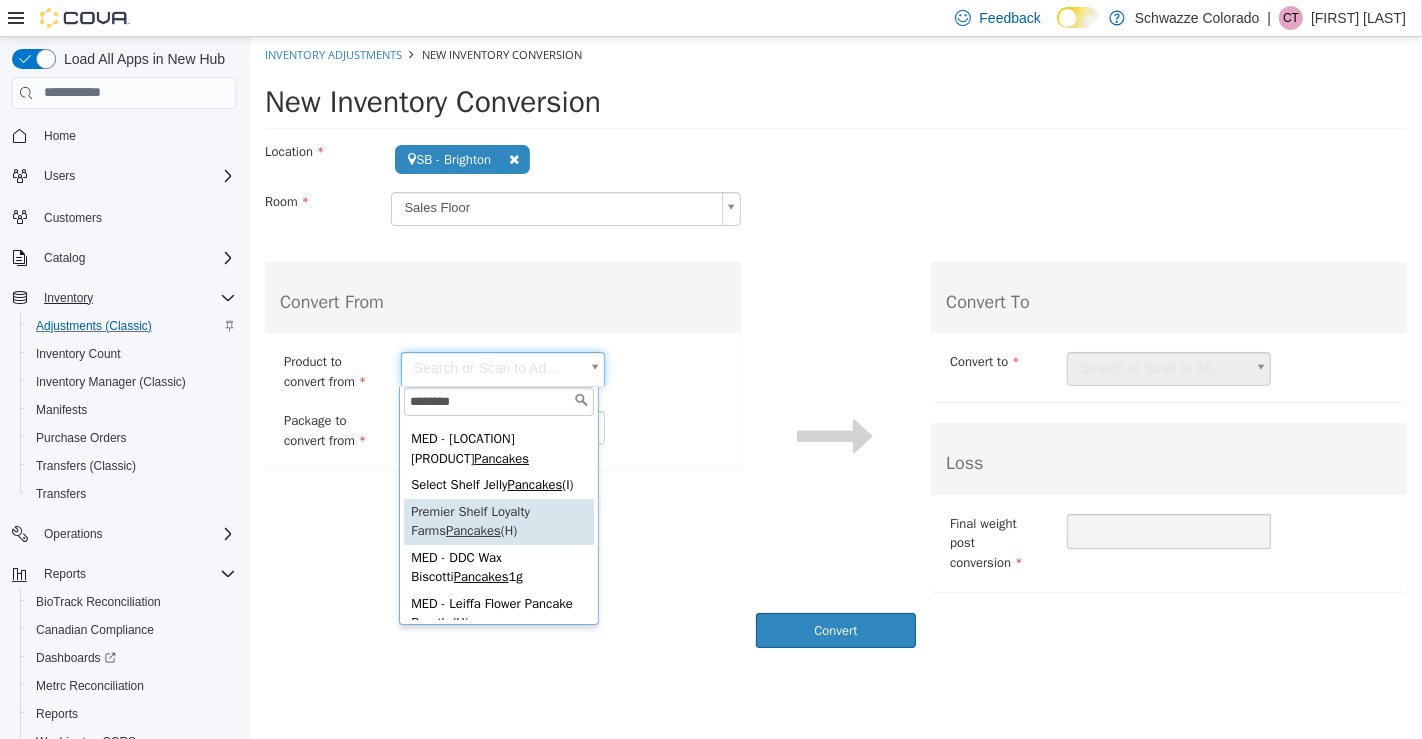 type on "**********" 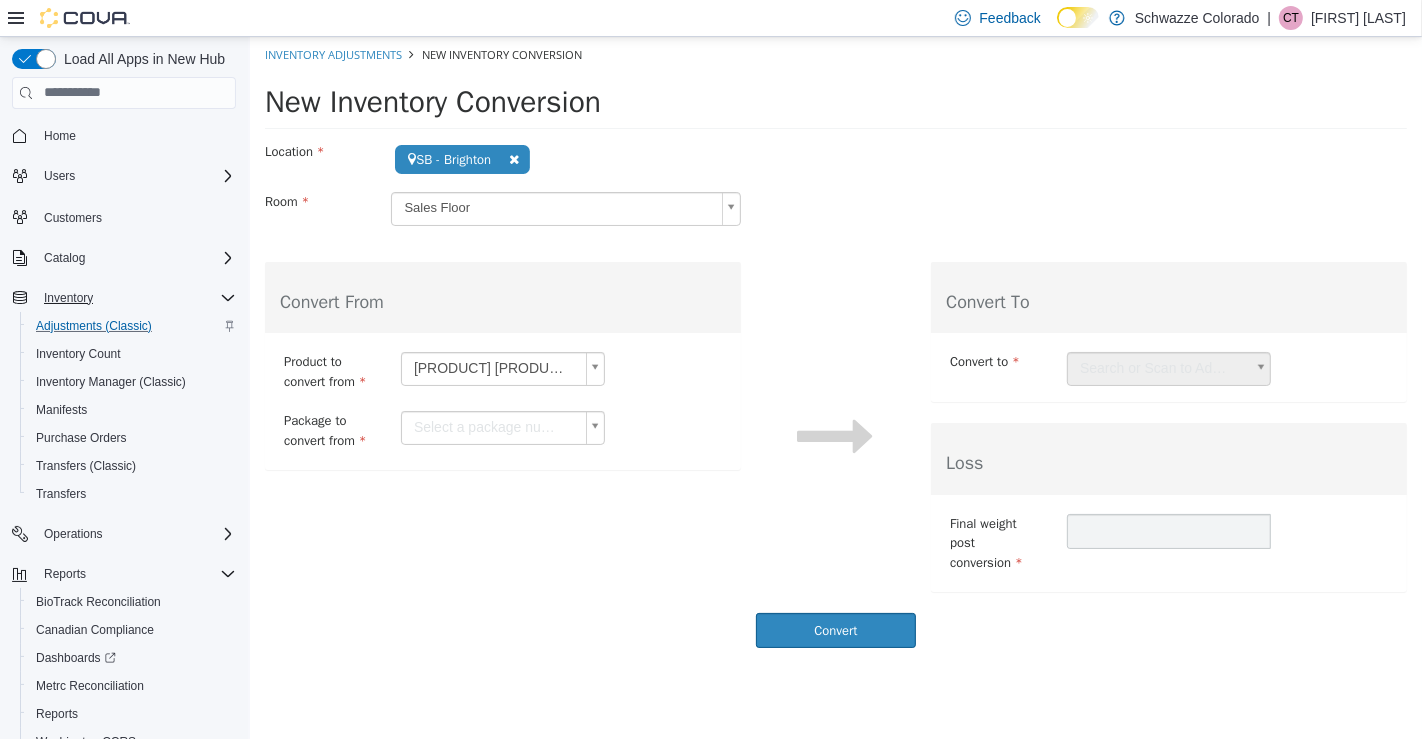 click on "**********" at bounding box center (835, 347) 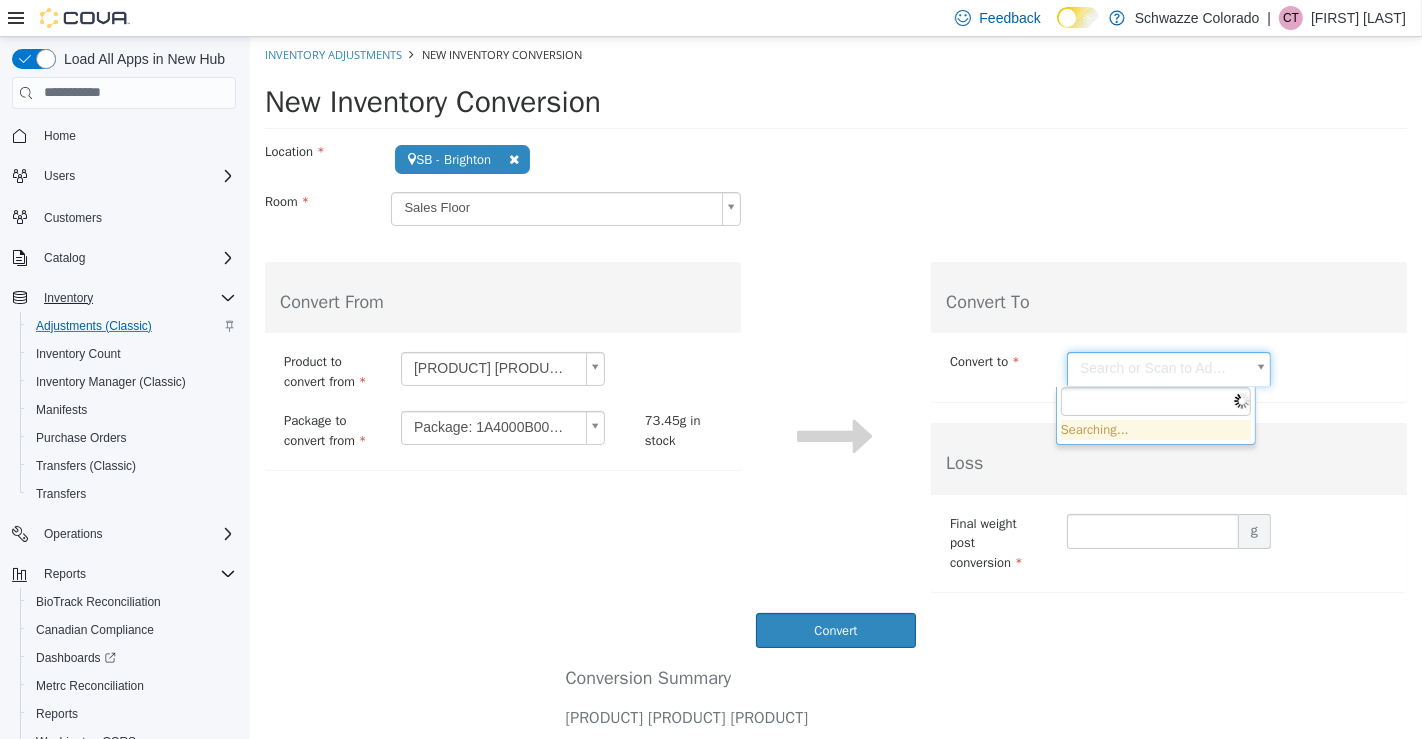 click on "**********" at bounding box center [835, 462] 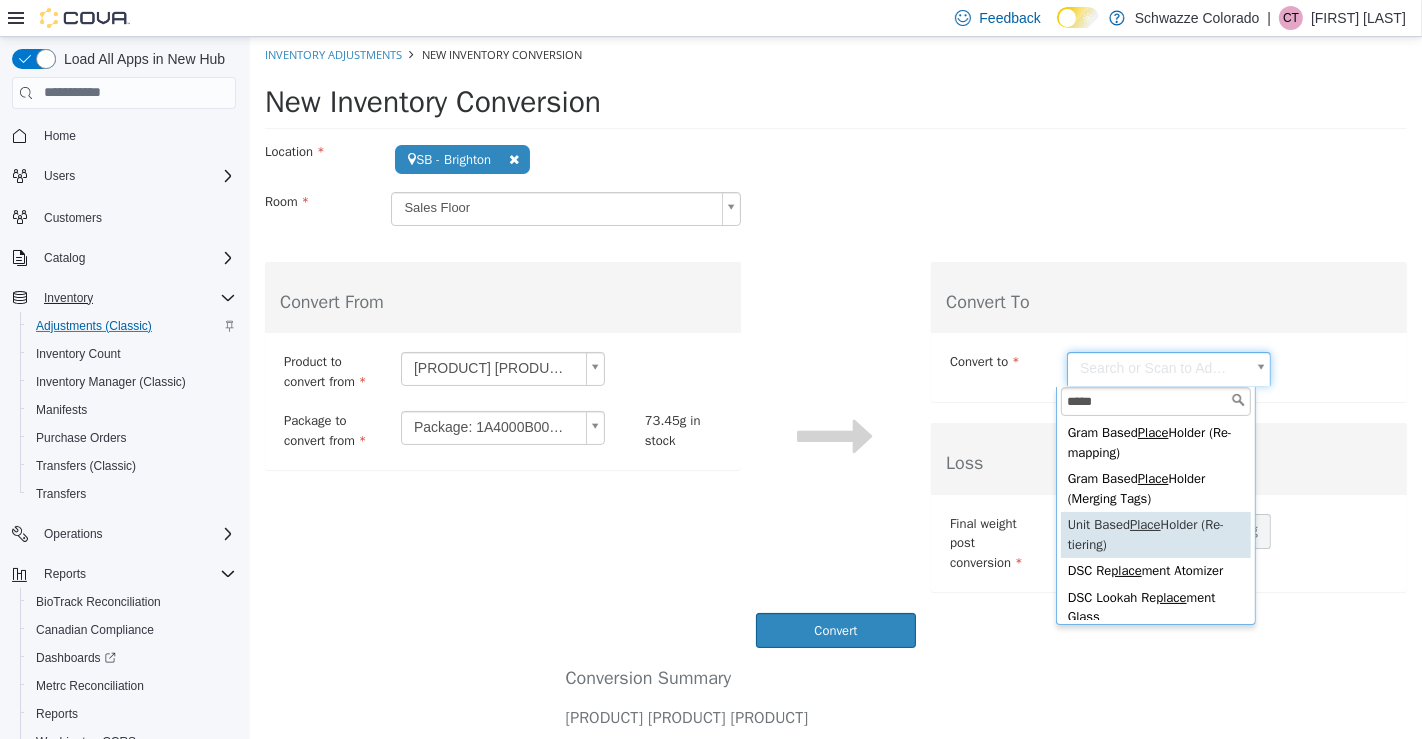 type on "*****" 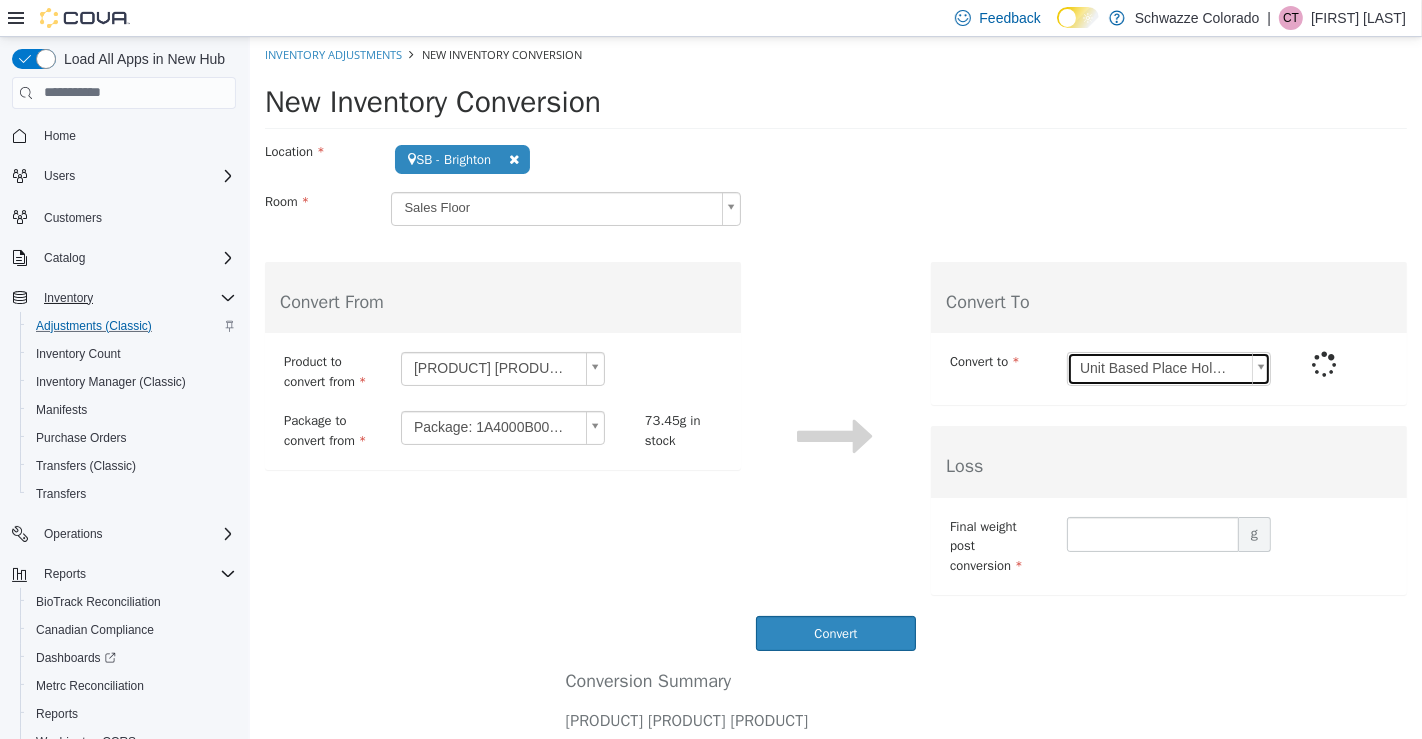 type on "****" 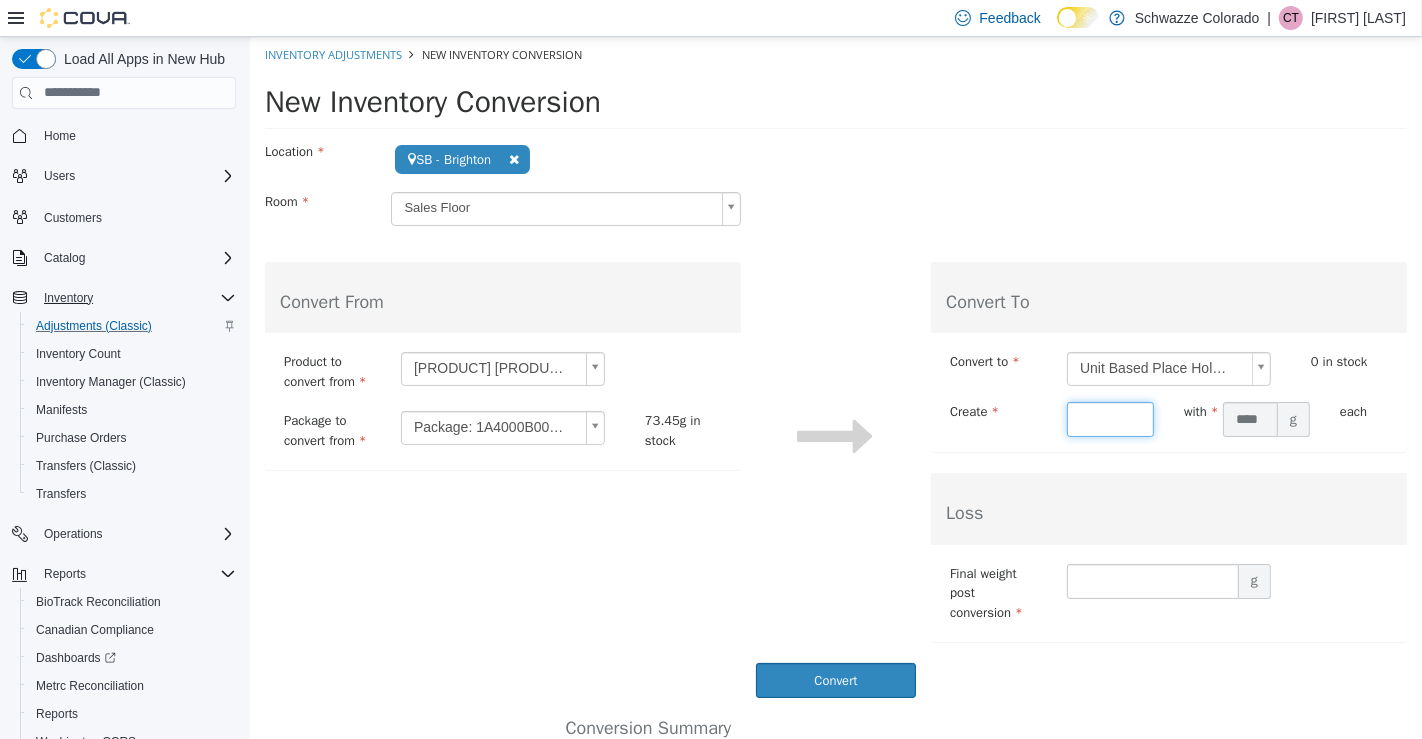 click at bounding box center [1109, 418] 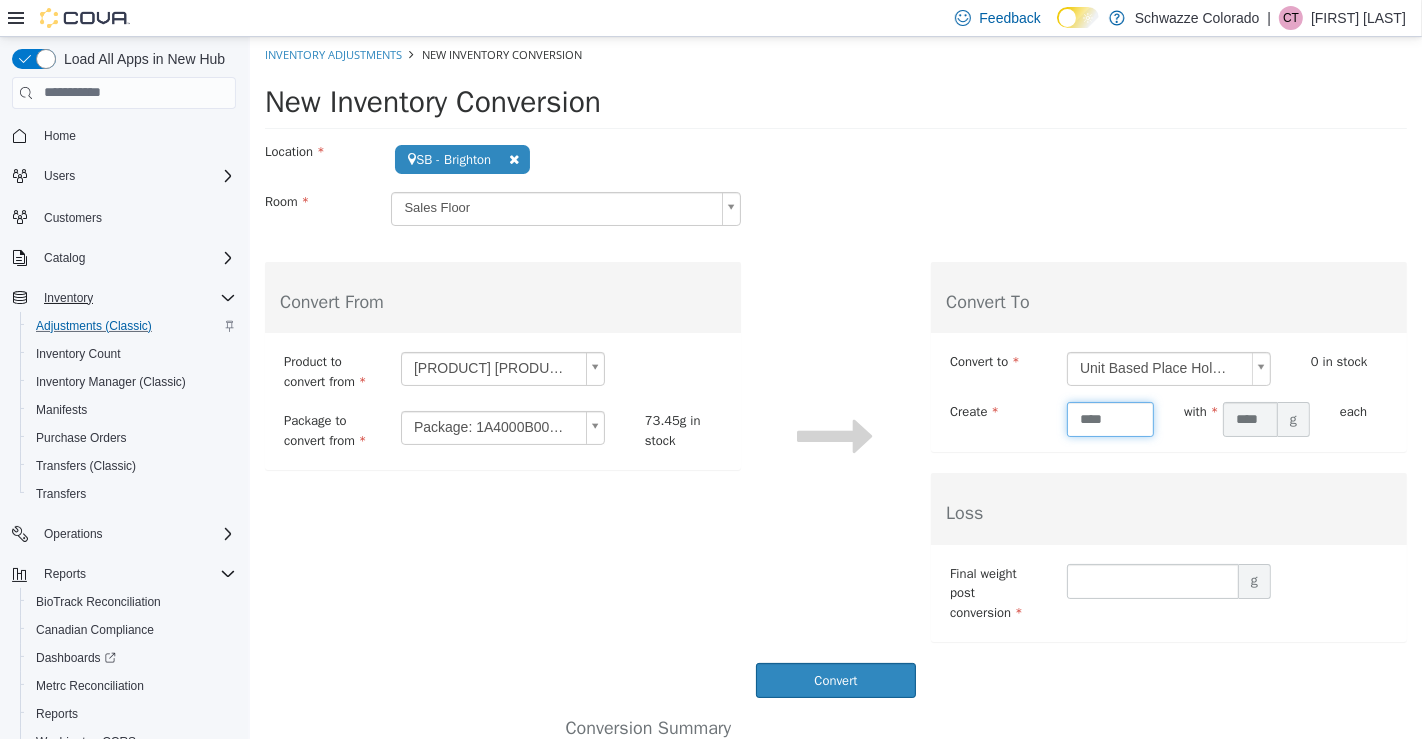 type on "****" 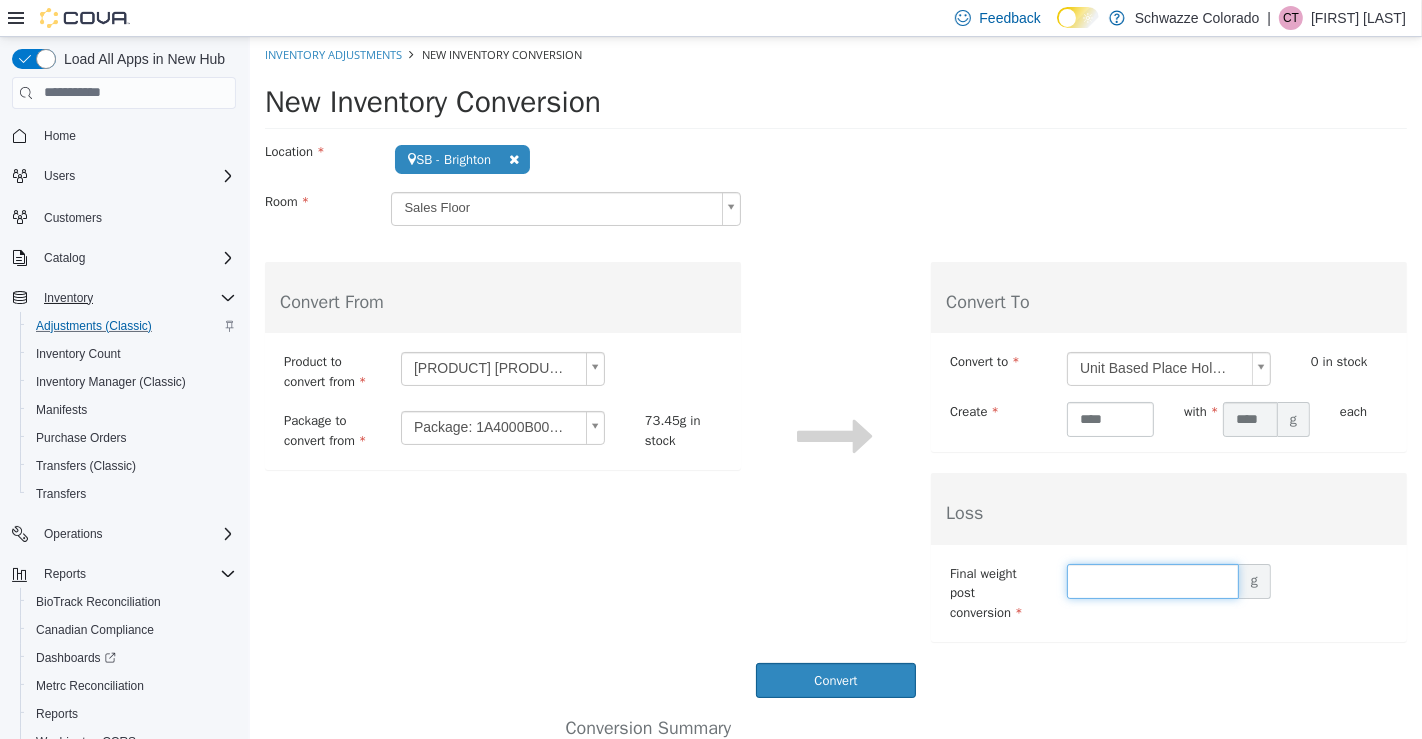 click at bounding box center [1152, 580] 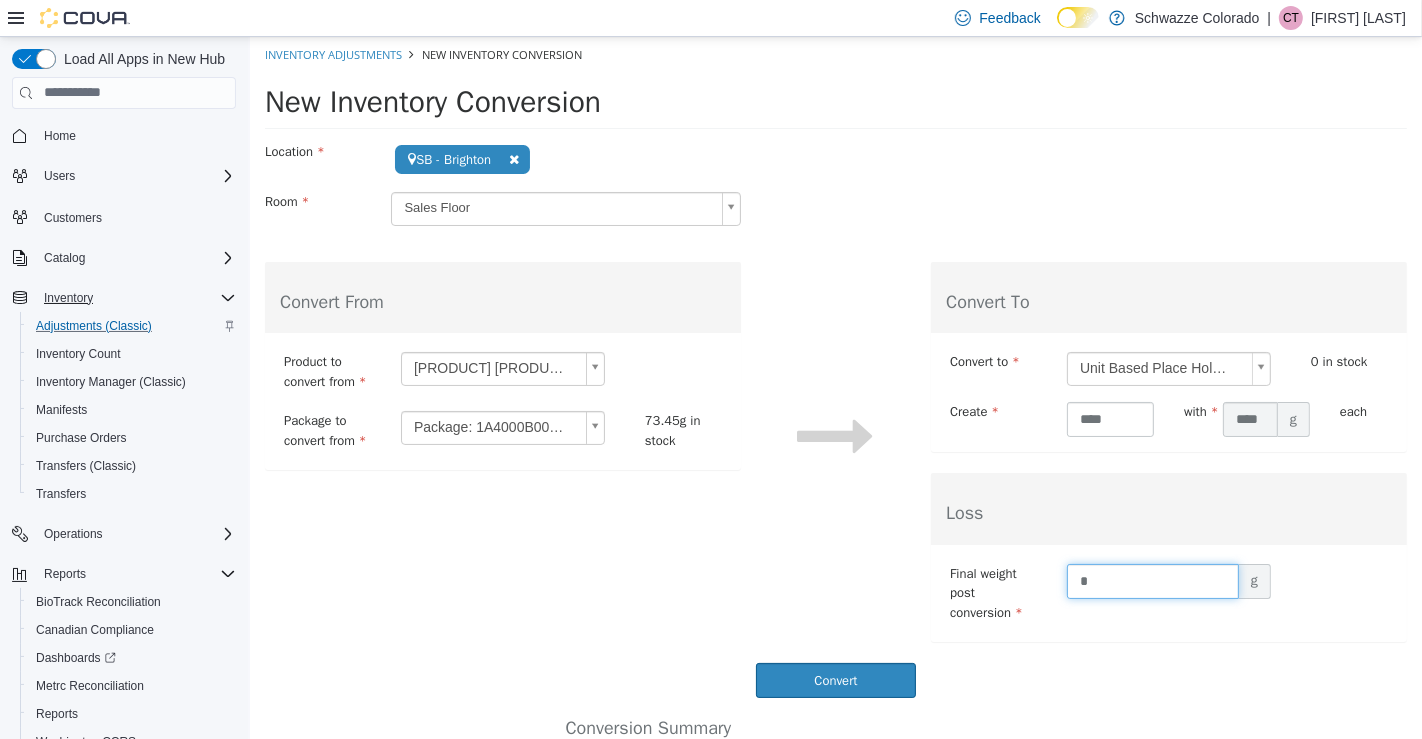 type on "*" 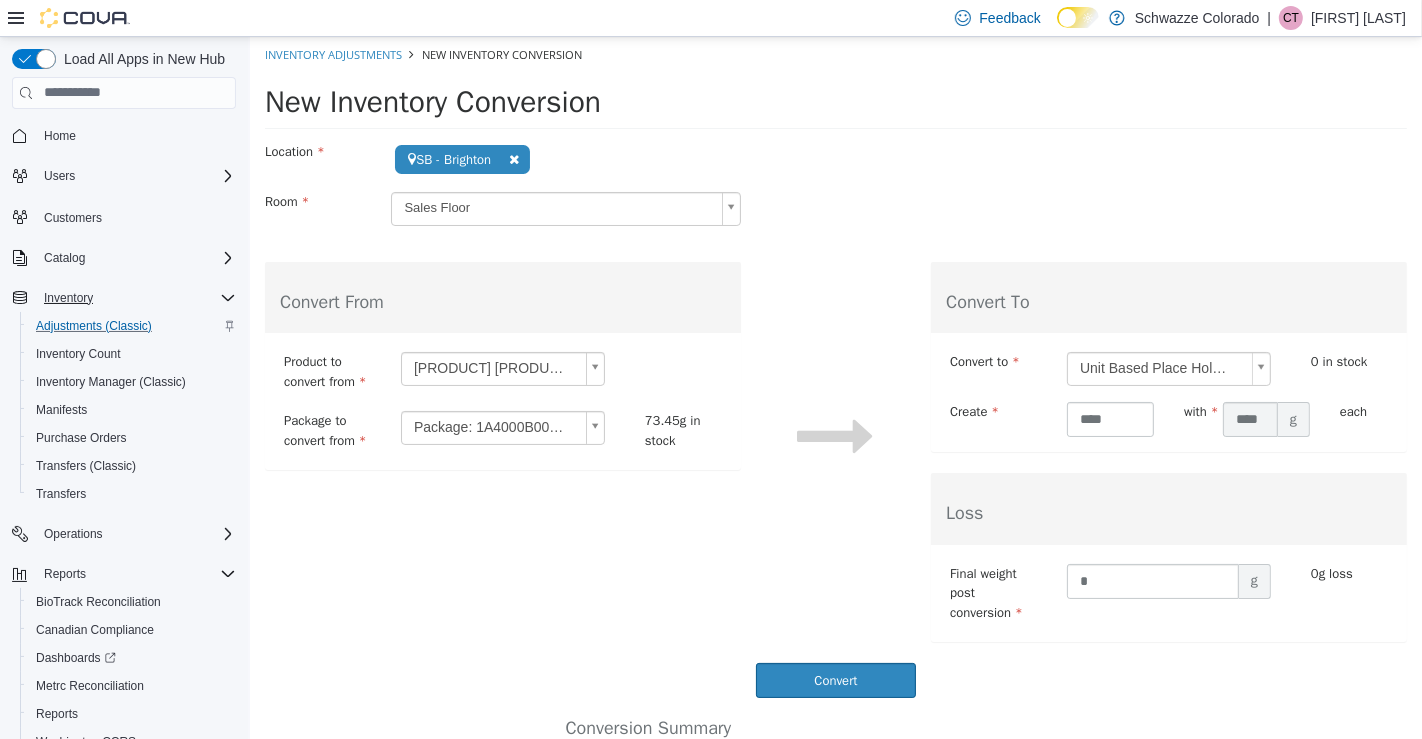 click on "Convert" at bounding box center (835, 679) 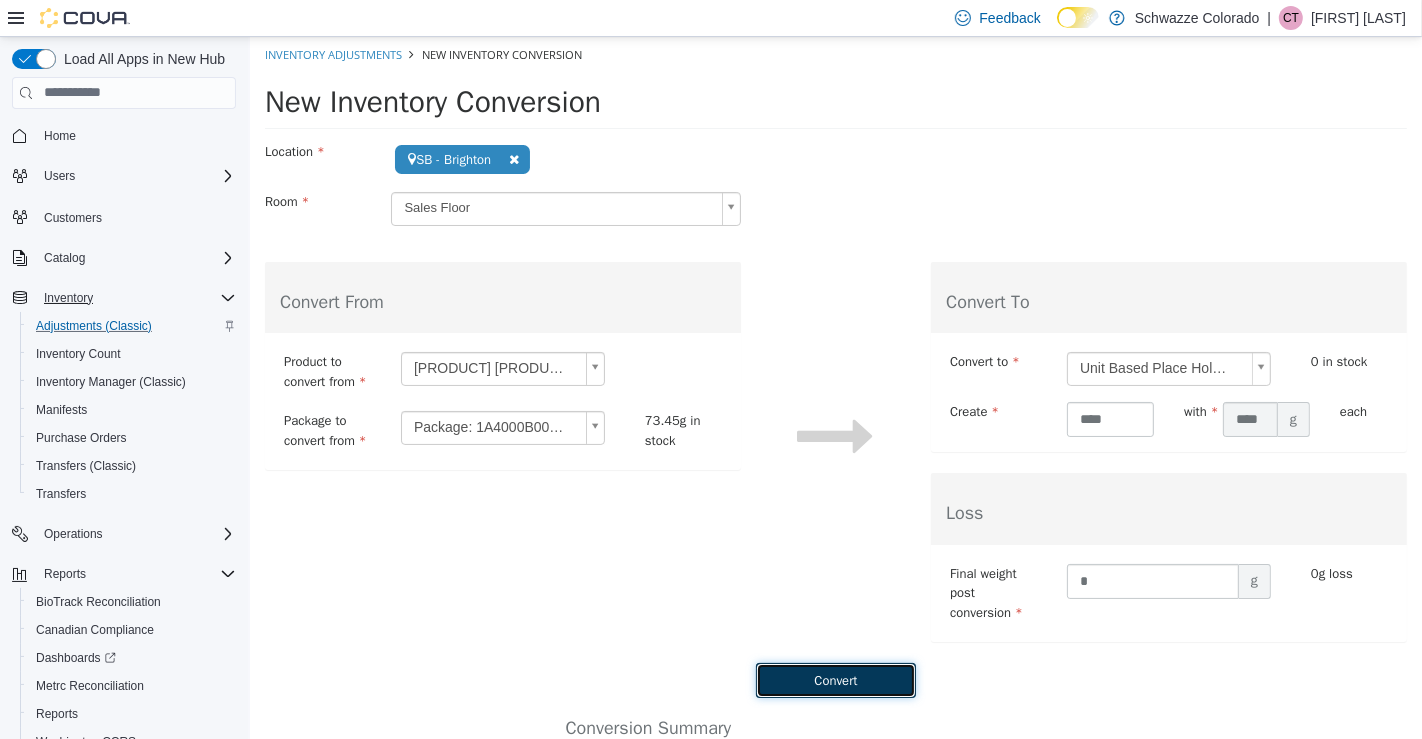 click on "Convert" at bounding box center [835, 679] 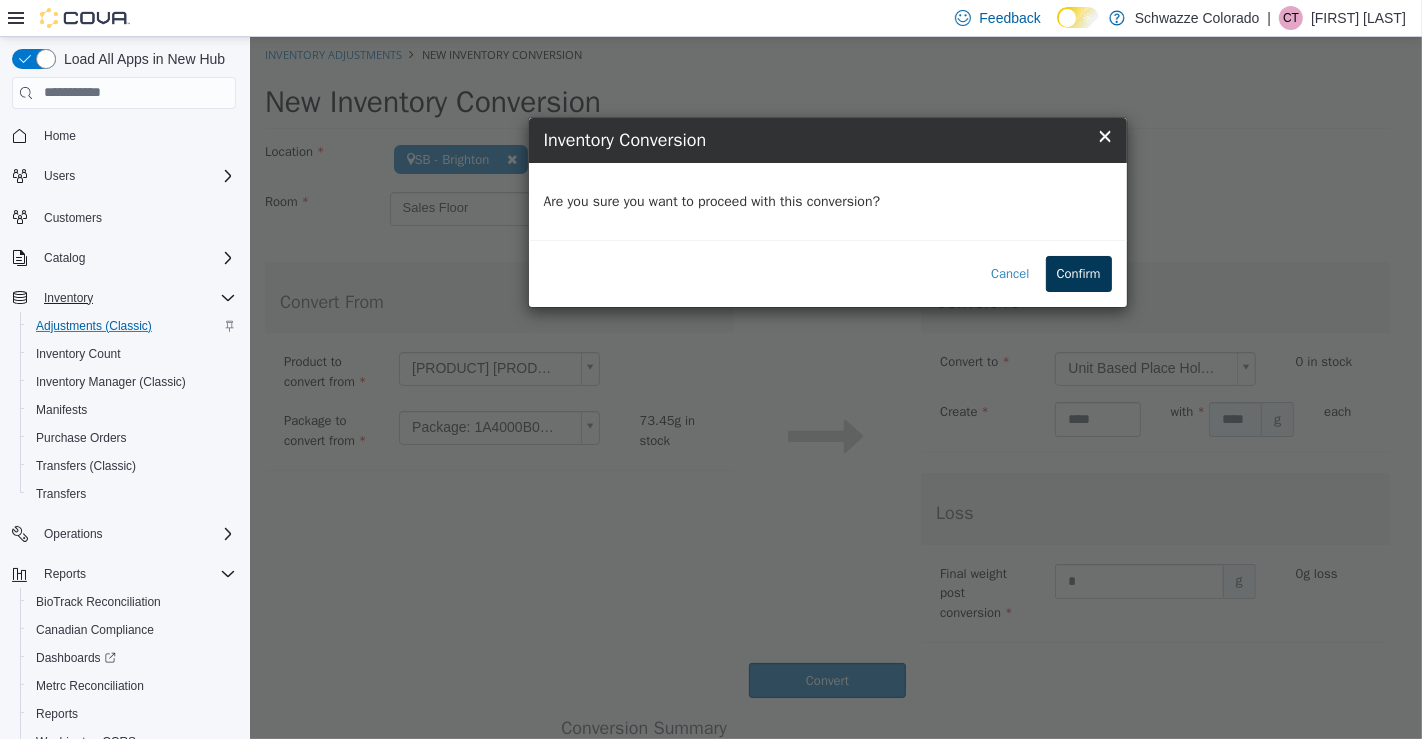 click on "Confirm" at bounding box center (1078, 273) 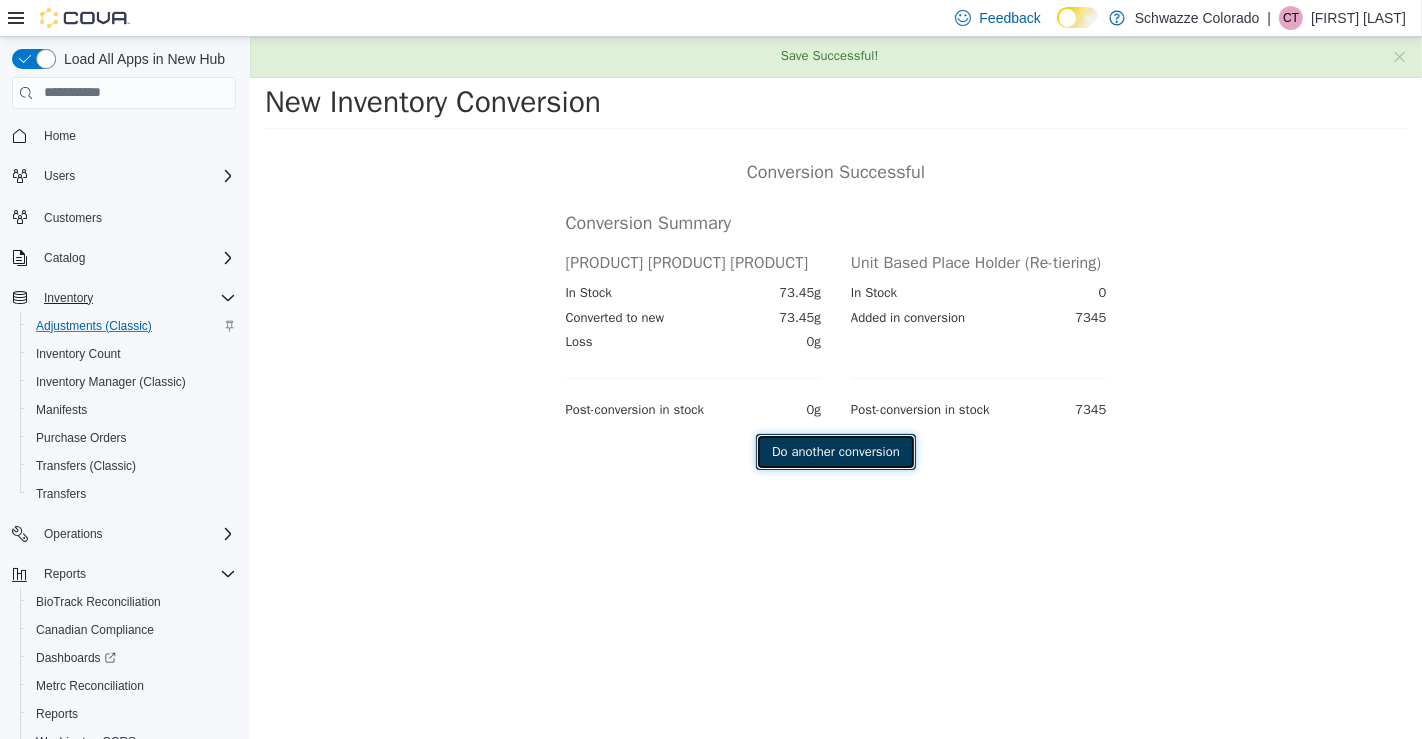 click on "Do another conversion" at bounding box center (835, 451) 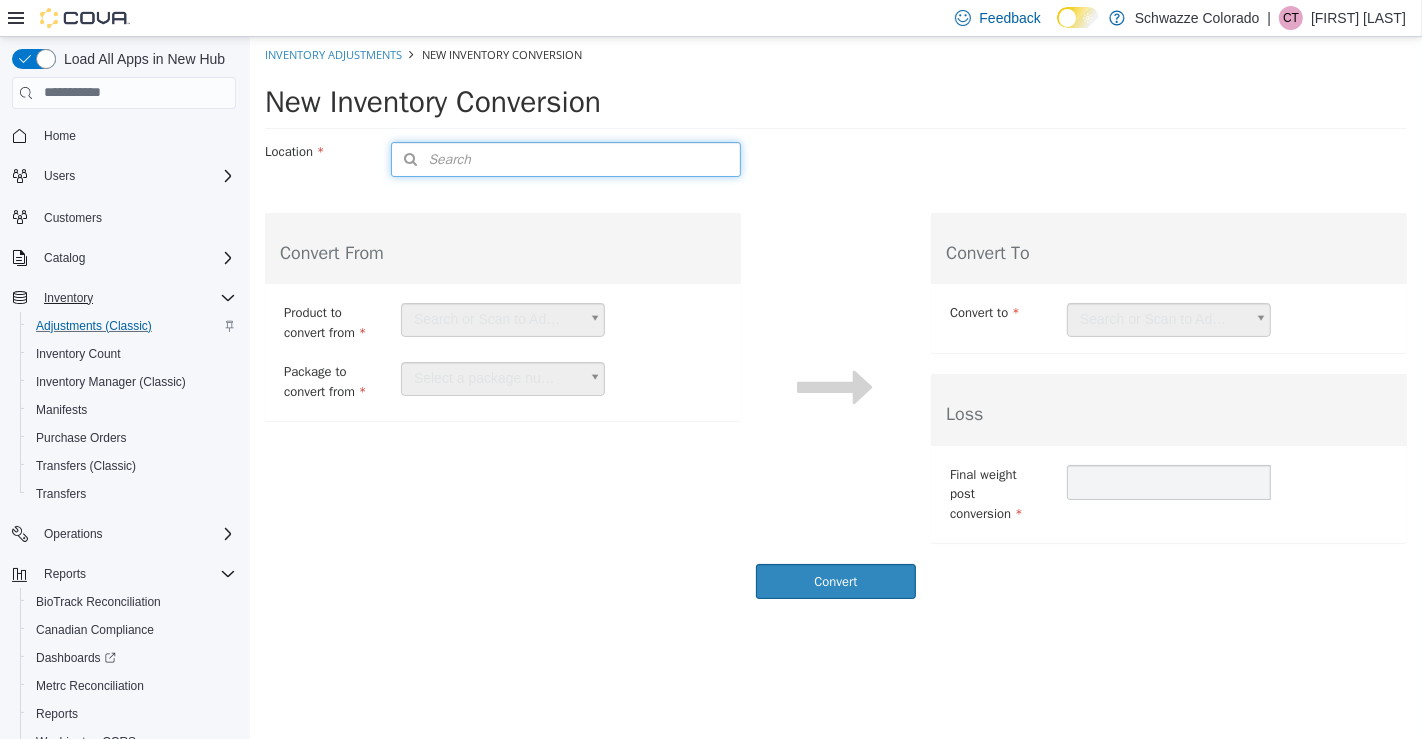 click on "Search" at bounding box center (564, 158) 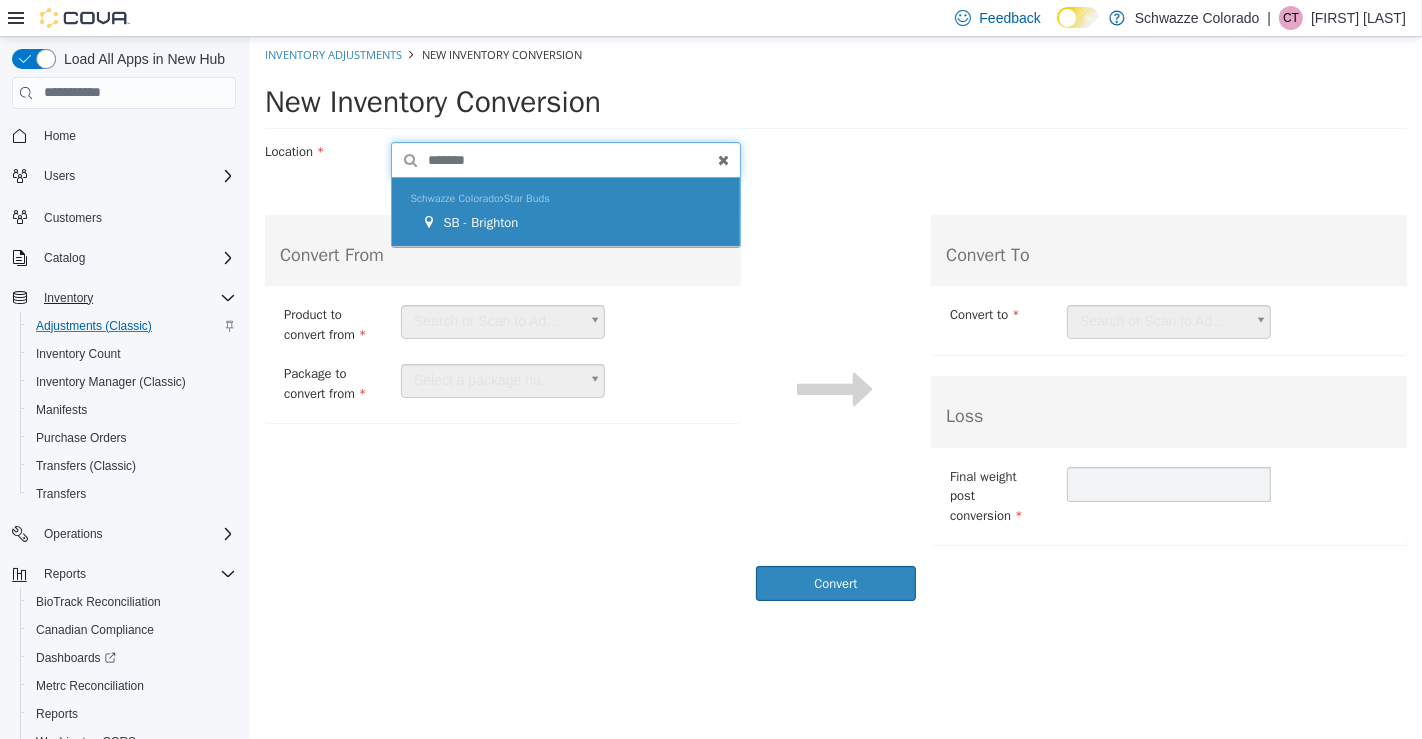 type on "*******" 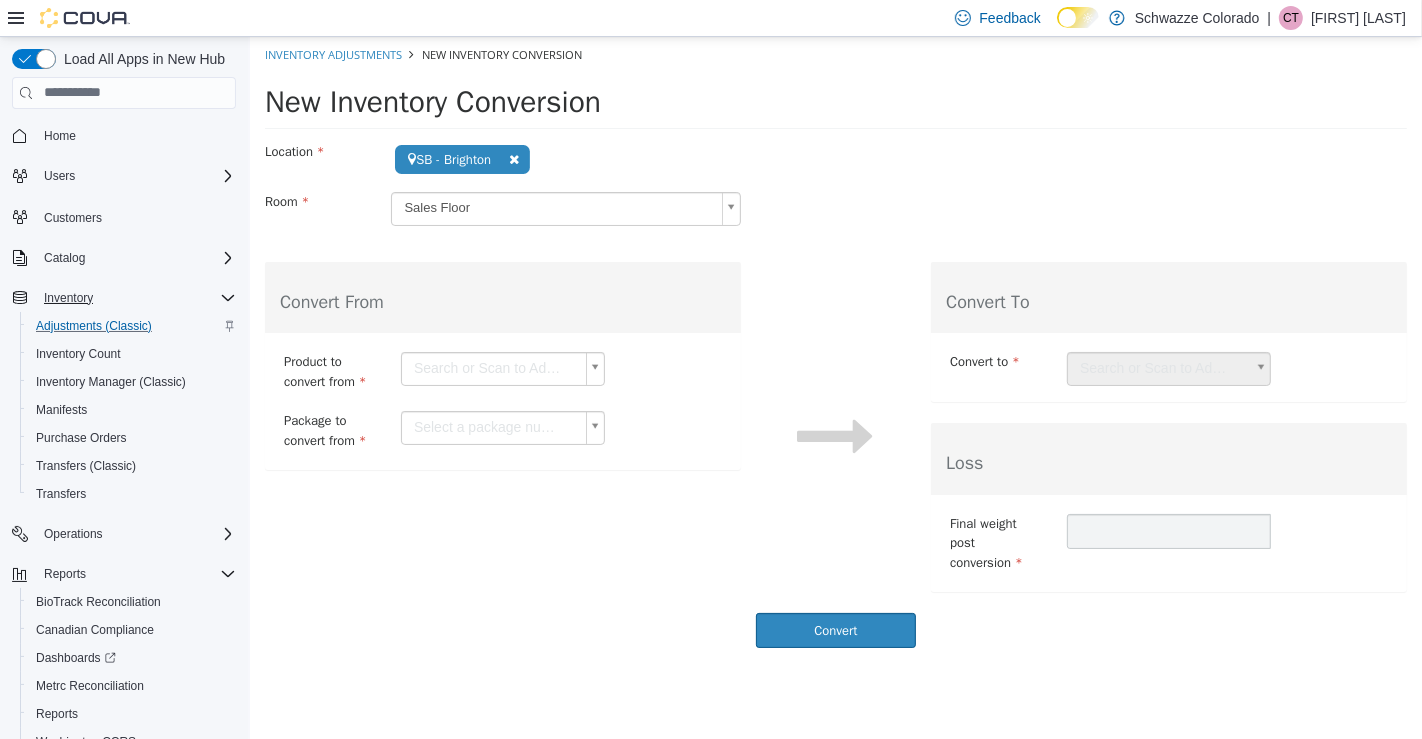 click on "Save Successful! Inventory Adjustments New Inventory Conversion New Inventory Conversion Location SB - Brighton Search Type 3 or more characters or browse Schwazze Colorado Emerald Fields EF - Glendale EF - Havana EF - South Boulder EF - Wash Park Standing Akimbo Standing Akimbo SA - Denver Star Buds SB - Arapahoe SB - Aurora SB - Belmar SB - Boulder SB - Brighton SB - Colorado Springs SB - Commerce City SB - DU (Dispensary) SB - Federal Heights SB - Fort Collins SB - Garden City SB - Glendale SB - Highlands SB - Lakeside SB - Las Animas SB - Longmont" at bounding box center (835, 347) 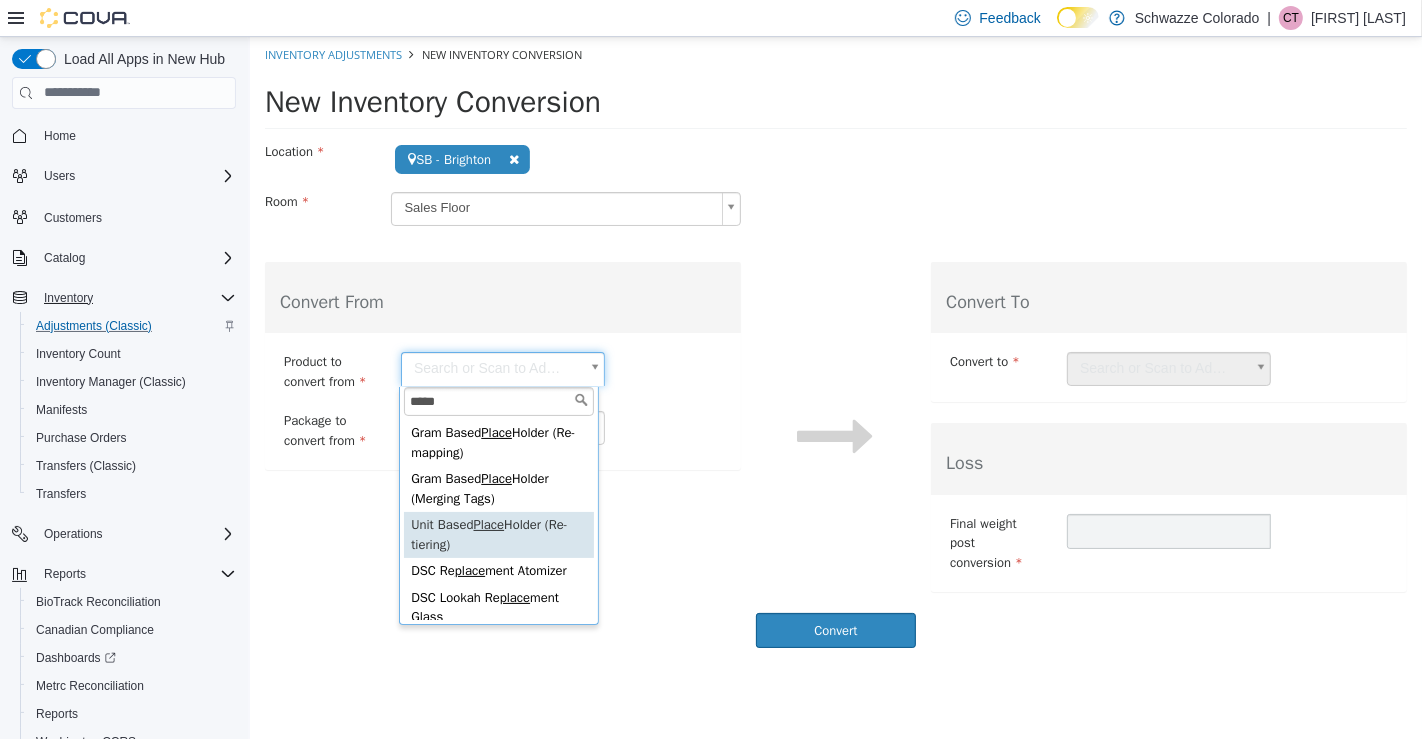 type on "*****" 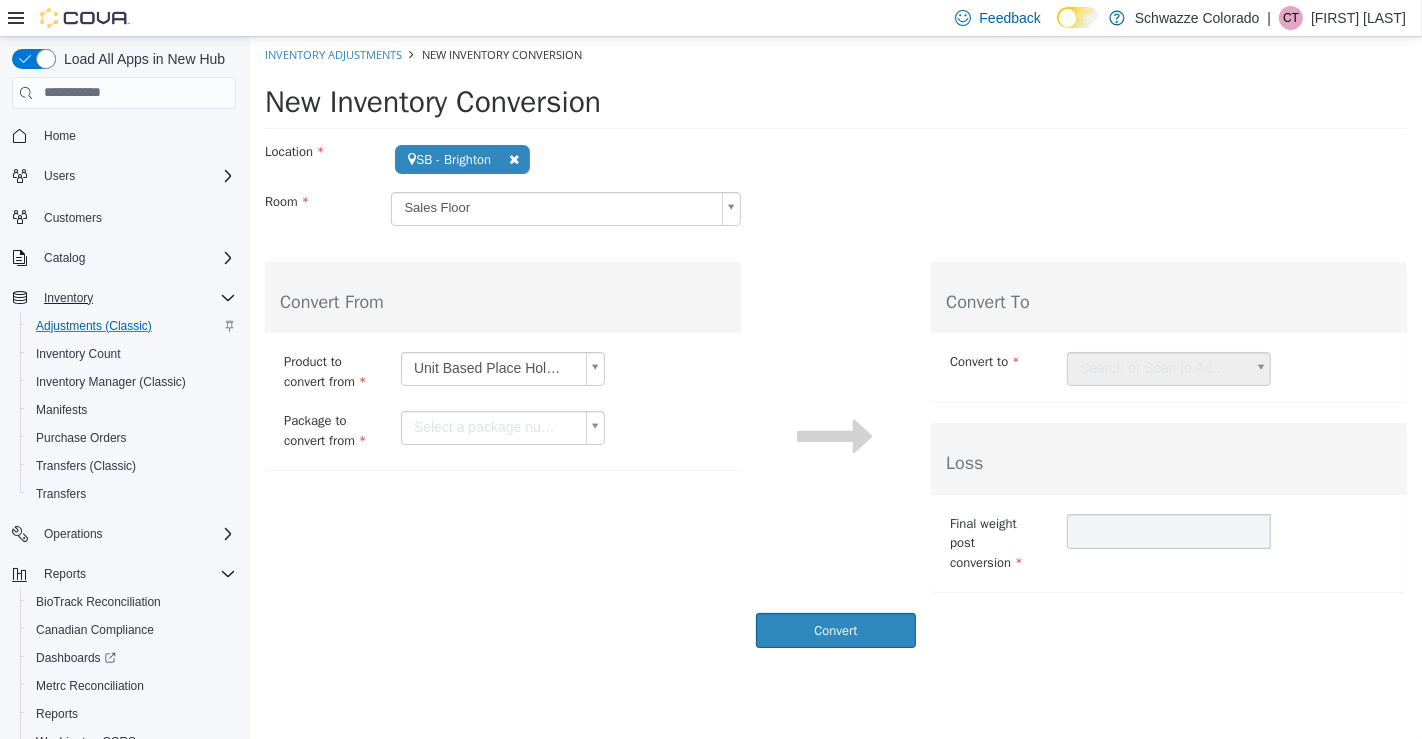 click on "Save Successful! Inventory Adjustments New Inventory Conversion New Inventory Conversion Location SB - Brighton Search Type 3 or more characters or browse Schwazze Colorado Emerald Fields EF - Glendale EF - Havana EF - South Boulder EF - Wash Park Standing Akimbo Standing Akimbo SA - Denver Star Buds SB - Arapahoe SB - Aurora SB - Belmar SB - Boulder SB - Brighton SB - Colorado Springs SB - Commerce City SB - DU (Dispensary) SB - Federal Heights SB - Fort Collins SB - Garden City SB - Glendale SB - Highlands SB - Lakeside SB - Las Animas SB - Longmont" at bounding box center [835, 347] 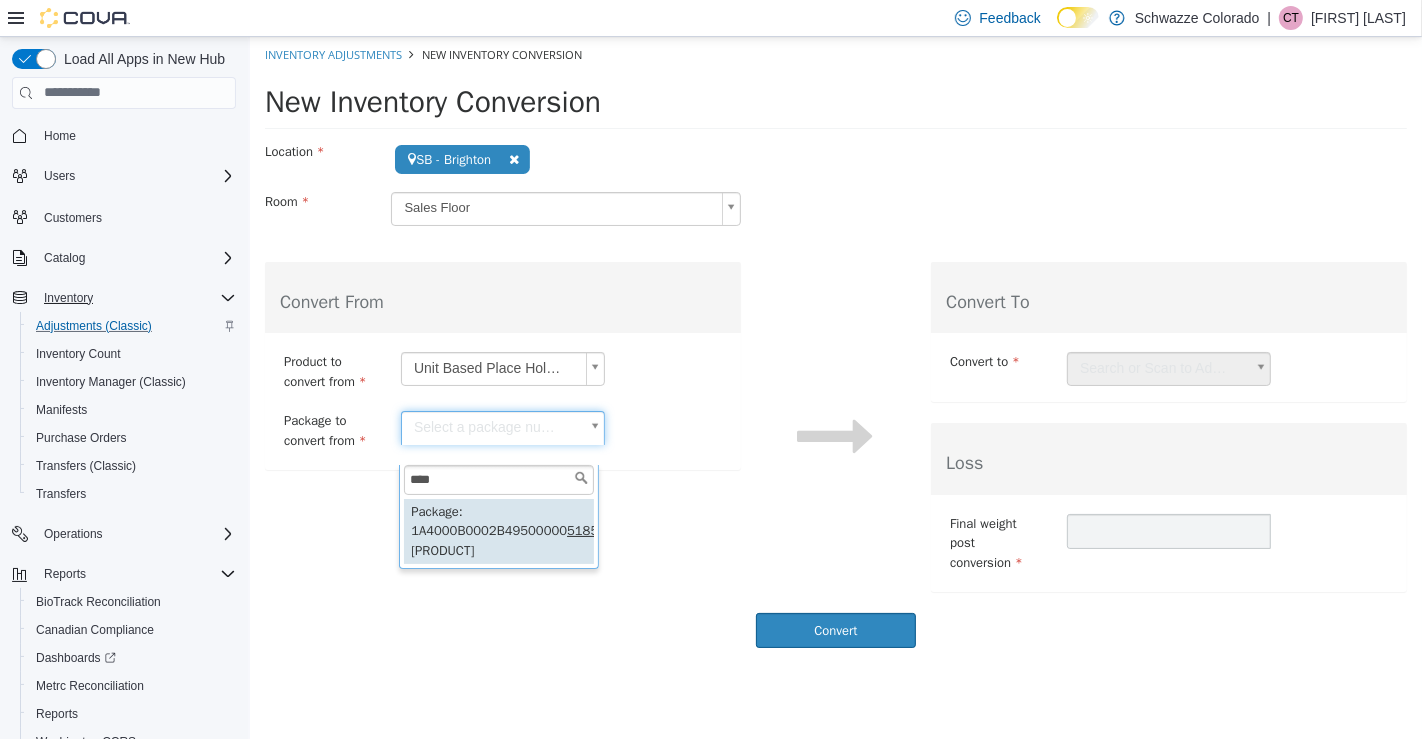 type on "****" 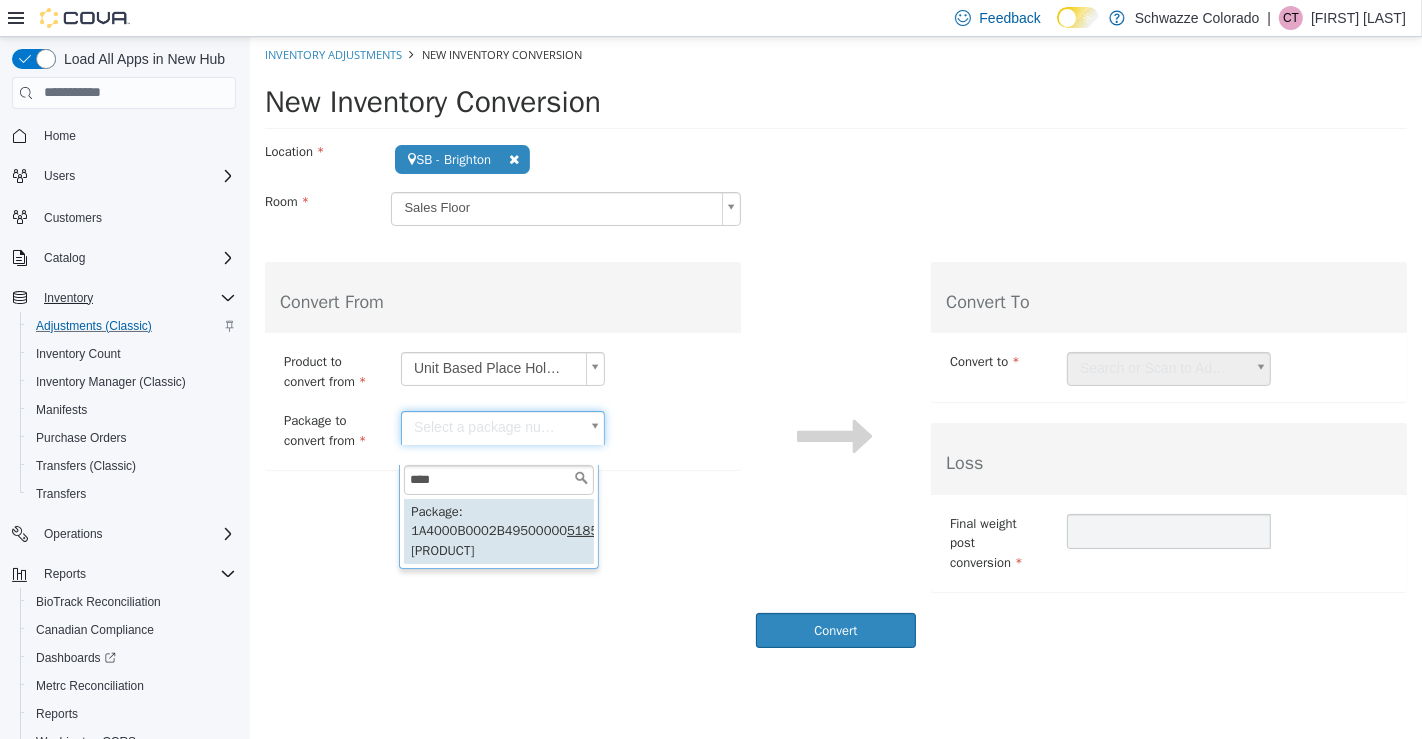 type on "****" 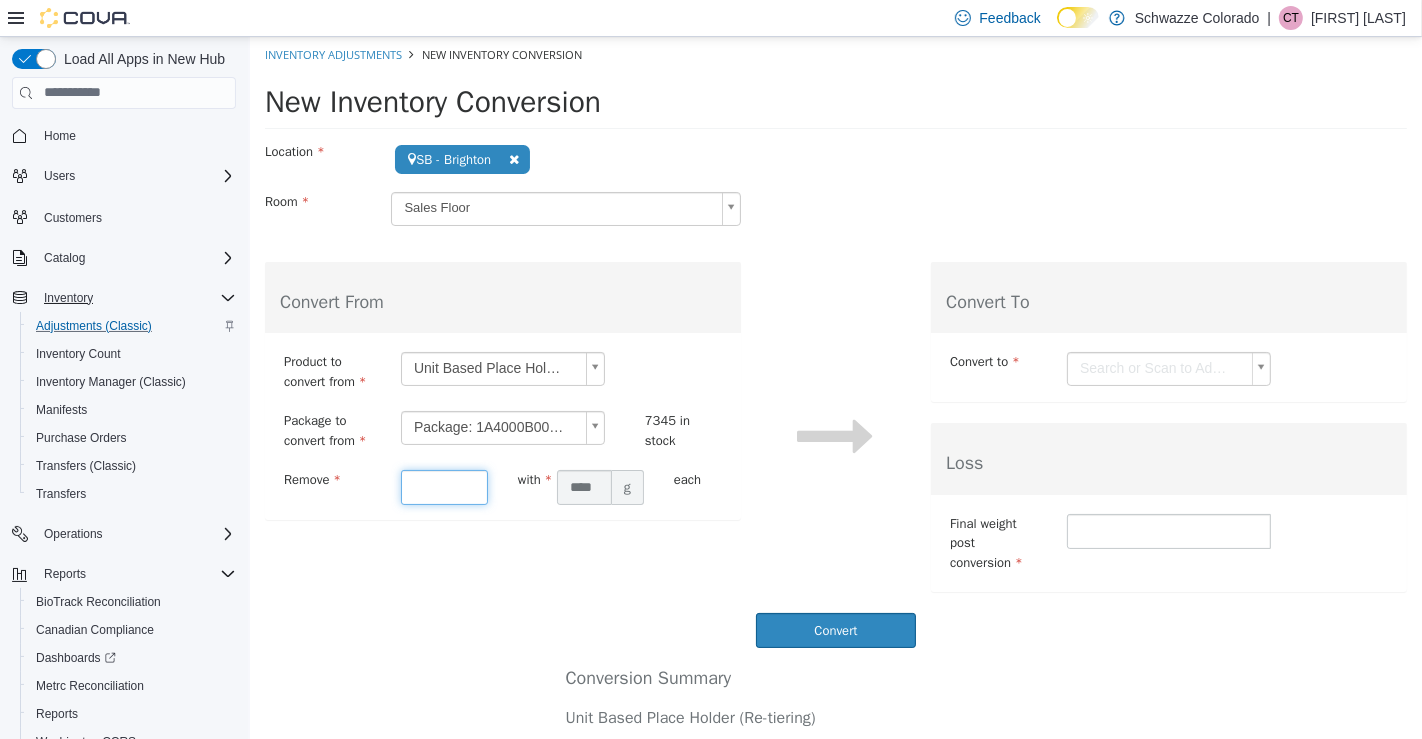 click at bounding box center [443, 486] 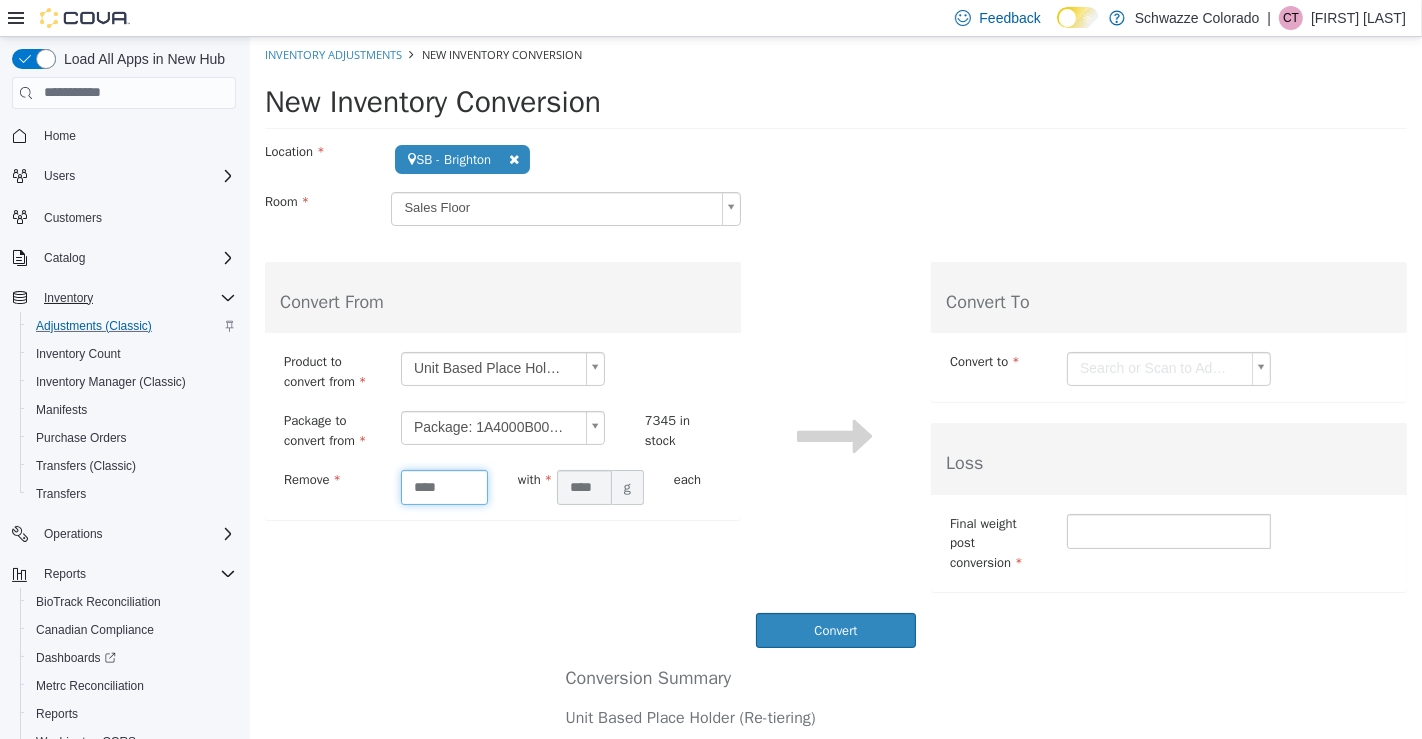 type on "****" 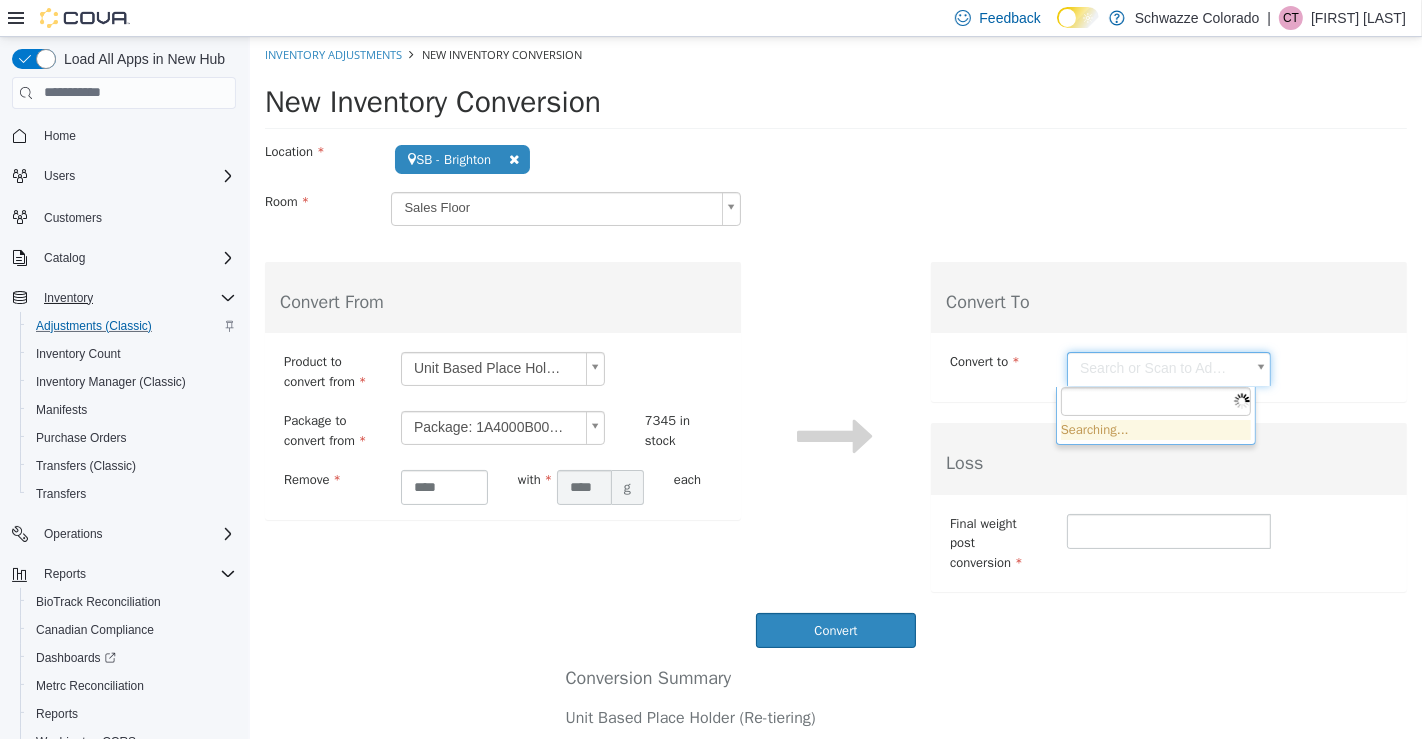 click on "Save Successful! Inventory Adjustments New Inventory Conversion New Inventory Conversion Location SB - Brighton Search Type 3 or more characters or browse Schwazze Colorado Emerald Fields EF - Glendale EF - Havana EF - South Boulder EF - Wash Park Standing Akimbo Standing Akimbo SA - Denver Star Buds SB - Arapahoe SB - Aurora SB - Belmar SB - Boulder SB - Brighton SB - Colorado Springs SB - Commerce City SB - DU (Dispensary) SB - Federal Heights SB - Fort Collins SB - Garden City SB - Glendale SB - Highlands SB - Lakeside SB - Las Animas SB - Longmont" at bounding box center [835, 462] 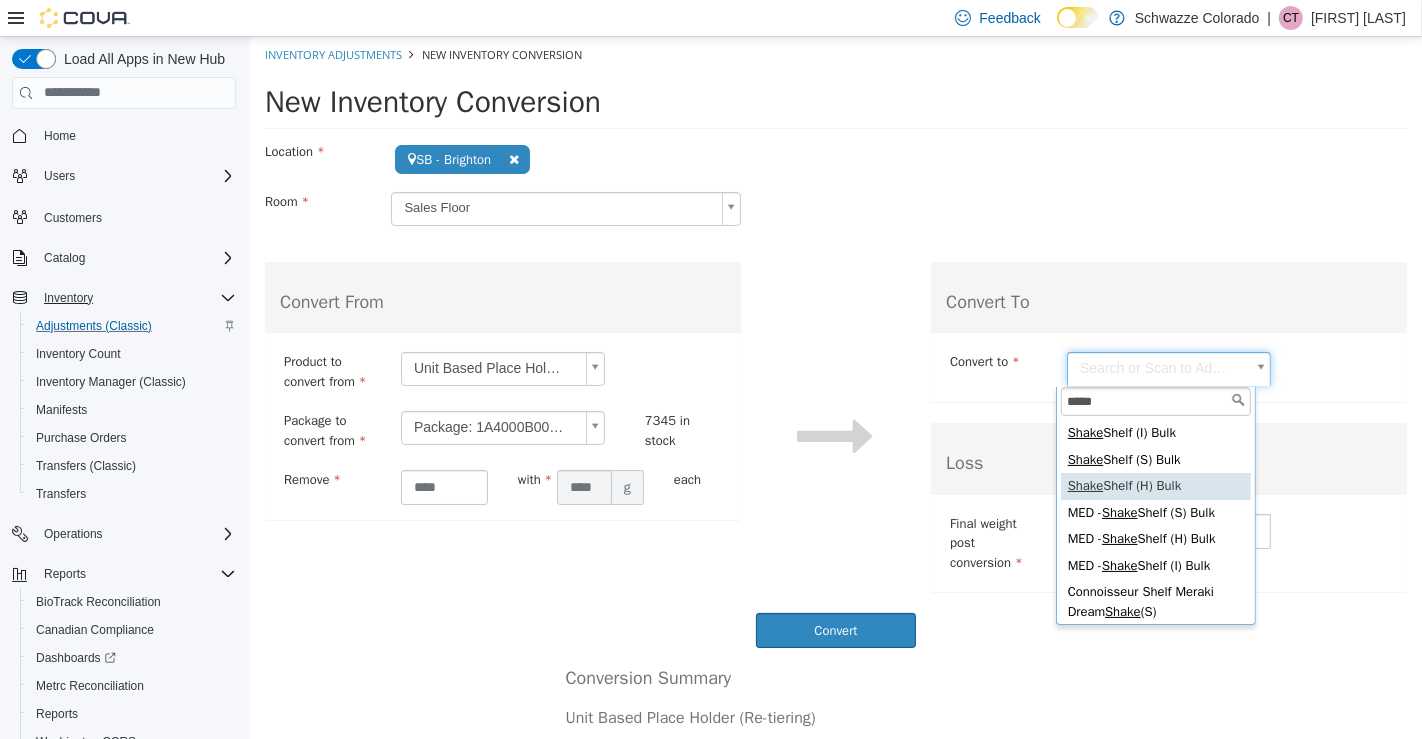 type on "*****" 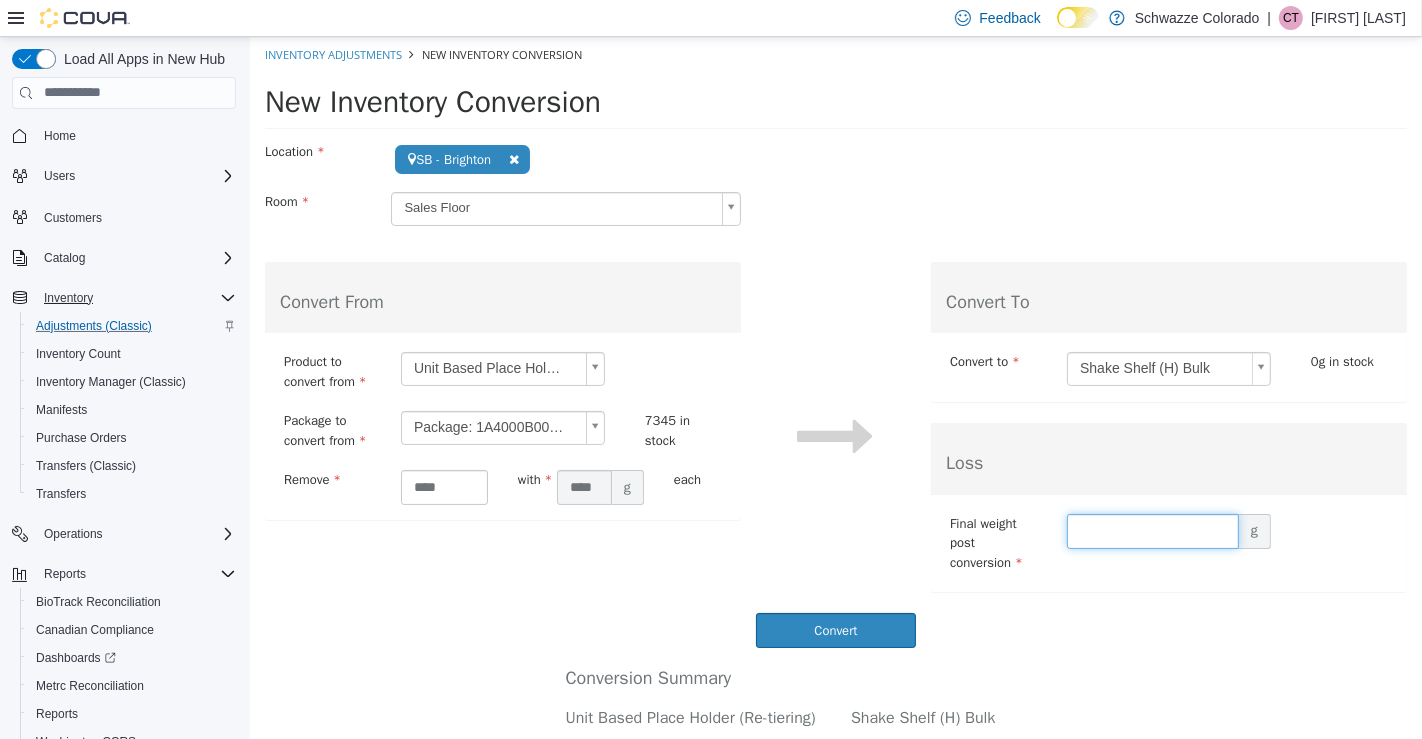 click at bounding box center [1152, 530] 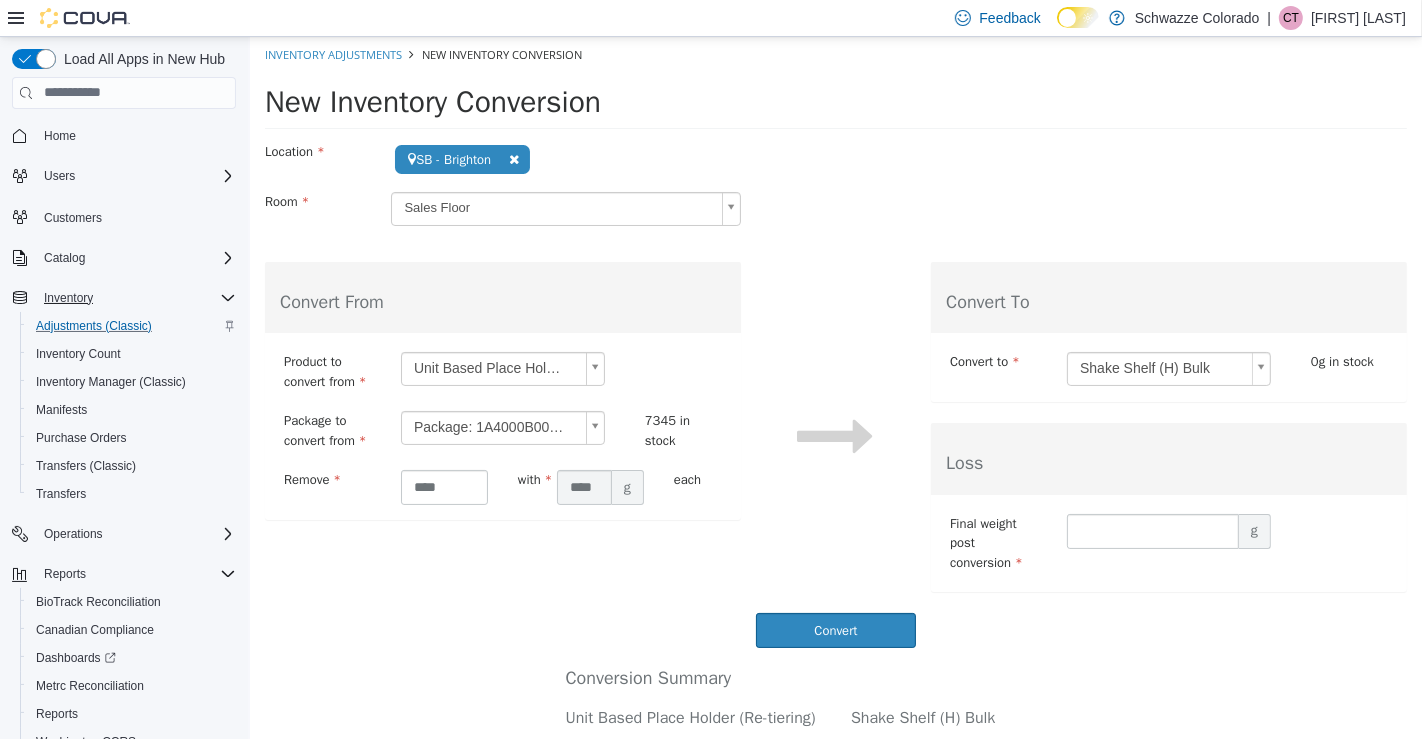 click on "Save Successful! Inventory Adjustments New Inventory Conversion New Inventory Conversion Location SB - Brighton Search Type 3 or more characters or browse Schwazze Colorado Emerald Fields EF - Glendale EF - Havana EF - South Boulder EF - Wash Park Standing Akimbo Standing Akimbo SA - Denver Star Buds SB - Arapahoe SB - Aurora SB - Belmar SB - Boulder SB - Brighton SB - Colorado Springs SB - Commerce City SB - DU (Dispensary) SB - Federal Heights SB - Fort Collins SB - Garden City SB - Glendale SB - Highlands SB - Lakeside SB - Las Animas SB - Longmont" at bounding box center (835, 462) 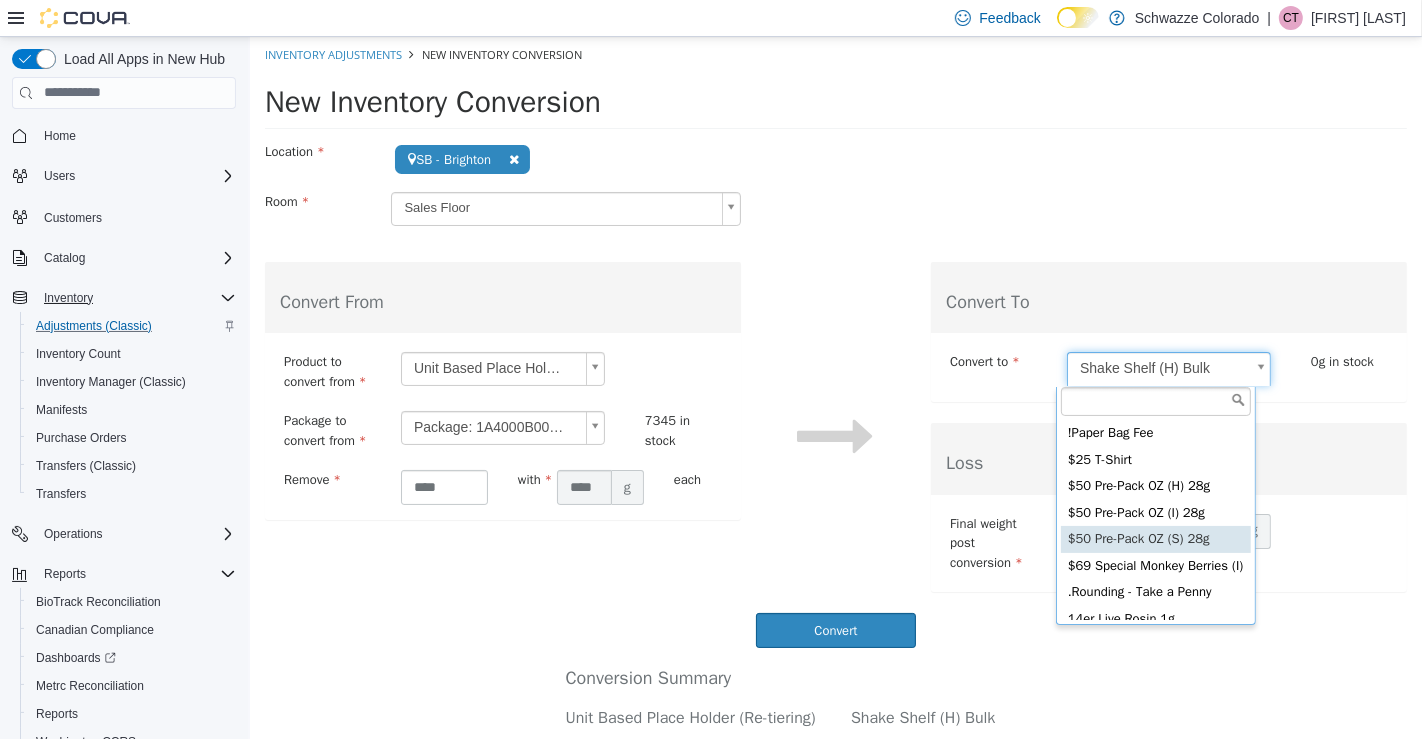 drag, startPoint x: 1087, startPoint y: 537, endPoint x: 982, endPoint y: 394, distance: 177.40913 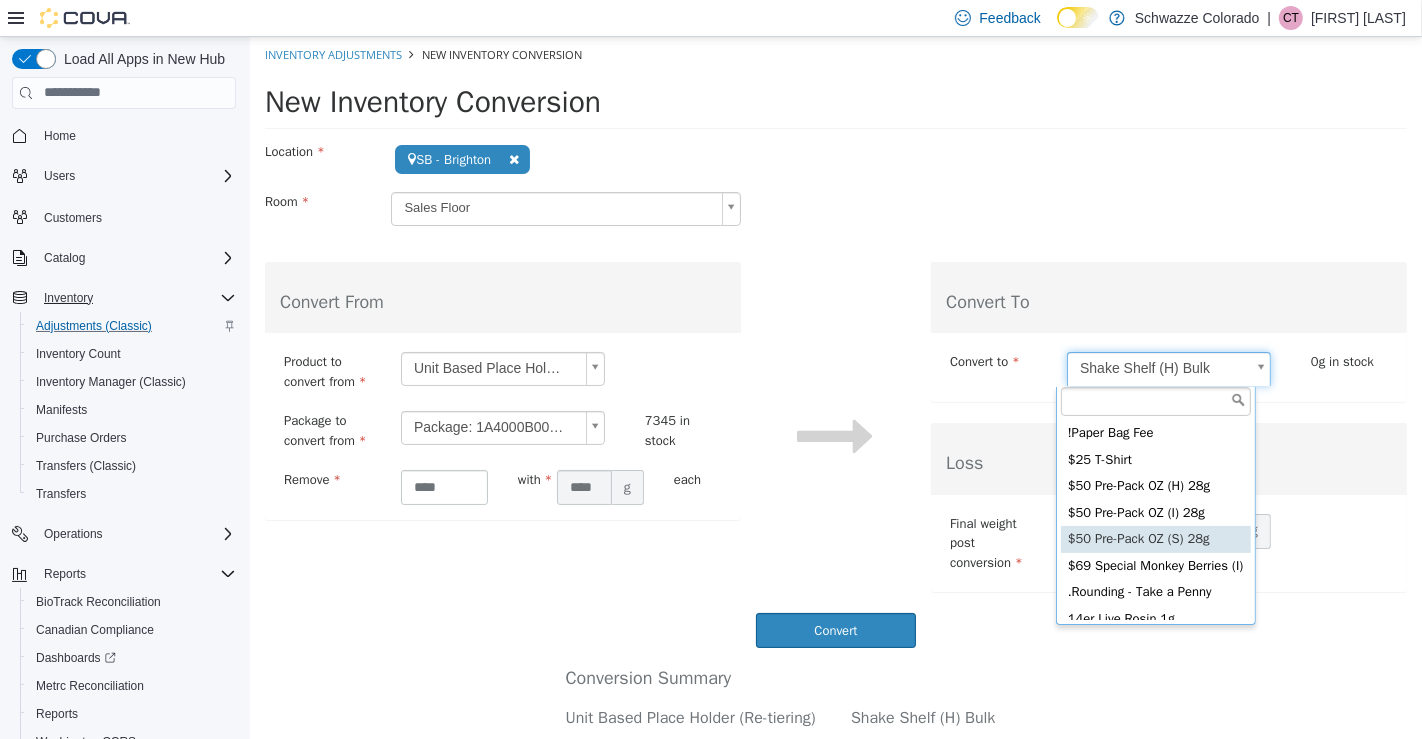 click on "Save Successful! Inventory Adjustments New Inventory Conversion New Inventory Conversion Location SB - Brighton Search Type 3 or more characters or browse Schwazze Colorado Emerald Fields EF - Glendale EF - Havana EF - South Boulder EF - Wash Park Standing Akimbo Standing Akimbo SA - Denver Star Buds SB - Arapahoe SB - Aurora SB - Belmar SB - Boulder SB - Brighton SB - Colorado Springs SB - Commerce City SB - DU (Dispensary) SB - Federal Heights SB - Fort Collins SB - Garden City SB - Glendale SB - Highlands SB - Lakeside SB - Las Animas SB - Longmont" at bounding box center (835, 462) 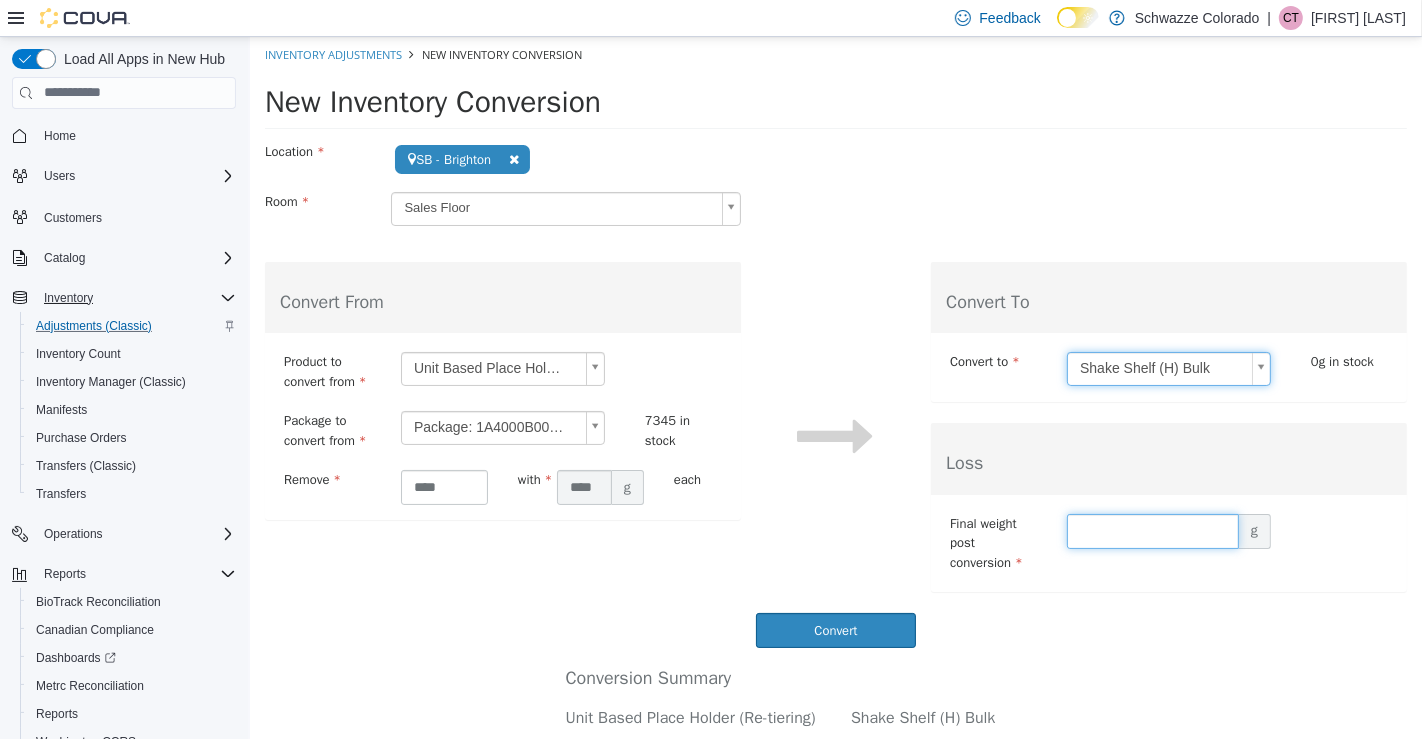 click at bounding box center (1152, 530) 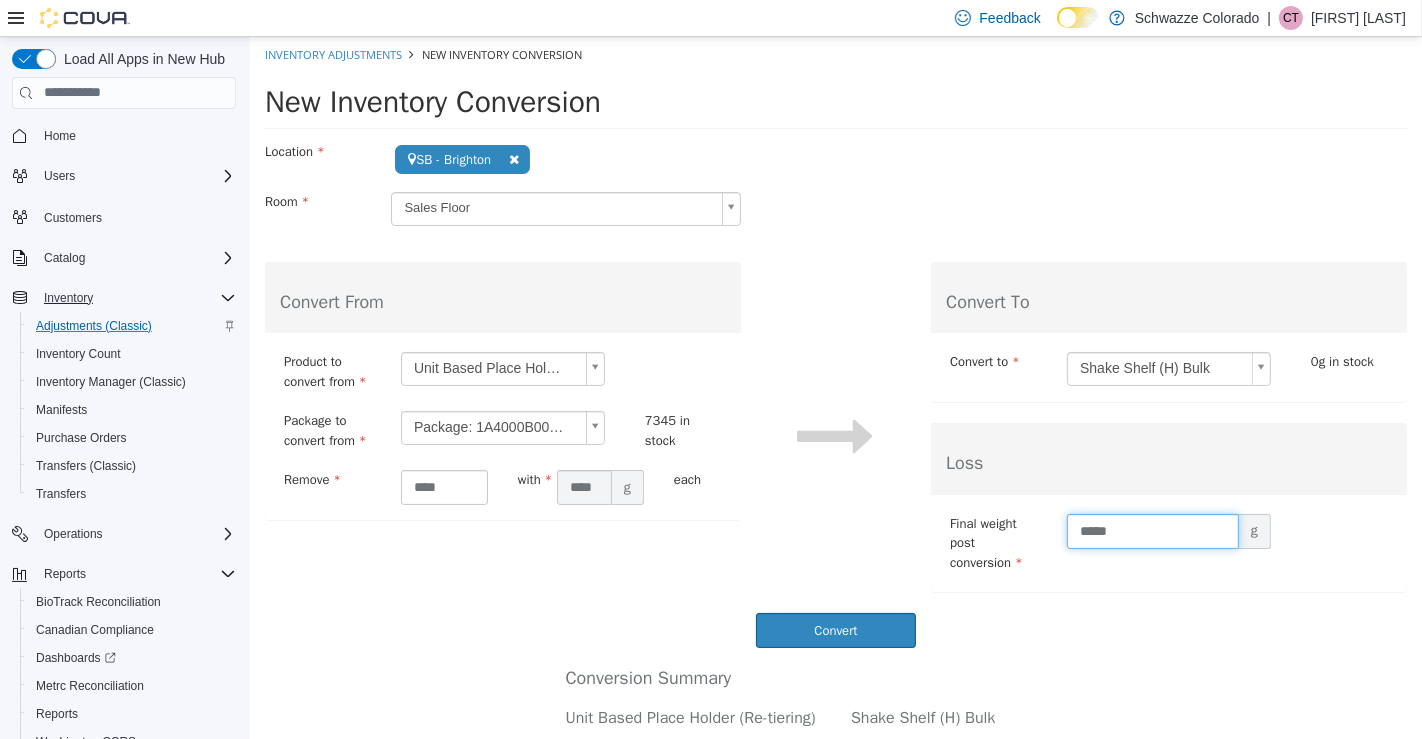 type on "*****" 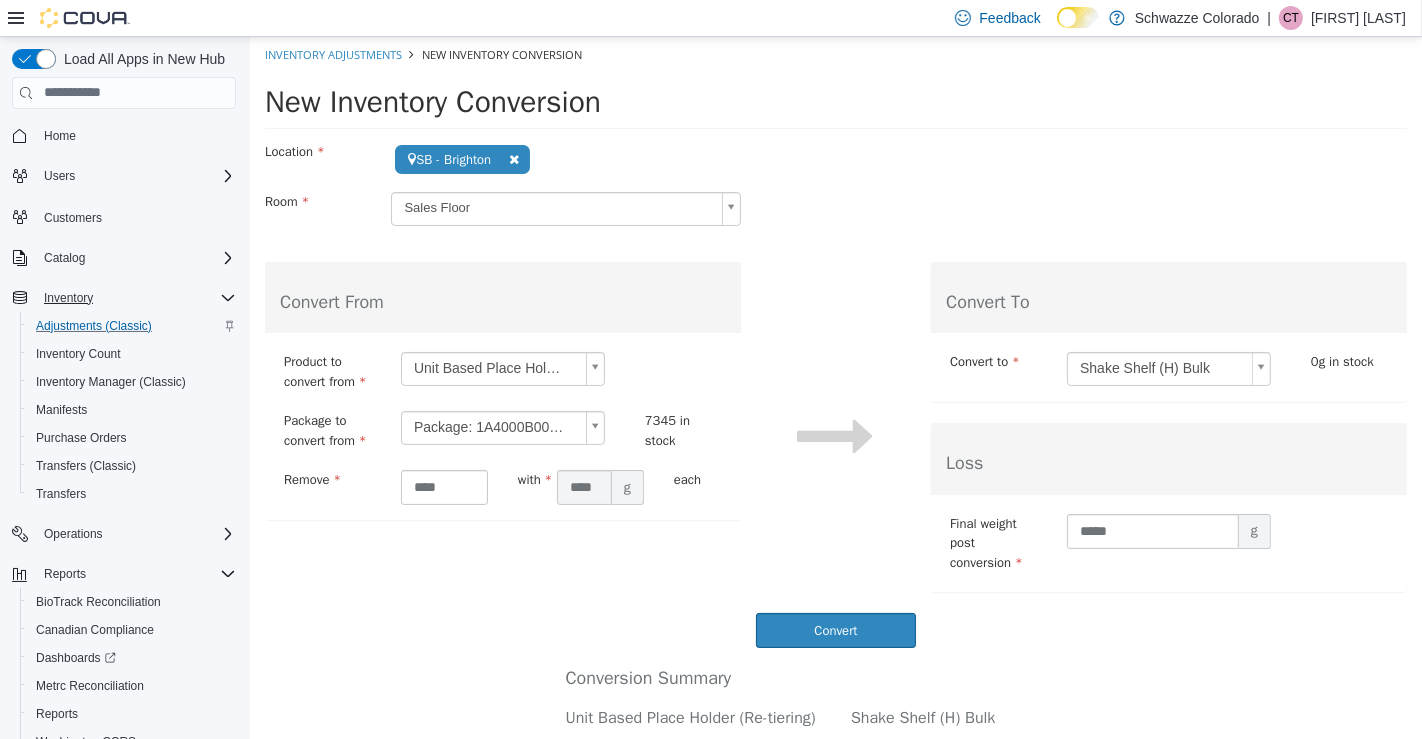 click on "Conversion Summary Unit Based Place Holder (Re-tiering) Shake Shelf (H) Bulk In Stock 7345 In Stock 0g Removed by Conversion 7345 Added in Conversion 73.45g Loss - Post-conversion in stock 0 Post-conversion in stock - Do another conversion" at bounding box center [835, 768] 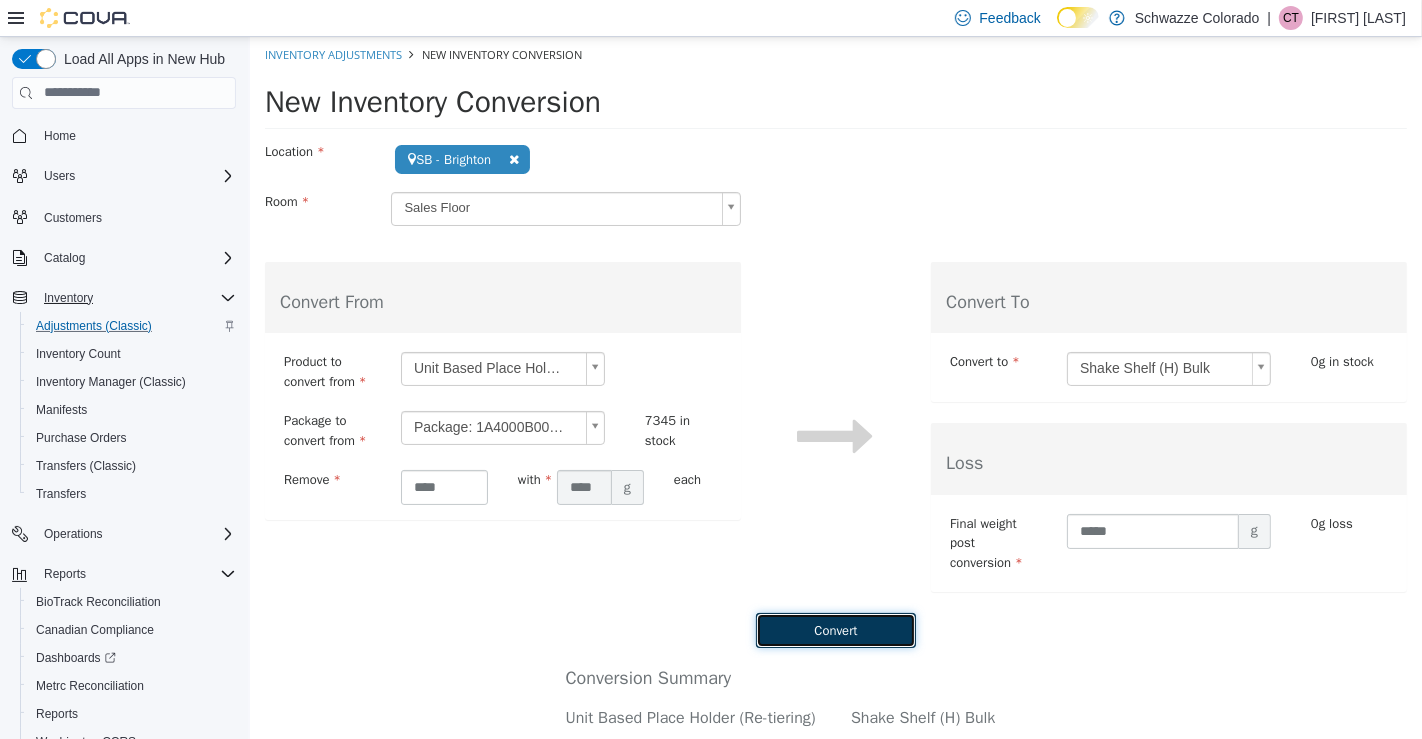 click on "Convert" at bounding box center [835, 629] 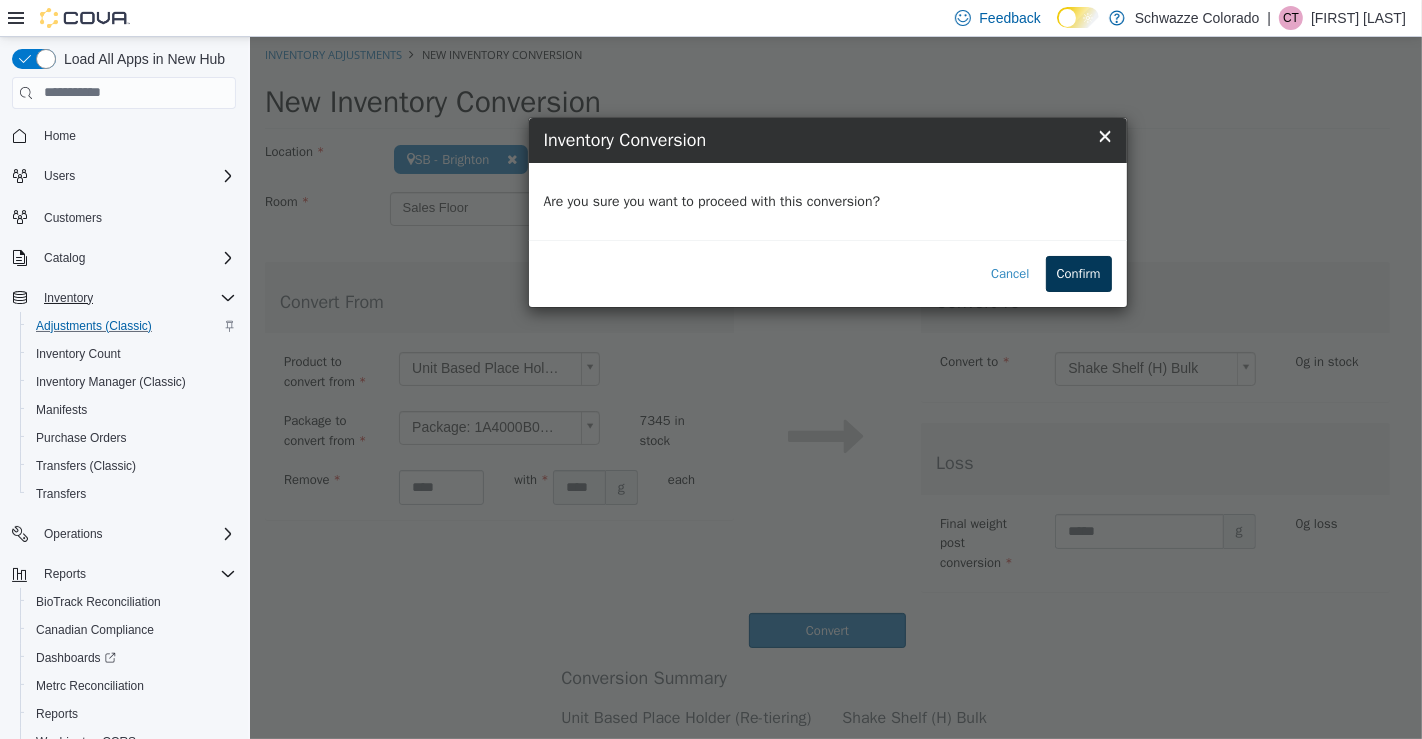 click on "Confirm" at bounding box center [1078, 273] 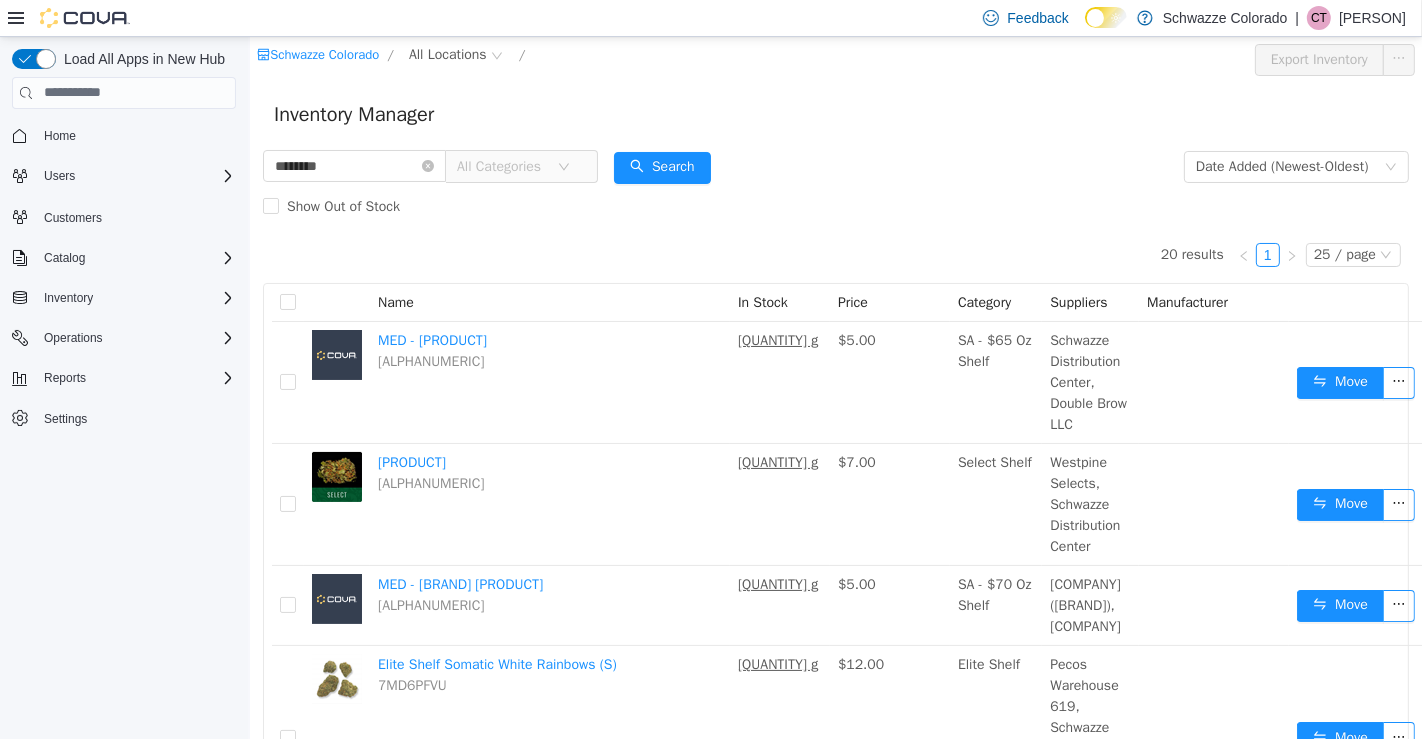 scroll, scrollTop: 2763, scrollLeft: 0, axis: vertical 